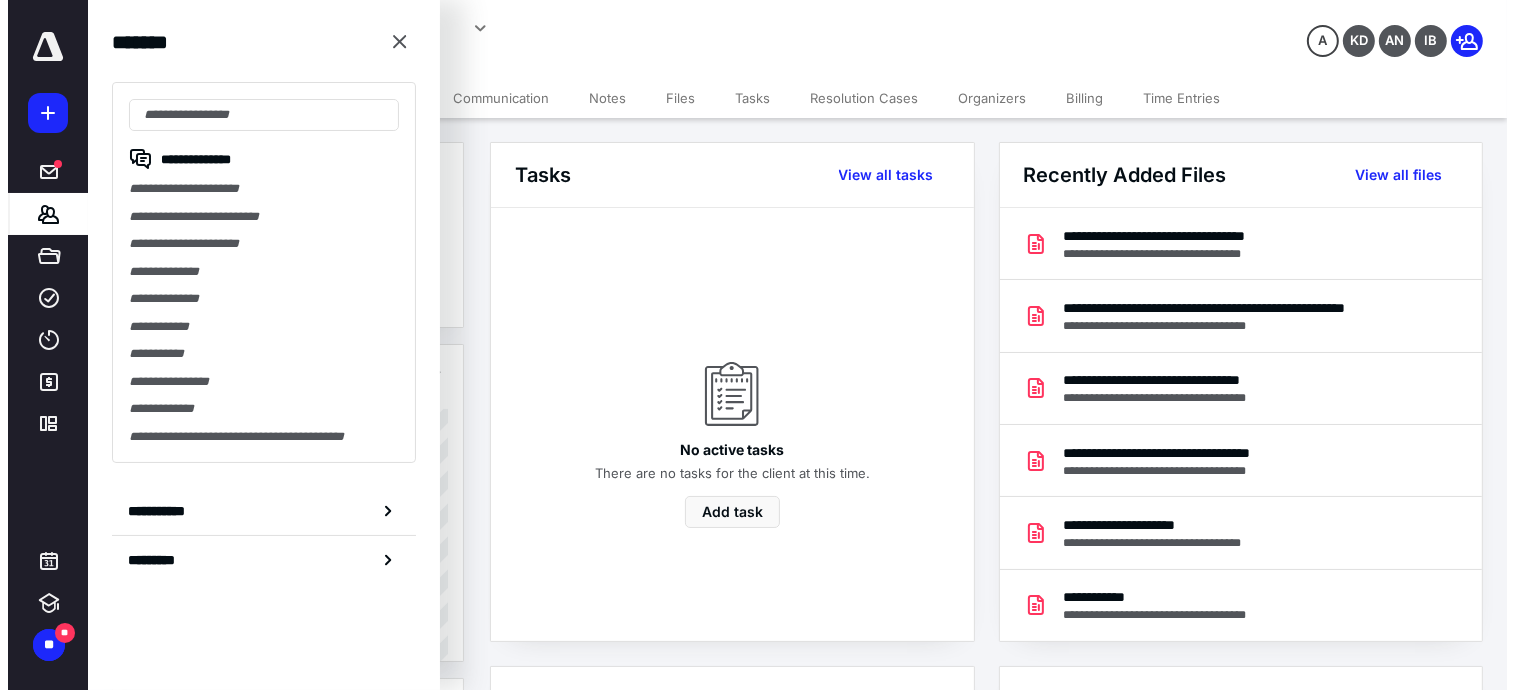 scroll, scrollTop: 0, scrollLeft: 0, axis: both 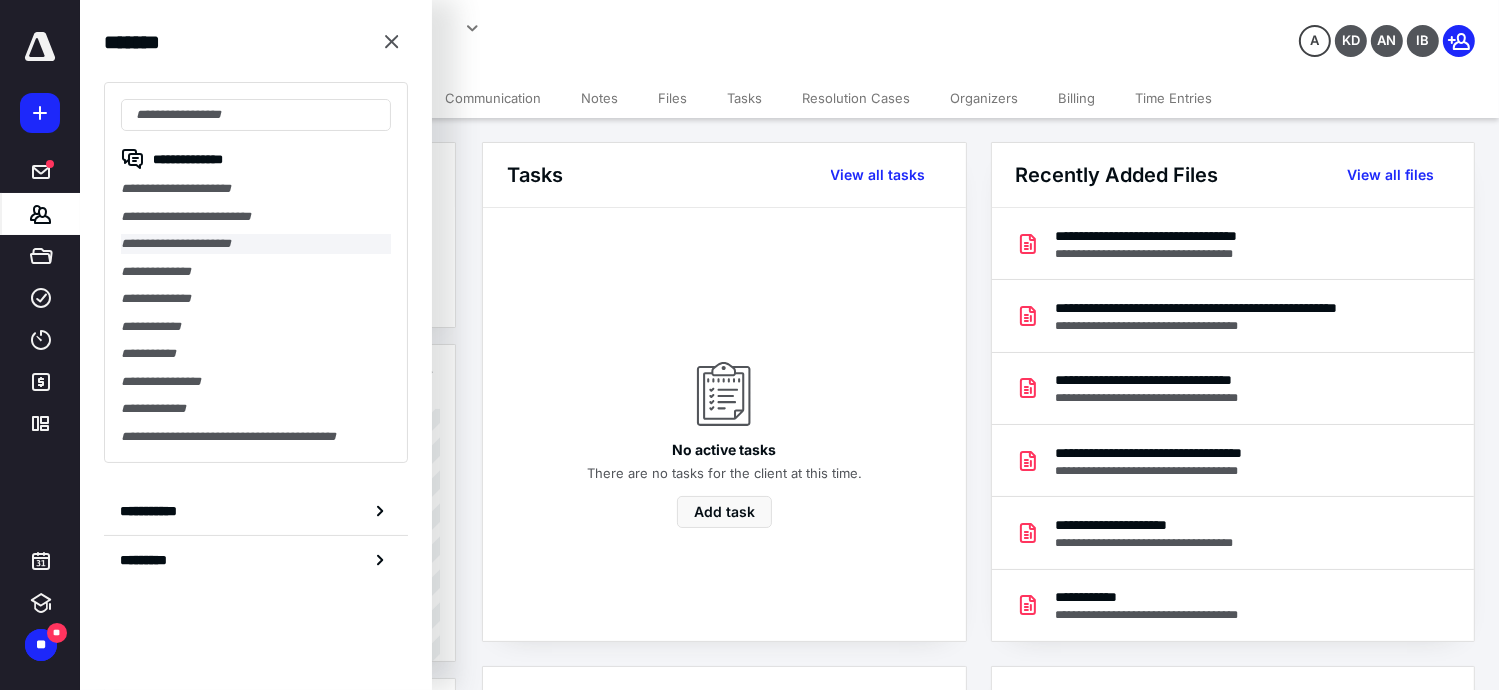 click on "**********" at bounding box center (256, 244) 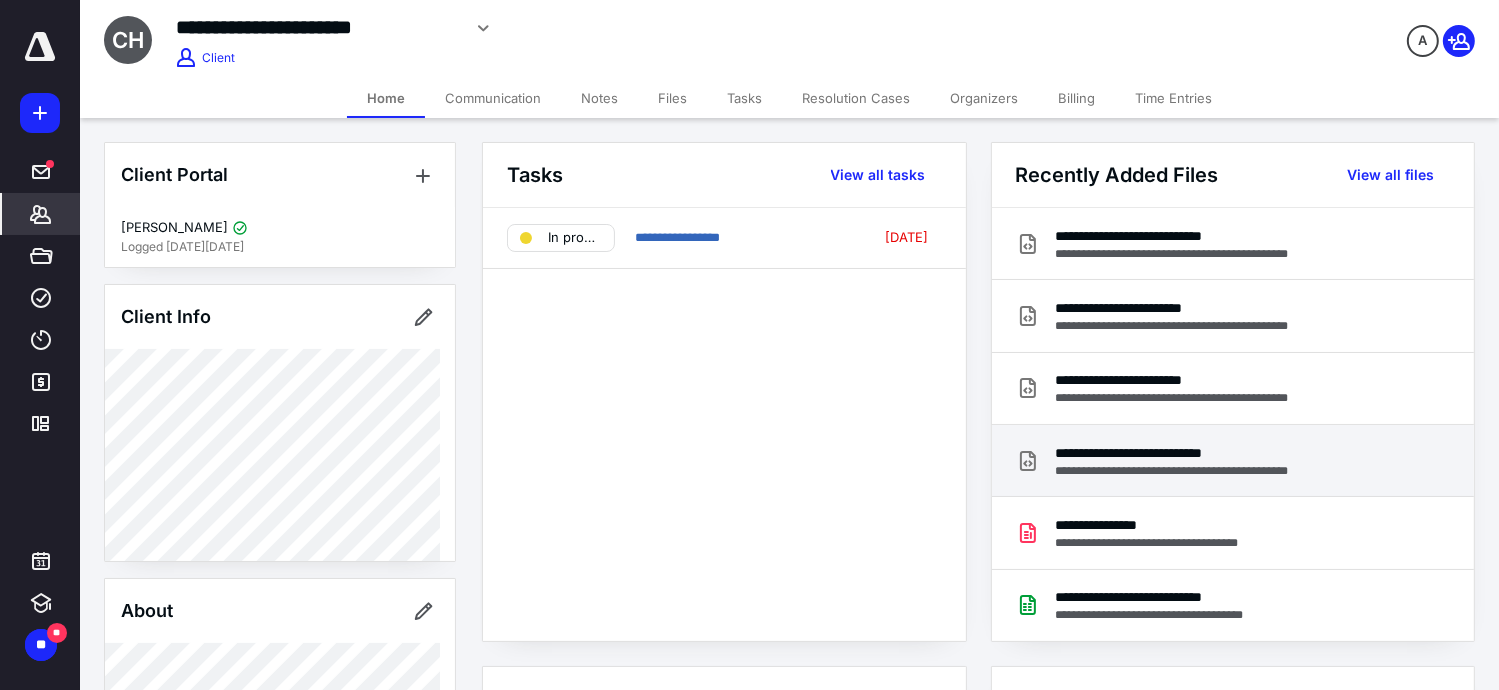 click on "**********" at bounding box center (1206, 453) 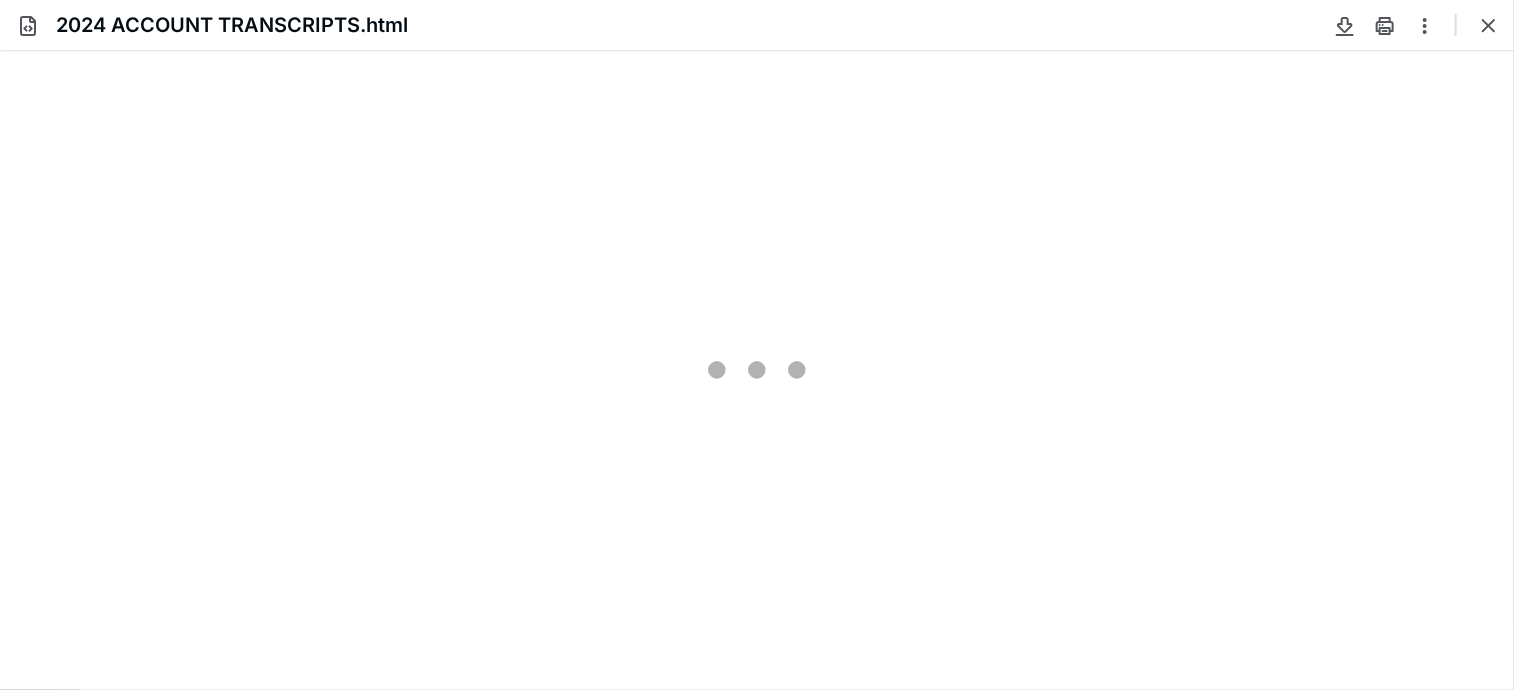 scroll, scrollTop: 0, scrollLeft: 0, axis: both 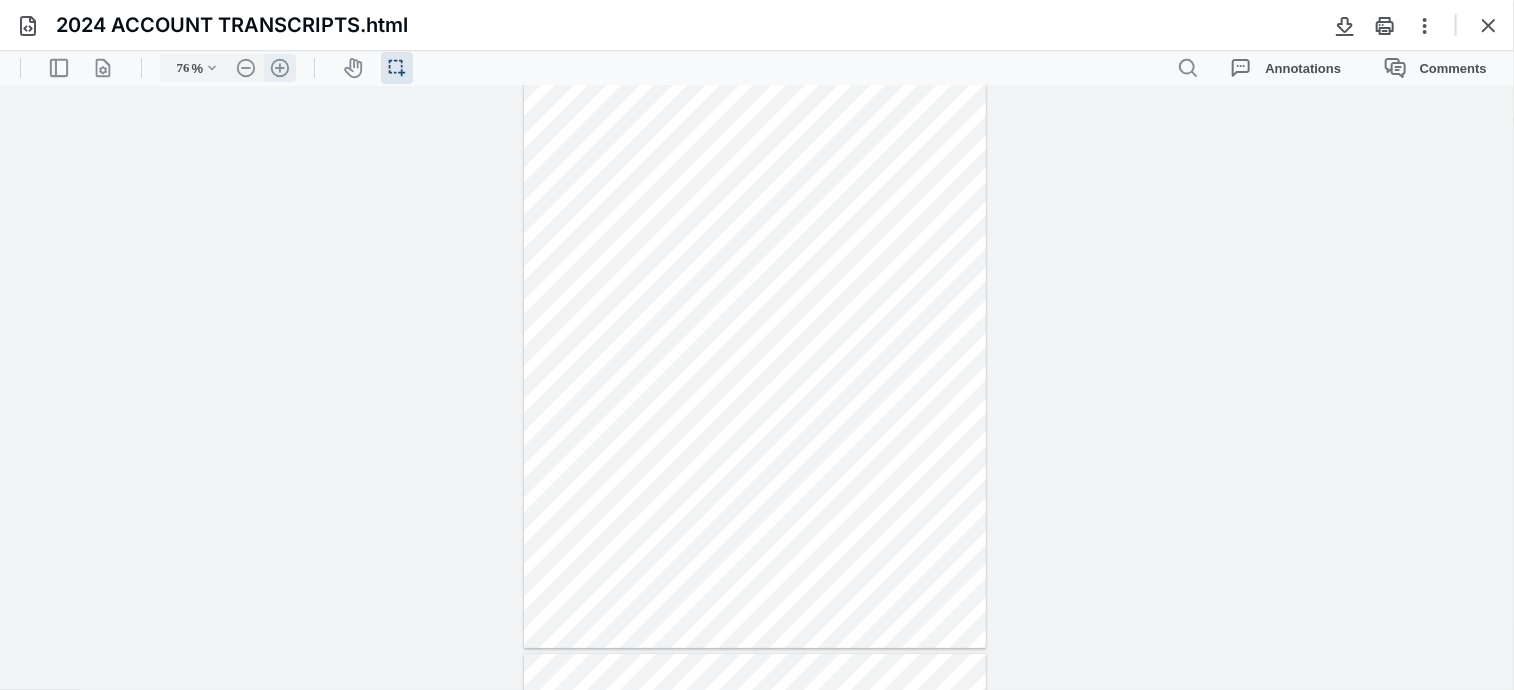 click on ".cls-1{fill:#abb0c4;} icon - header - zoom - in - line" at bounding box center (280, 67) 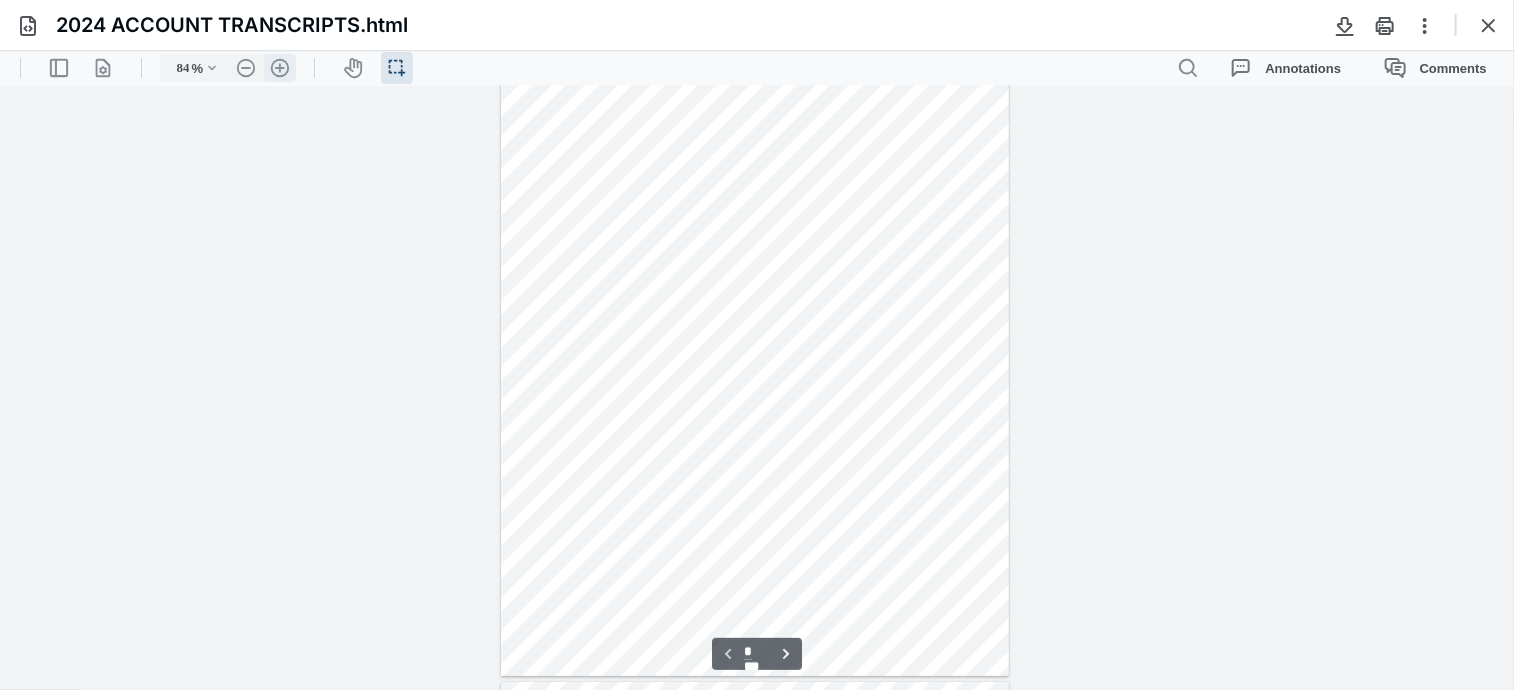 click on ".cls-1{fill:#abb0c4;} icon - header - zoom - in - line" at bounding box center [280, 67] 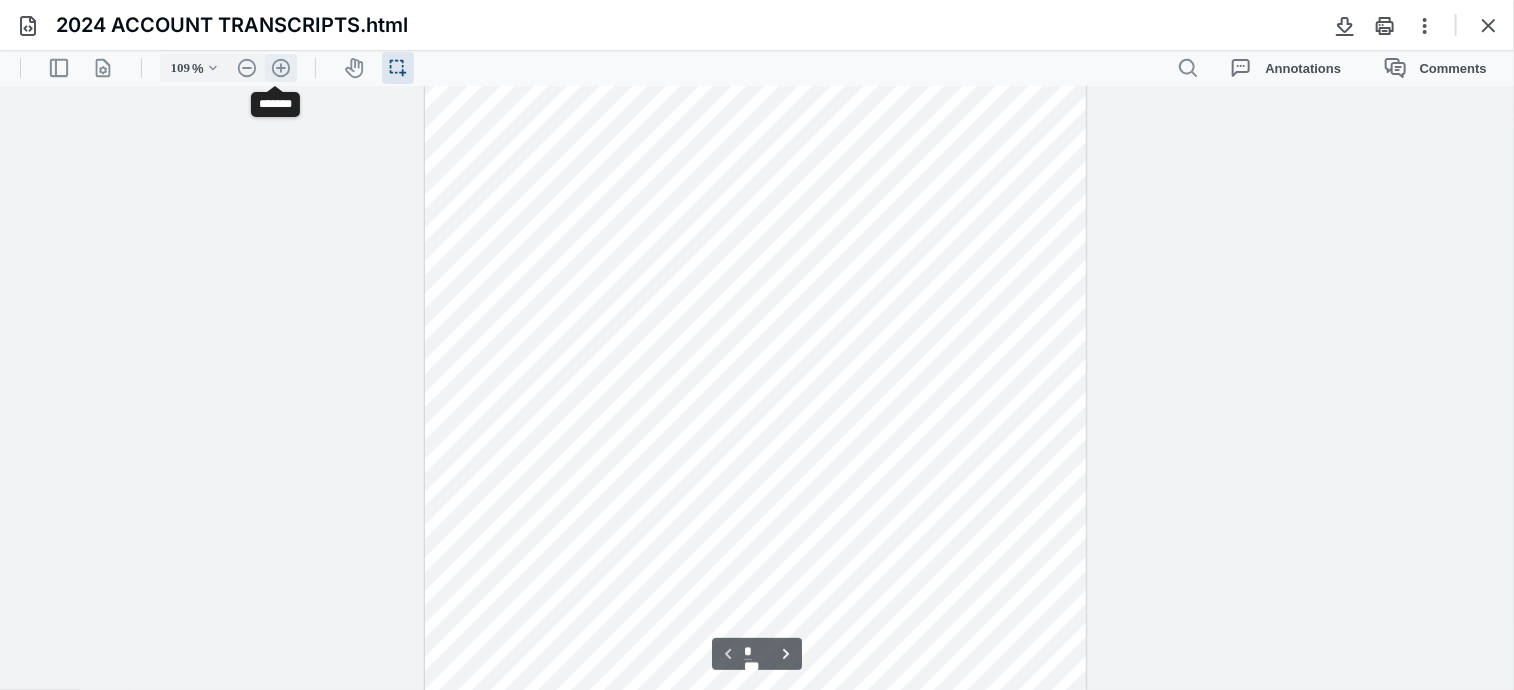 click on ".cls-1{fill:#abb0c4;} icon - header - zoom - in - line" at bounding box center [281, 67] 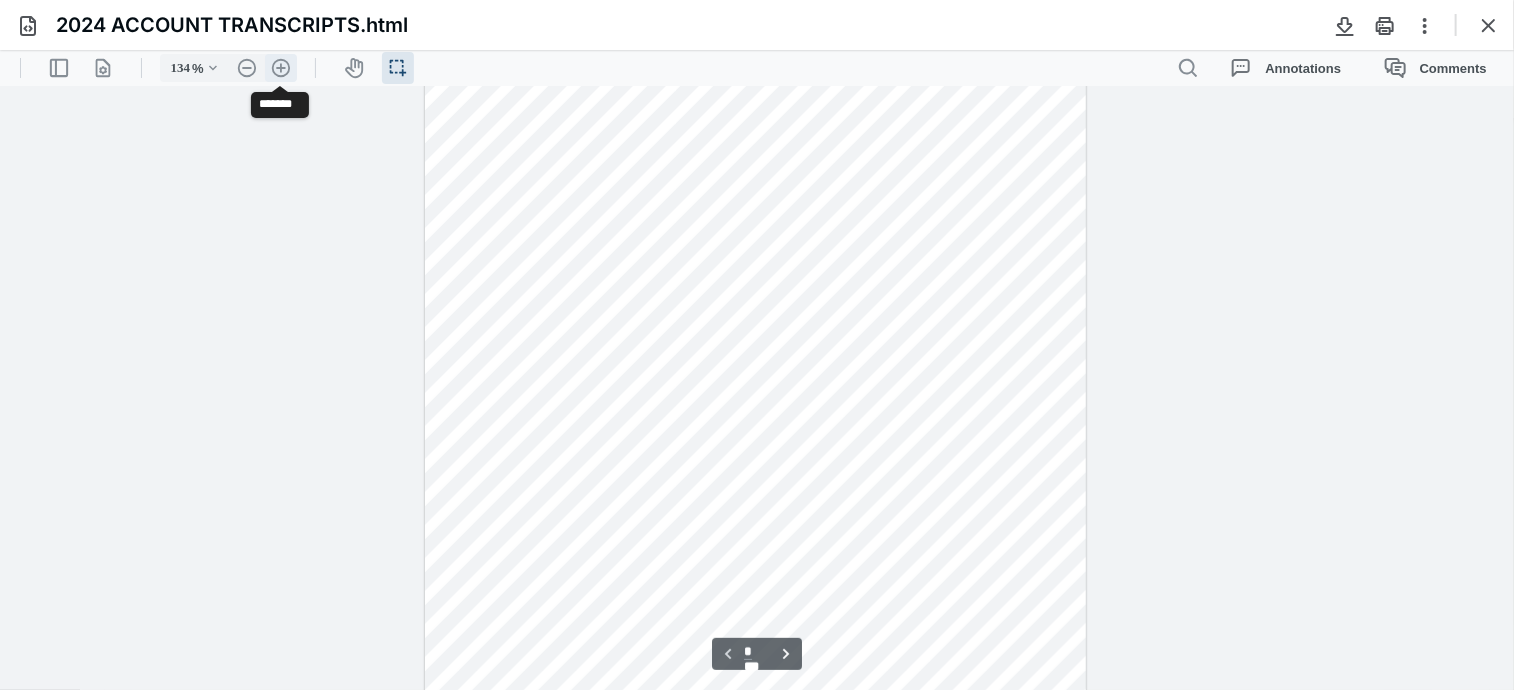click on ".cls-1{fill:#abb0c4;} icon - header - zoom - in - line" at bounding box center [281, 67] 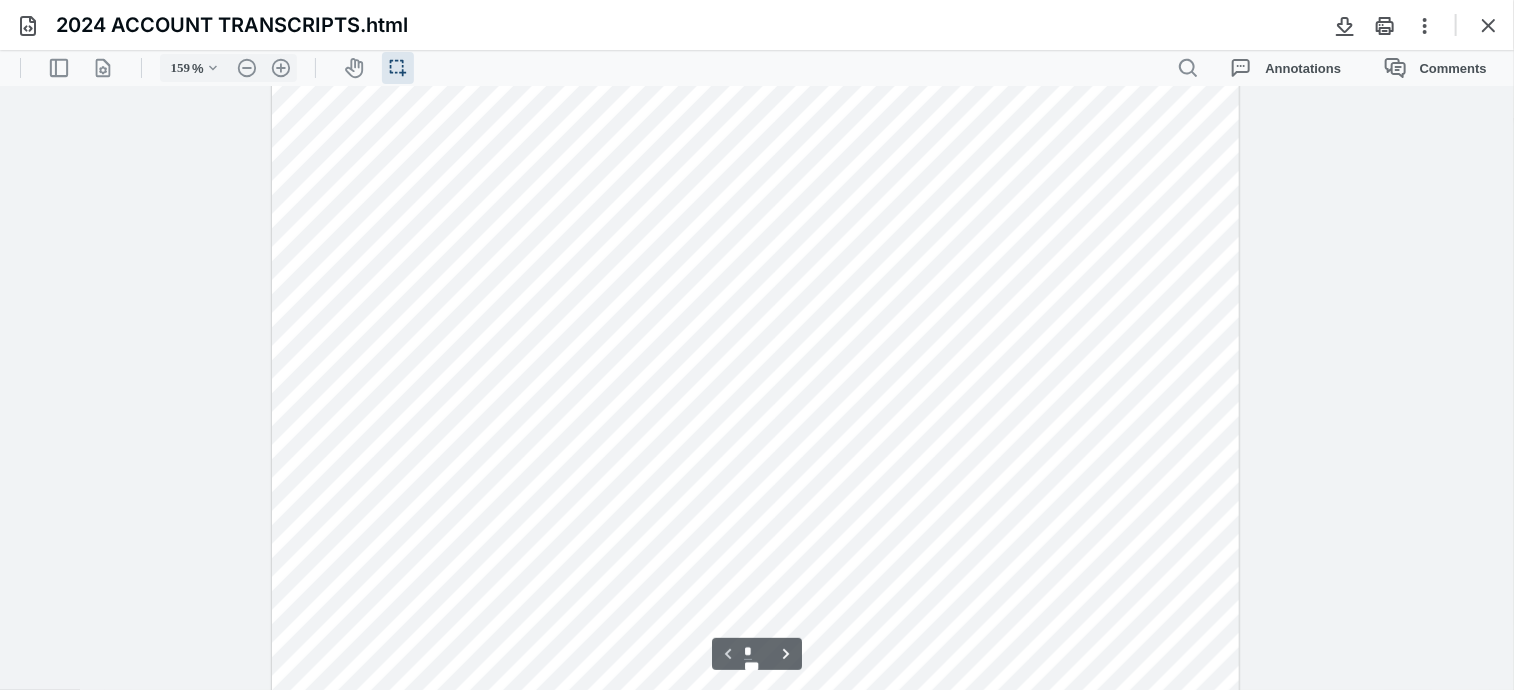 scroll, scrollTop: 0, scrollLeft: 0, axis: both 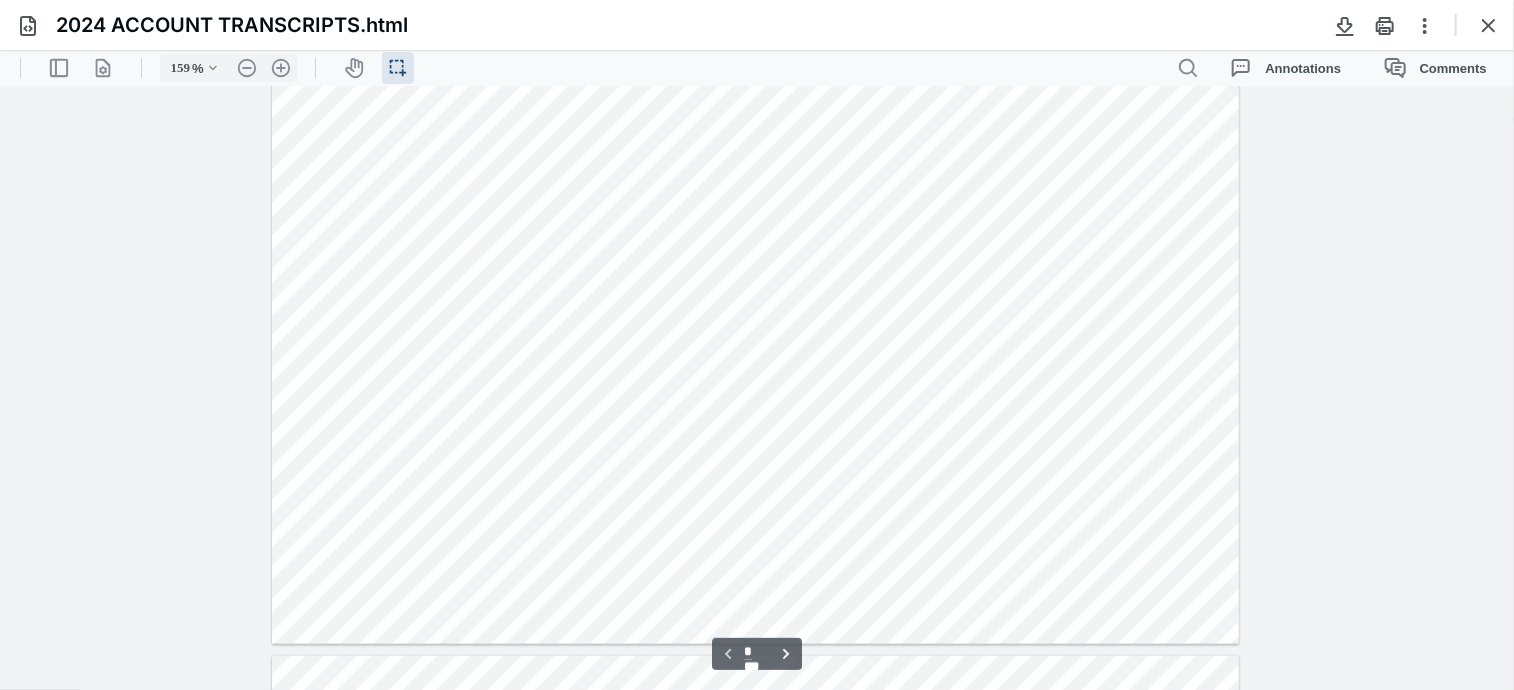 type on "*" 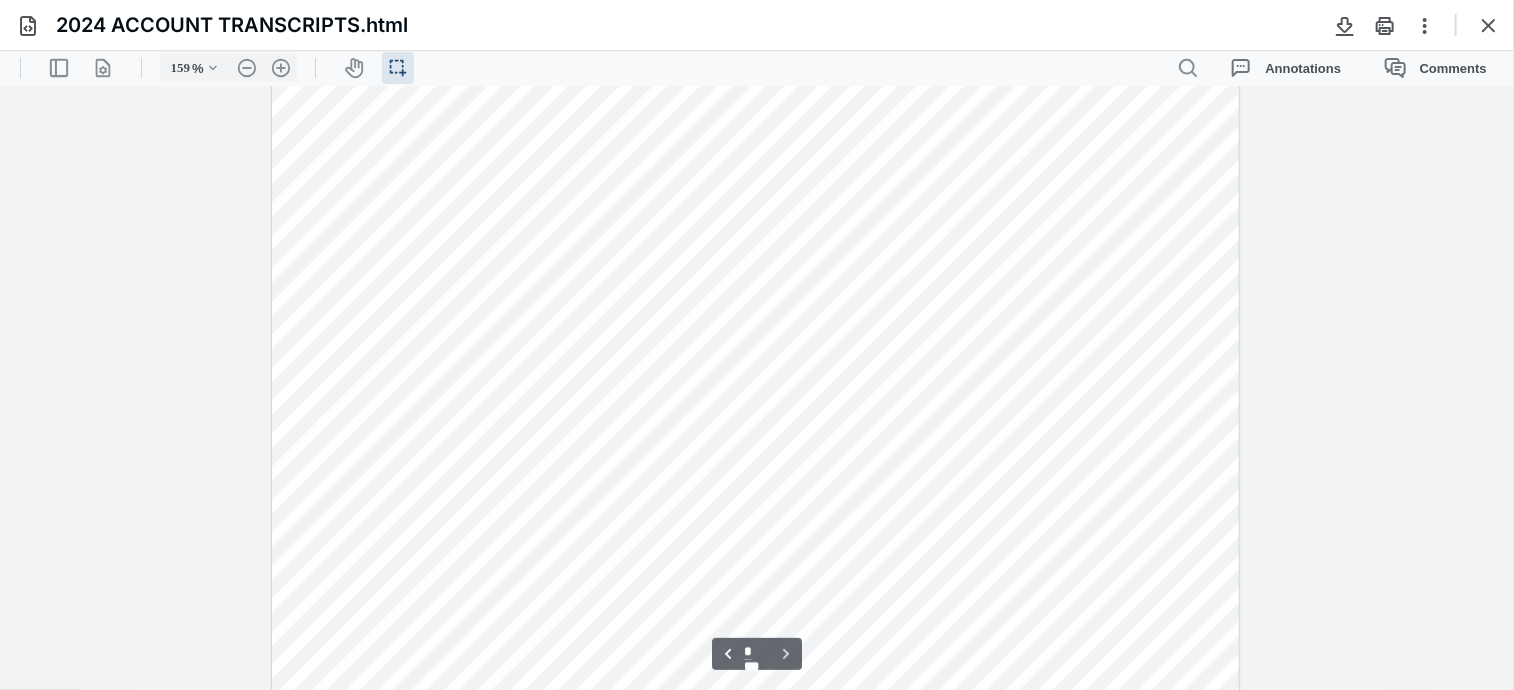 scroll, scrollTop: 1923, scrollLeft: 0, axis: vertical 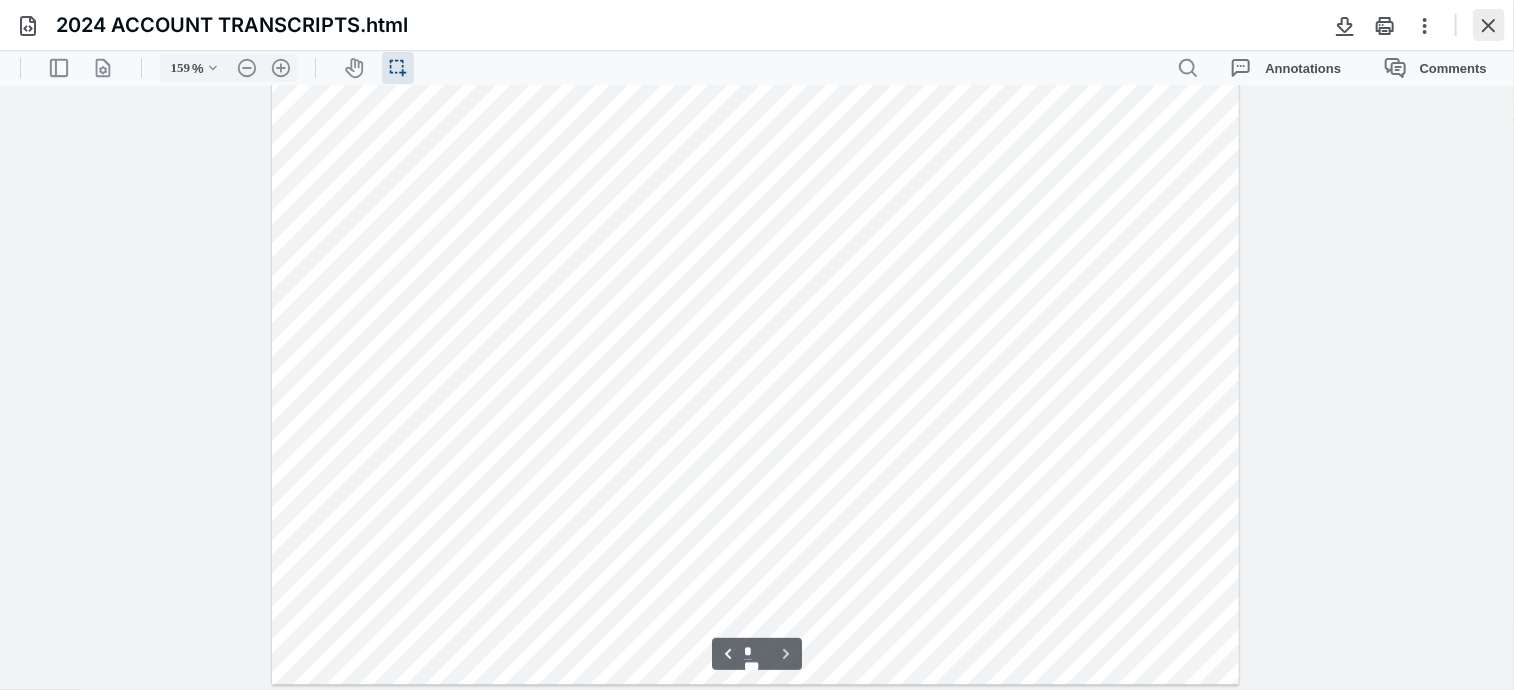 click at bounding box center (1489, 25) 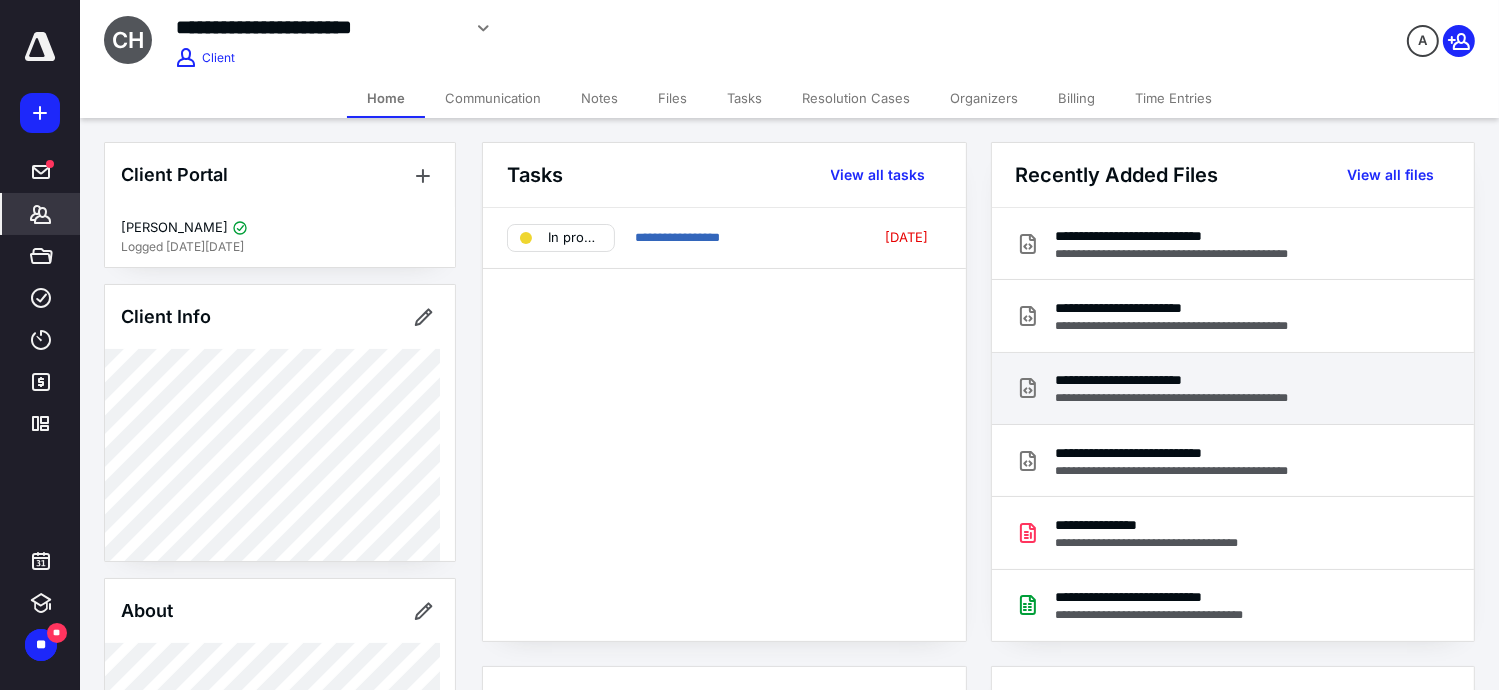 click on "**********" at bounding box center [1206, 380] 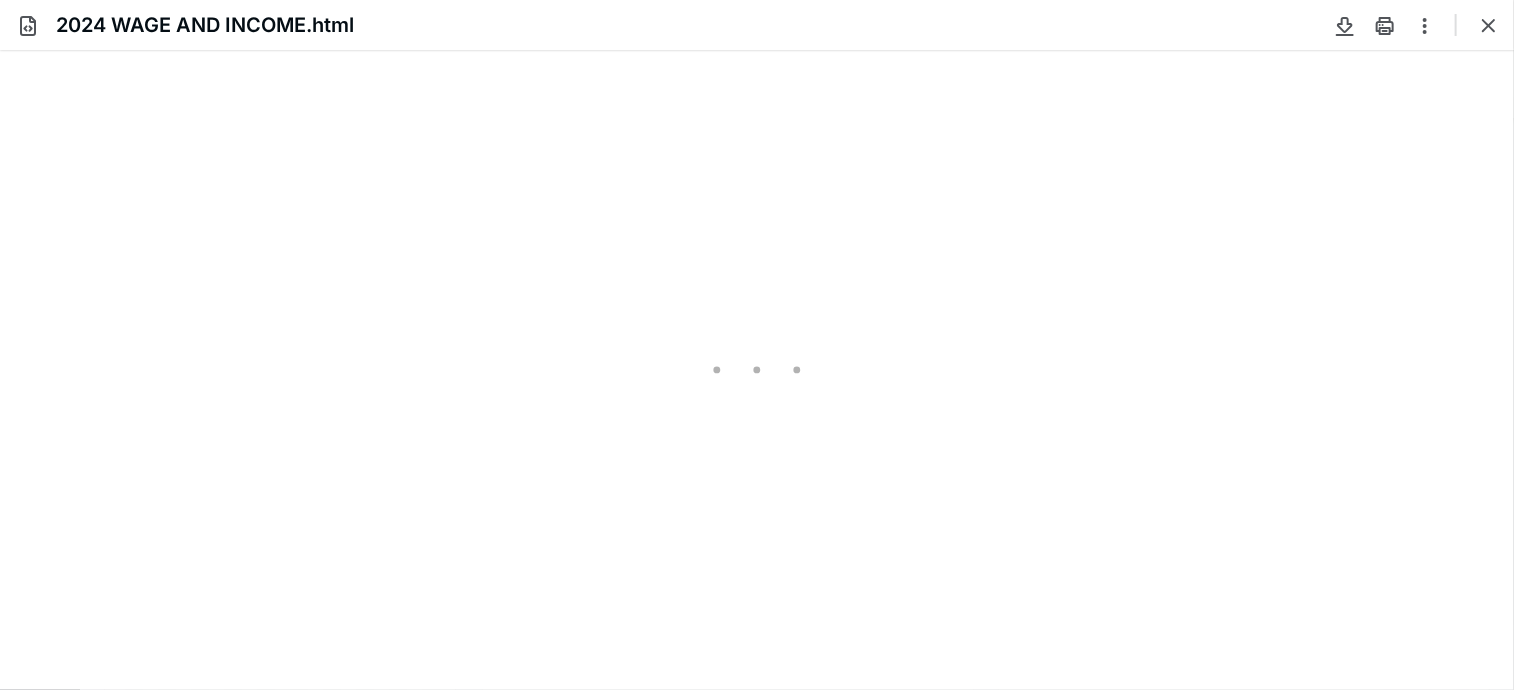 scroll, scrollTop: 0, scrollLeft: 0, axis: both 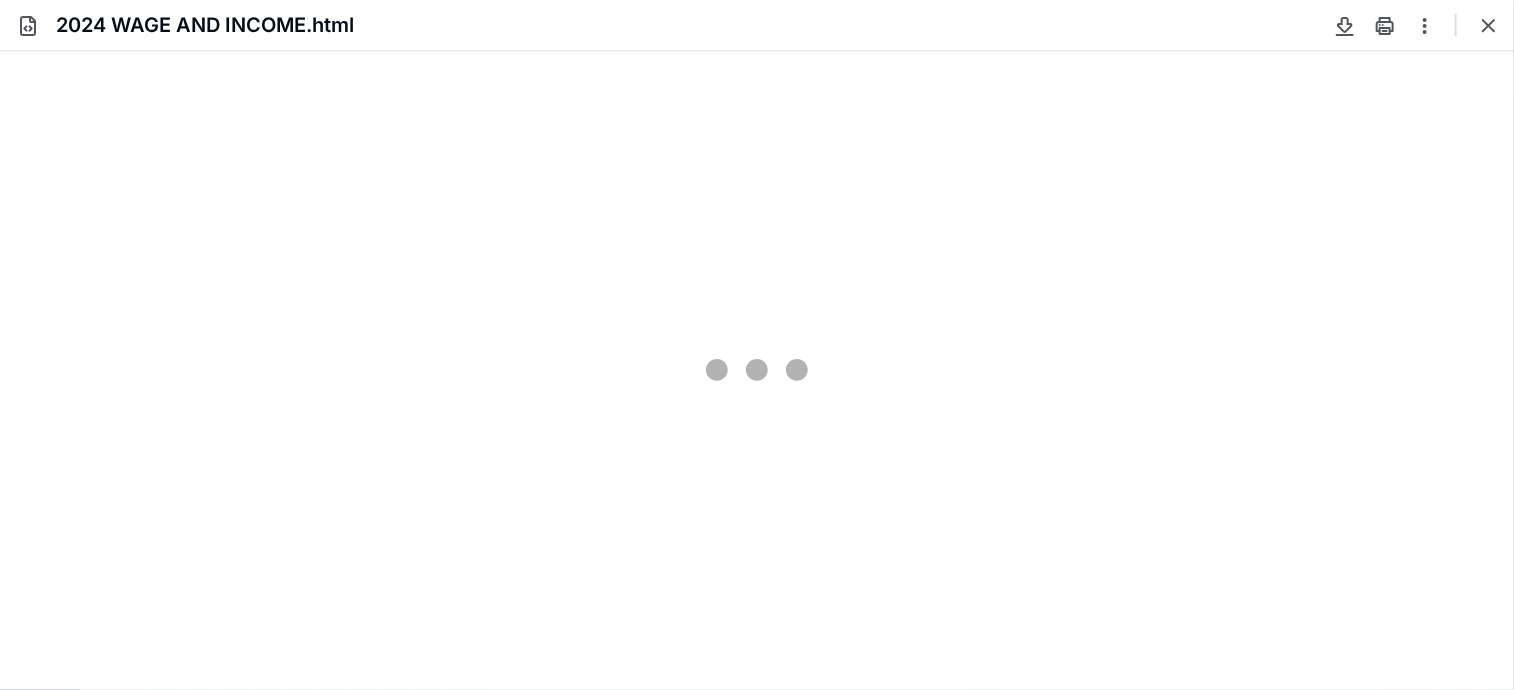 type on "76" 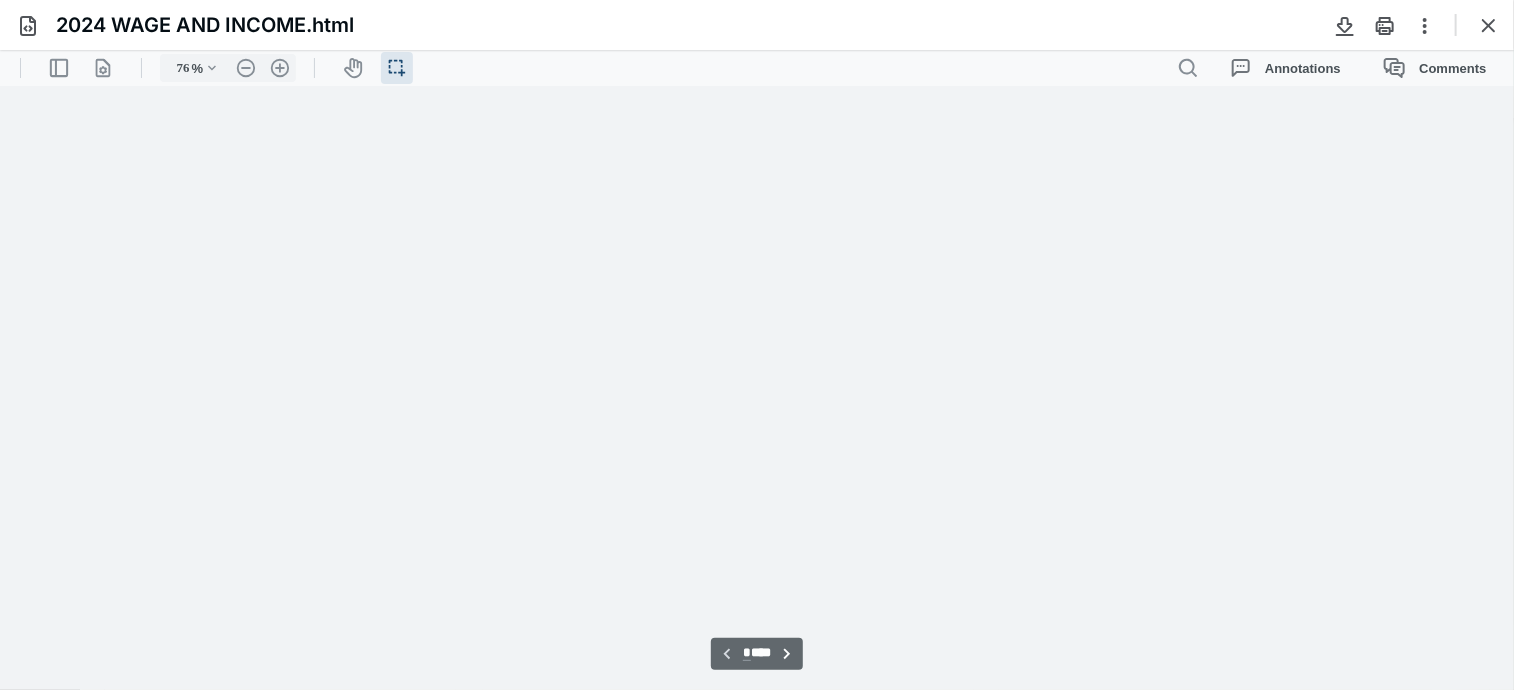 scroll, scrollTop: 39, scrollLeft: 0, axis: vertical 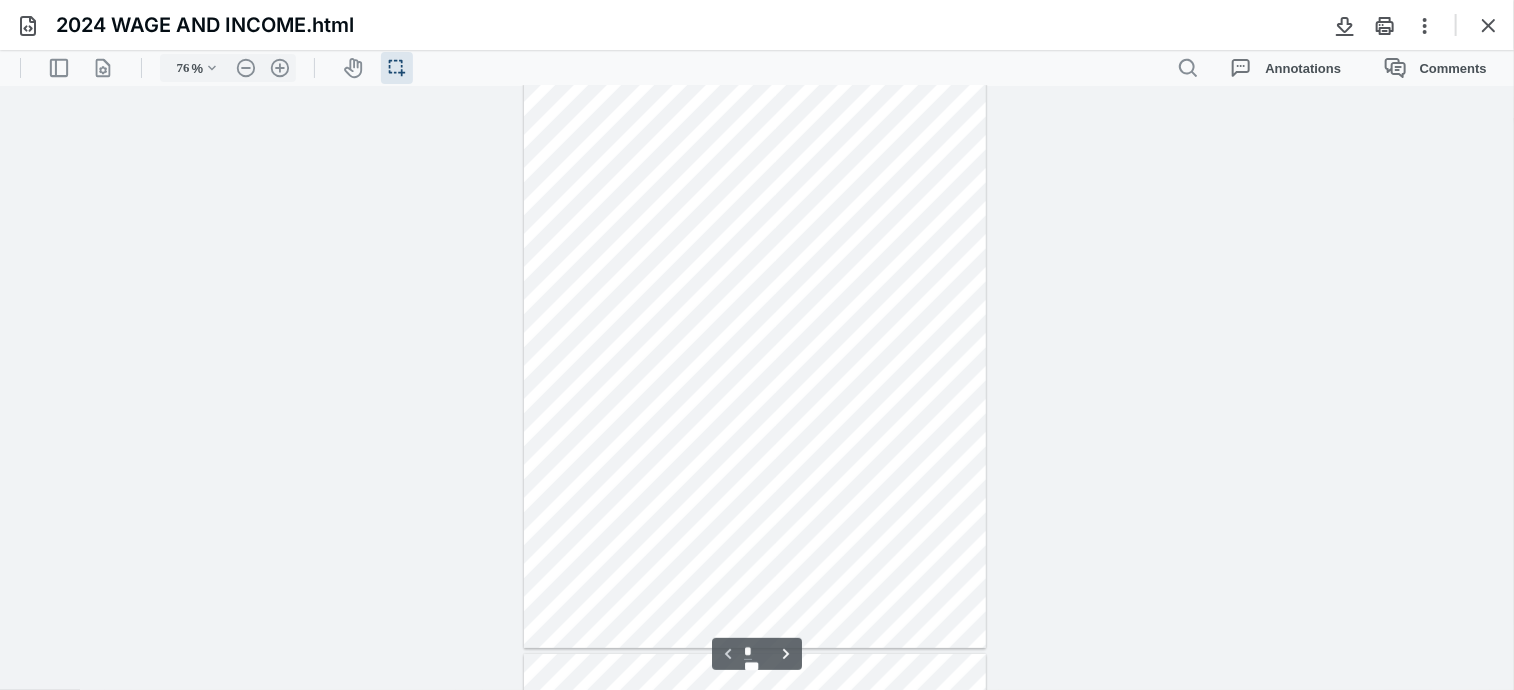 type on "*" 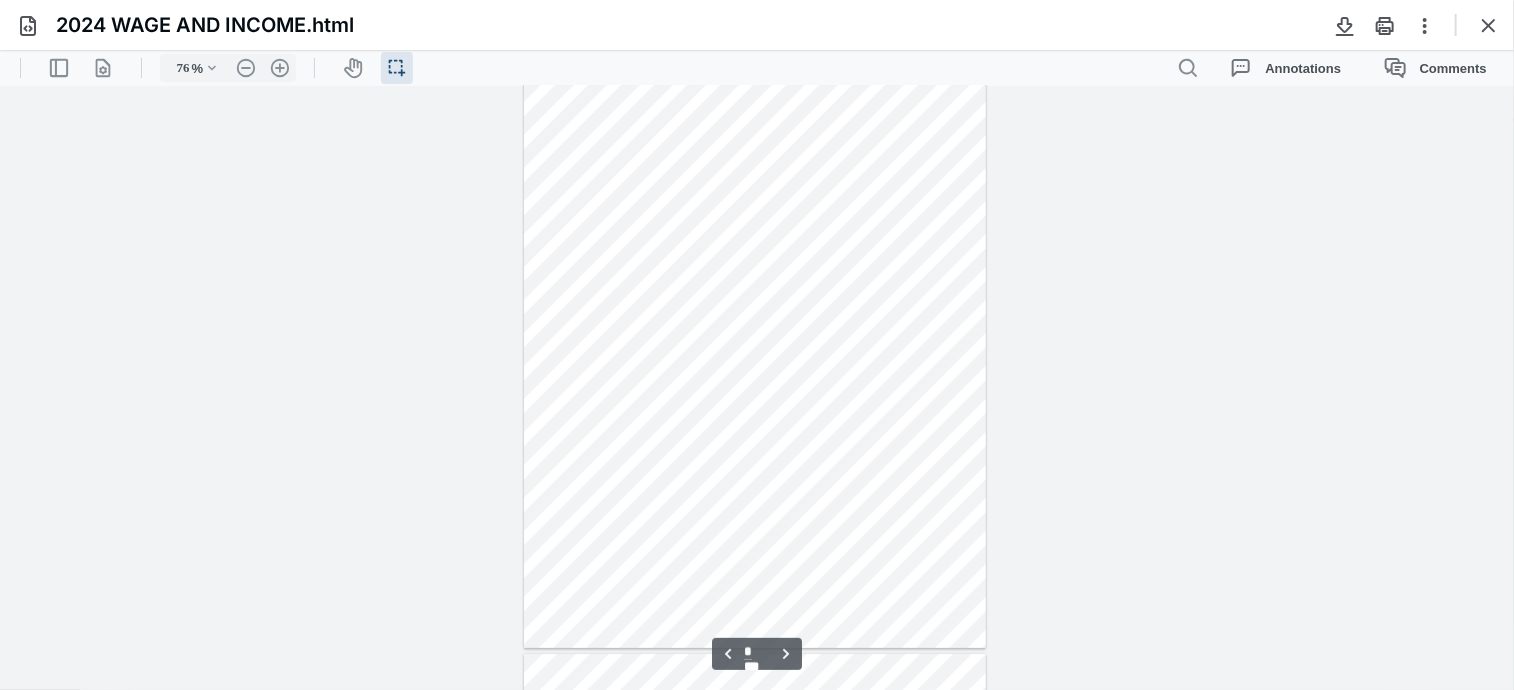 scroll, scrollTop: 539, scrollLeft: 0, axis: vertical 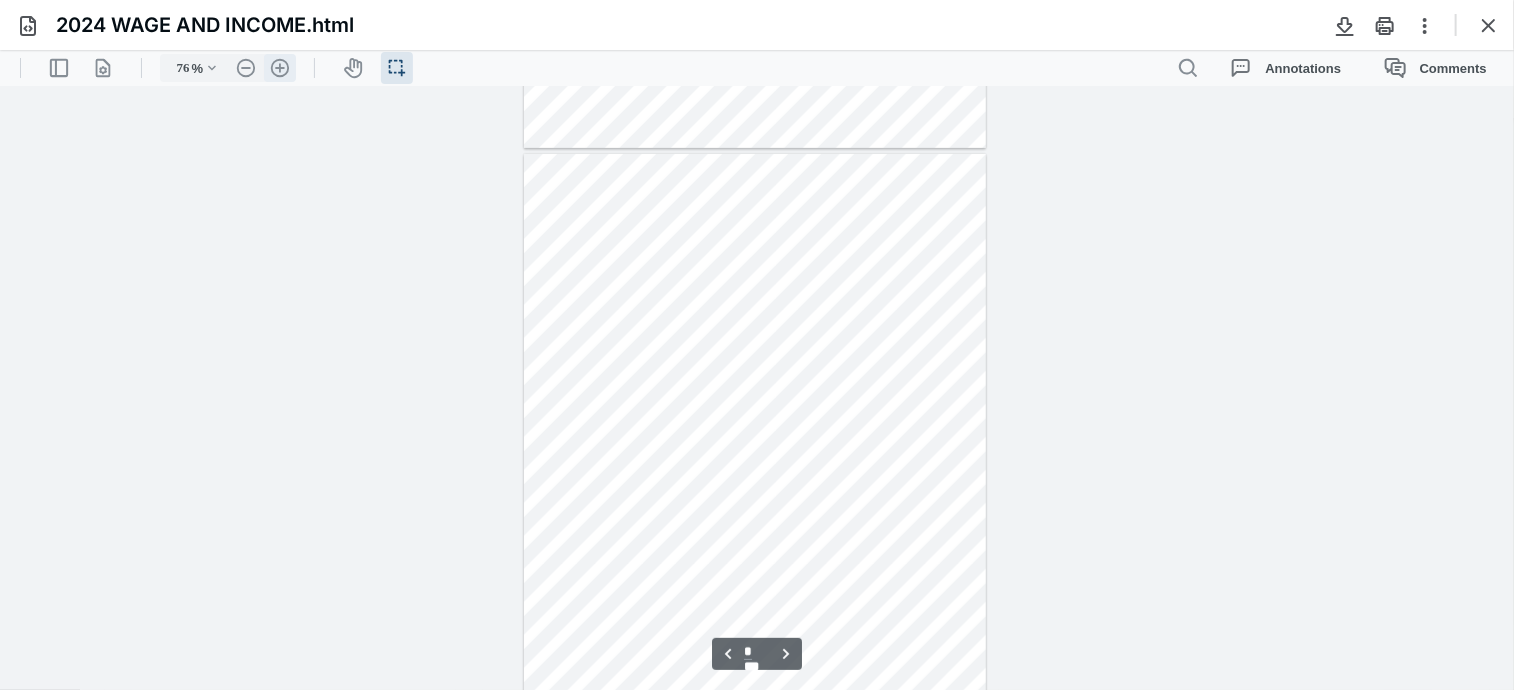 click on ".cls-1{fill:#abb0c4;} icon - header - zoom - in - line" at bounding box center (280, 67) 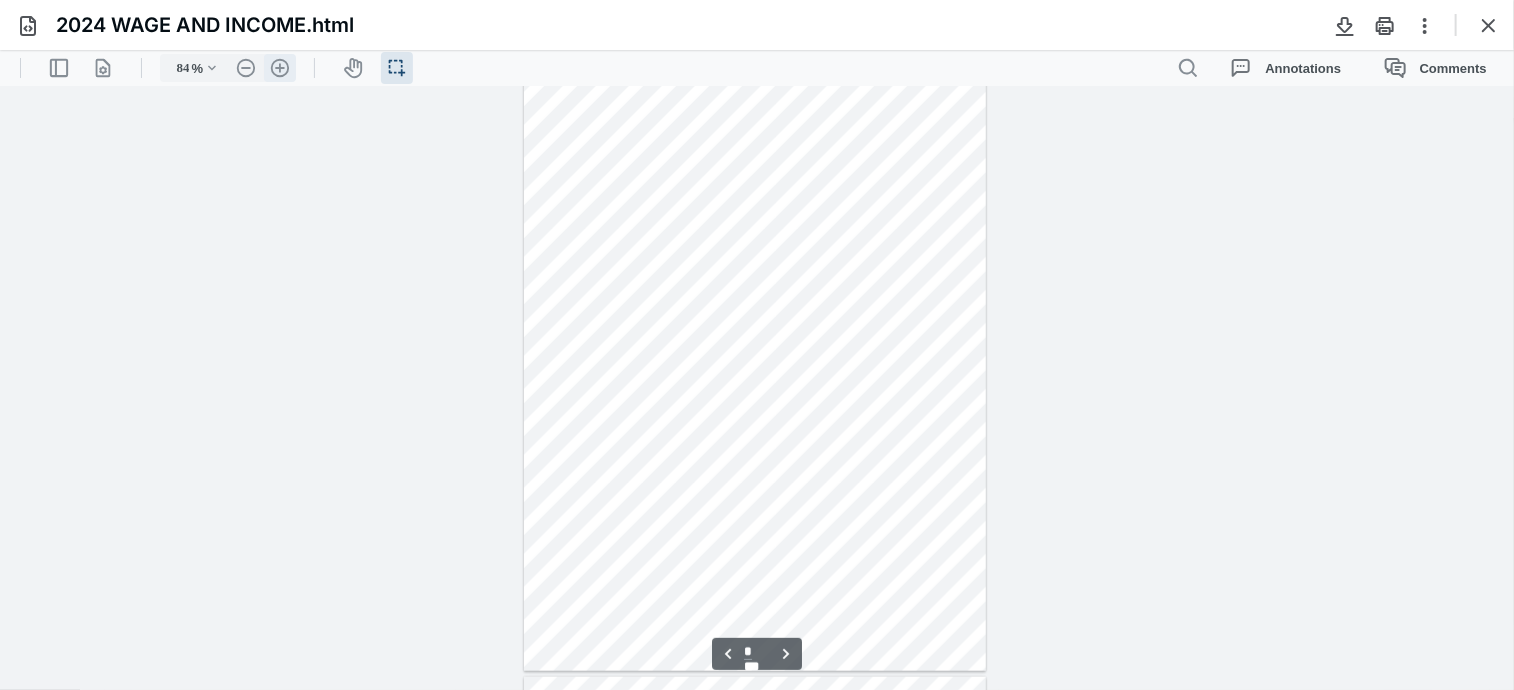 click on ".cls-1{fill:#abb0c4;} icon - header - zoom - in - line" at bounding box center [280, 67] 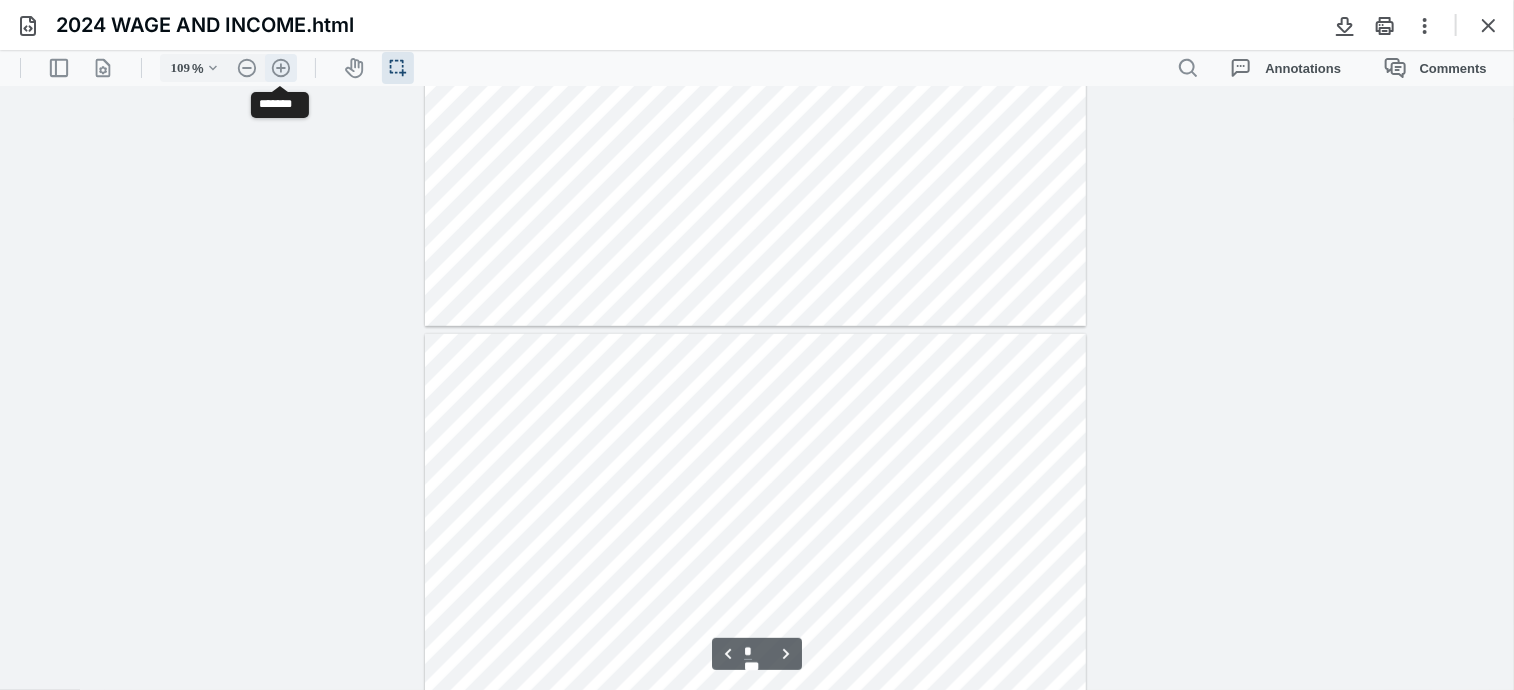 click on ".cls-1{fill:#abb0c4;} icon - header - zoom - in - line" at bounding box center (281, 67) 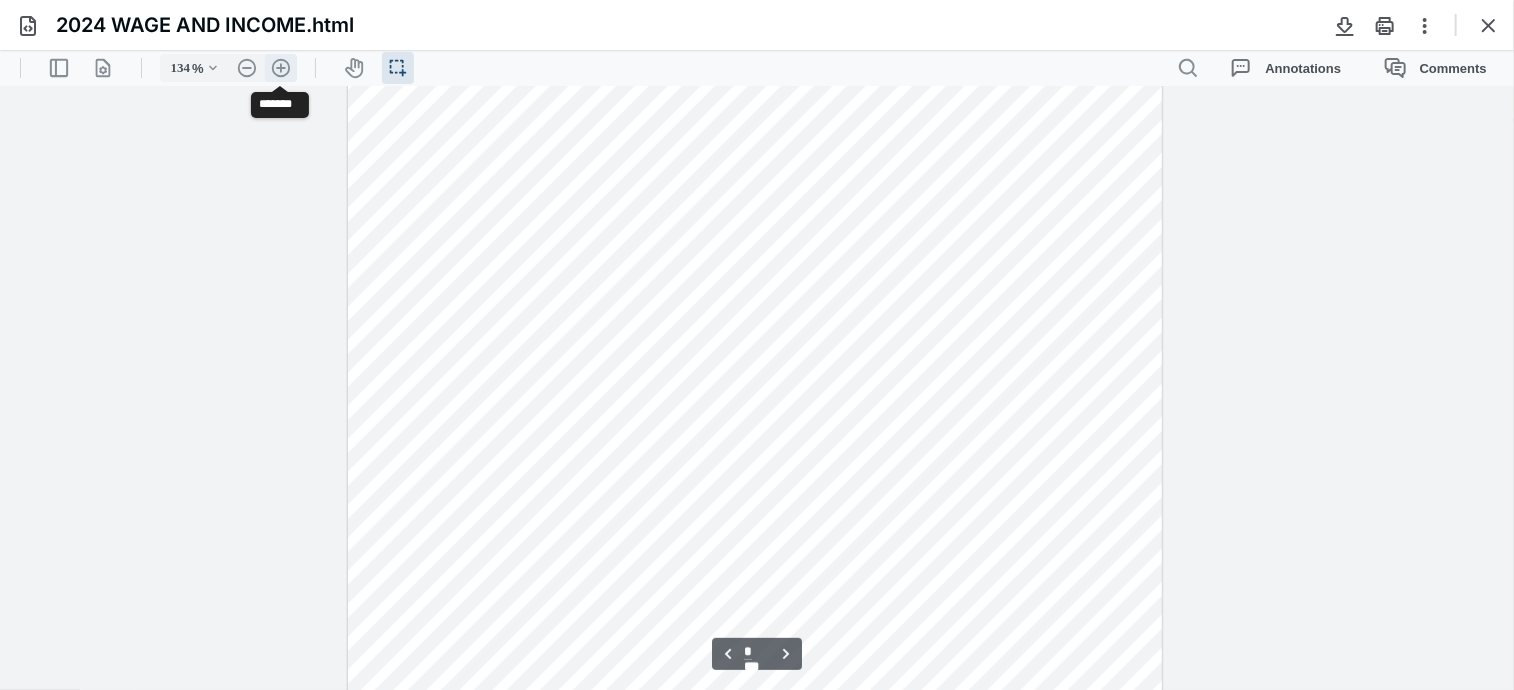 click on ".cls-1{fill:#abb0c4;} icon - header - zoom - in - line" at bounding box center [281, 67] 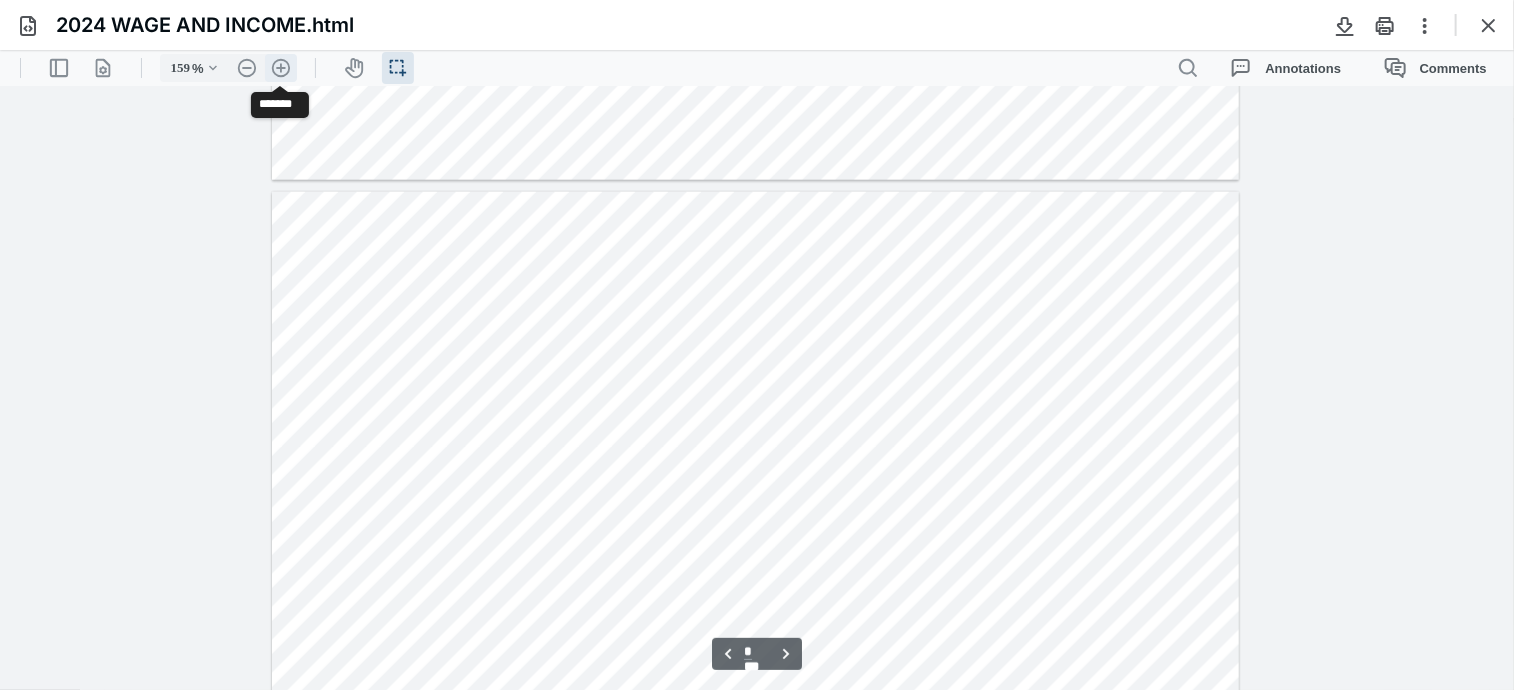 scroll, scrollTop: 1980, scrollLeft: 0, axis: vertical 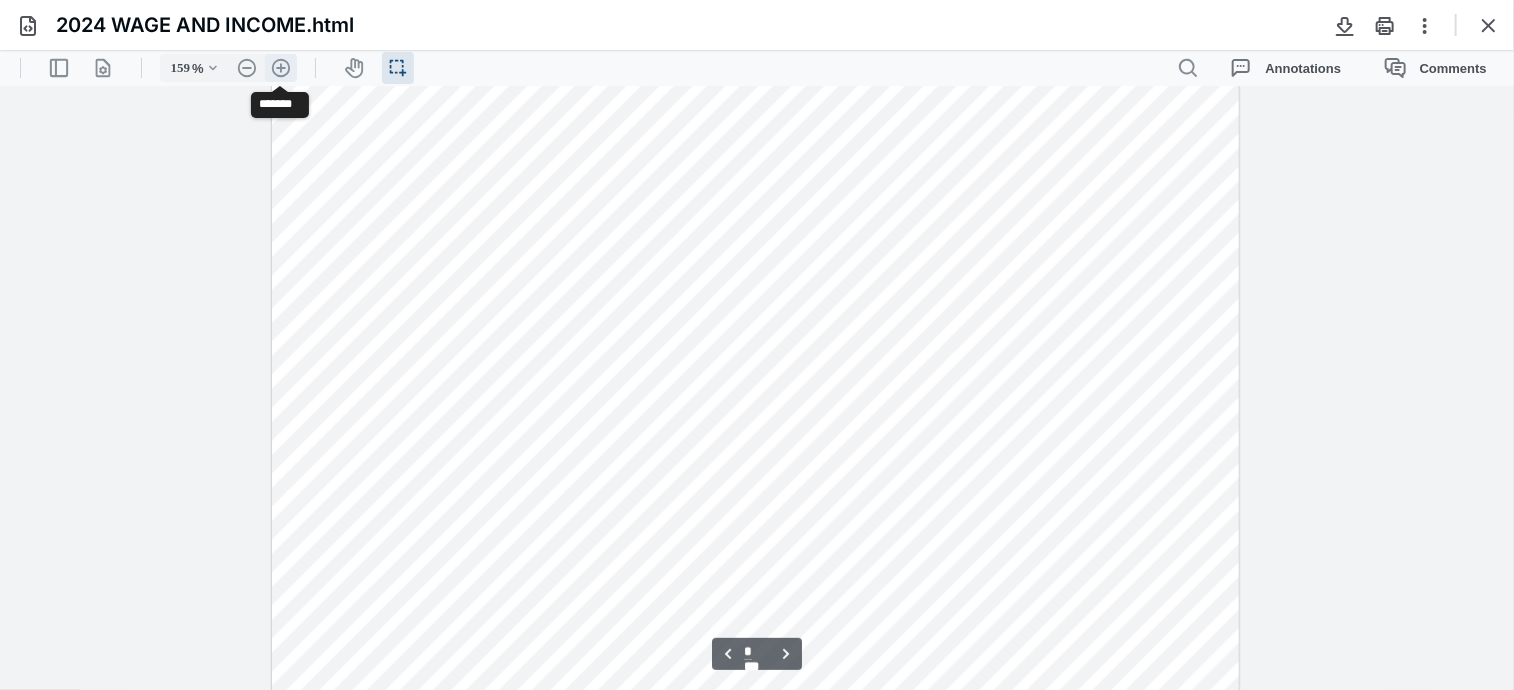 click on ".cls-1{fill:#abb0c4;} icon - header - zoom - in - line" at bounding box center (281, 67) 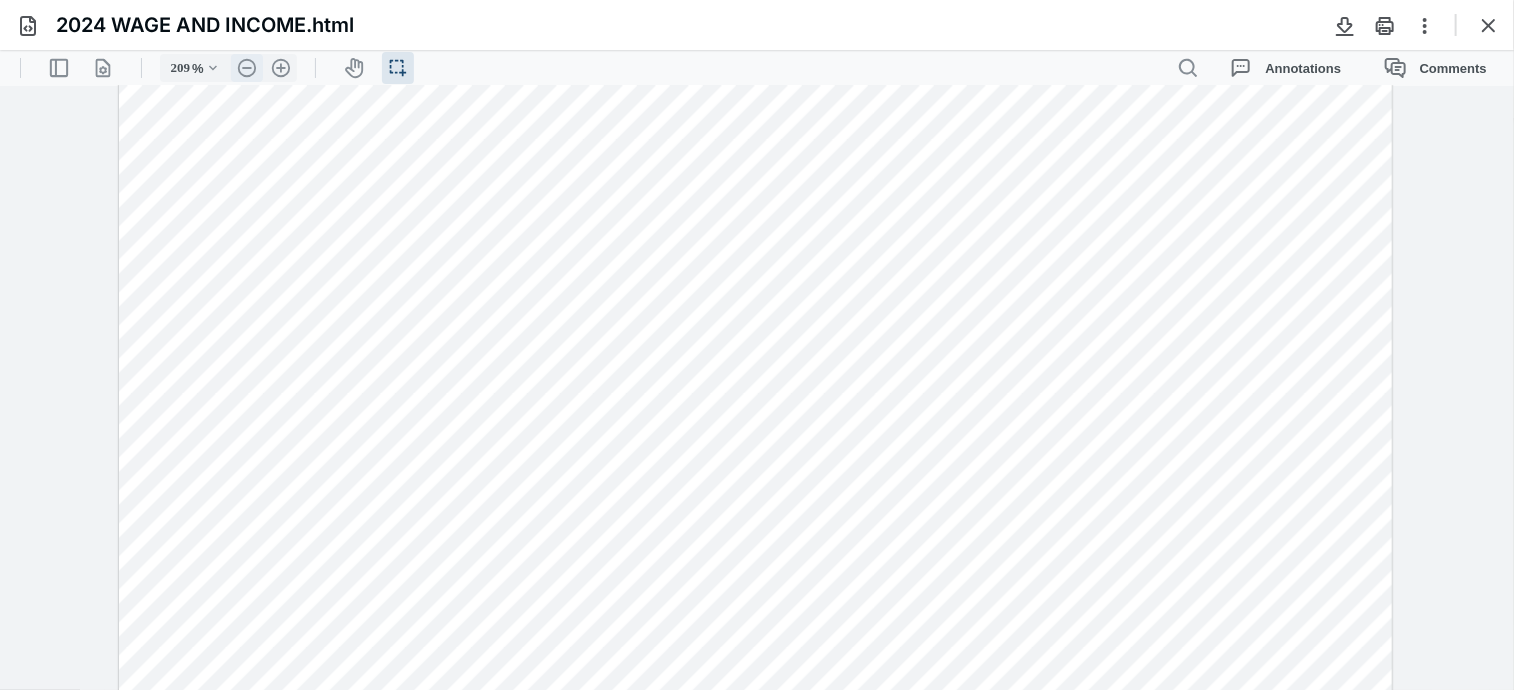 click on ".cls-1{fill:#abb0c4;} icon - header - zoom - out - line" at bounding box center (247, 67) 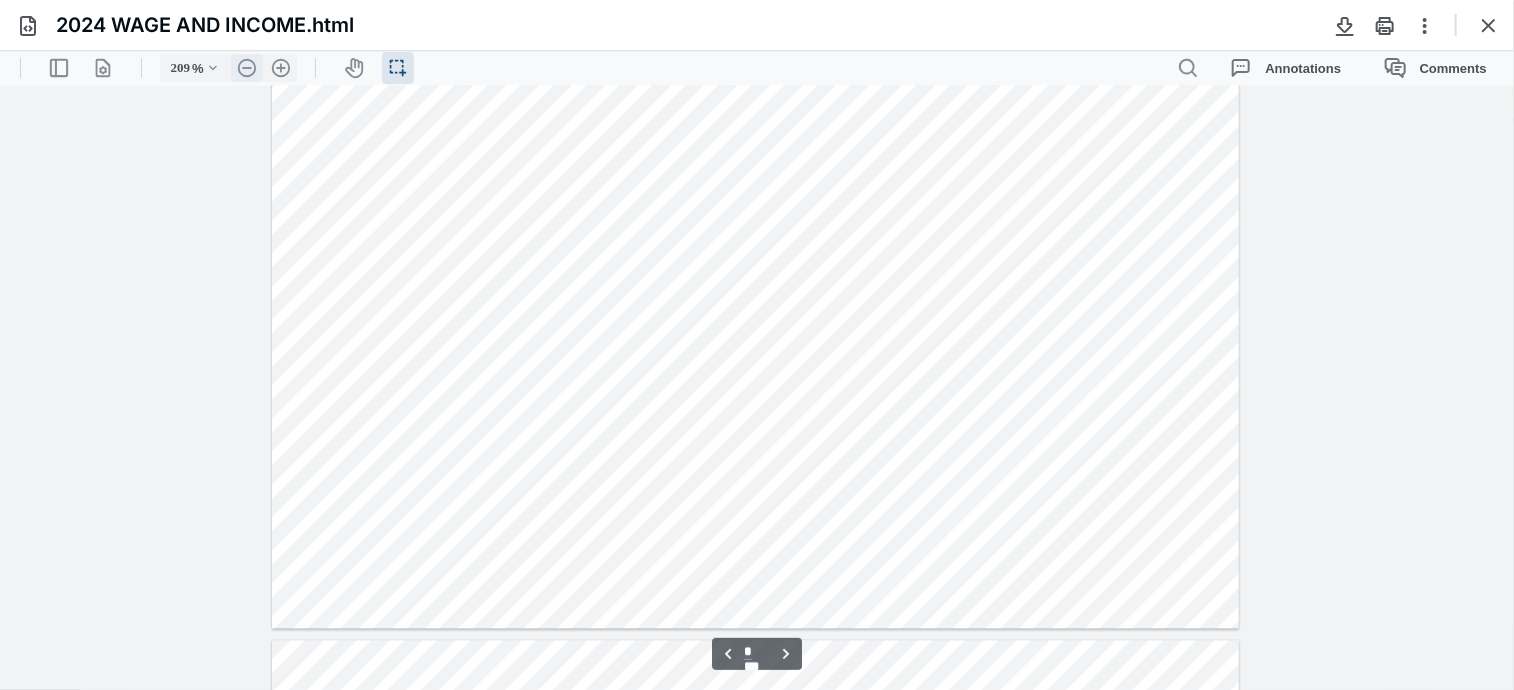type on "159" 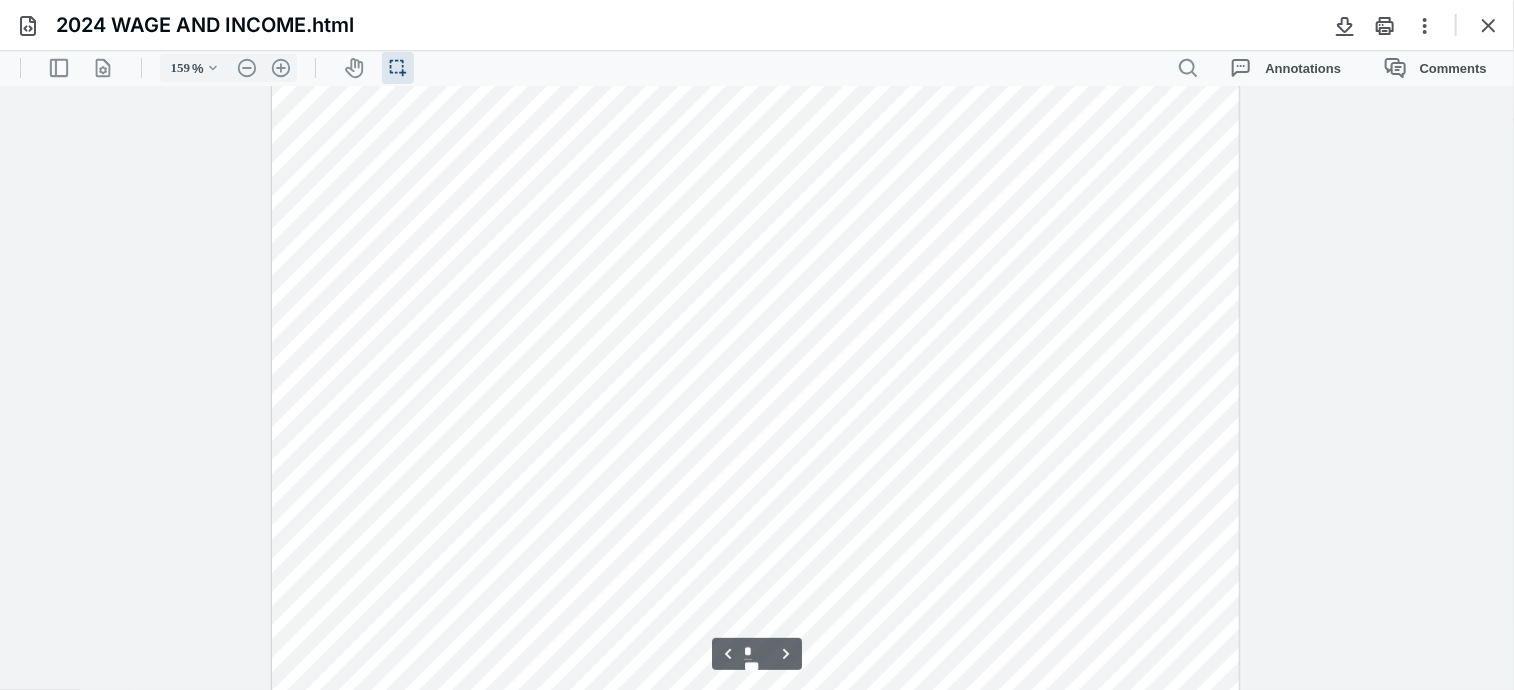 scroll, scrollTop: 4336, scrollLeft: 0, axis: vertical 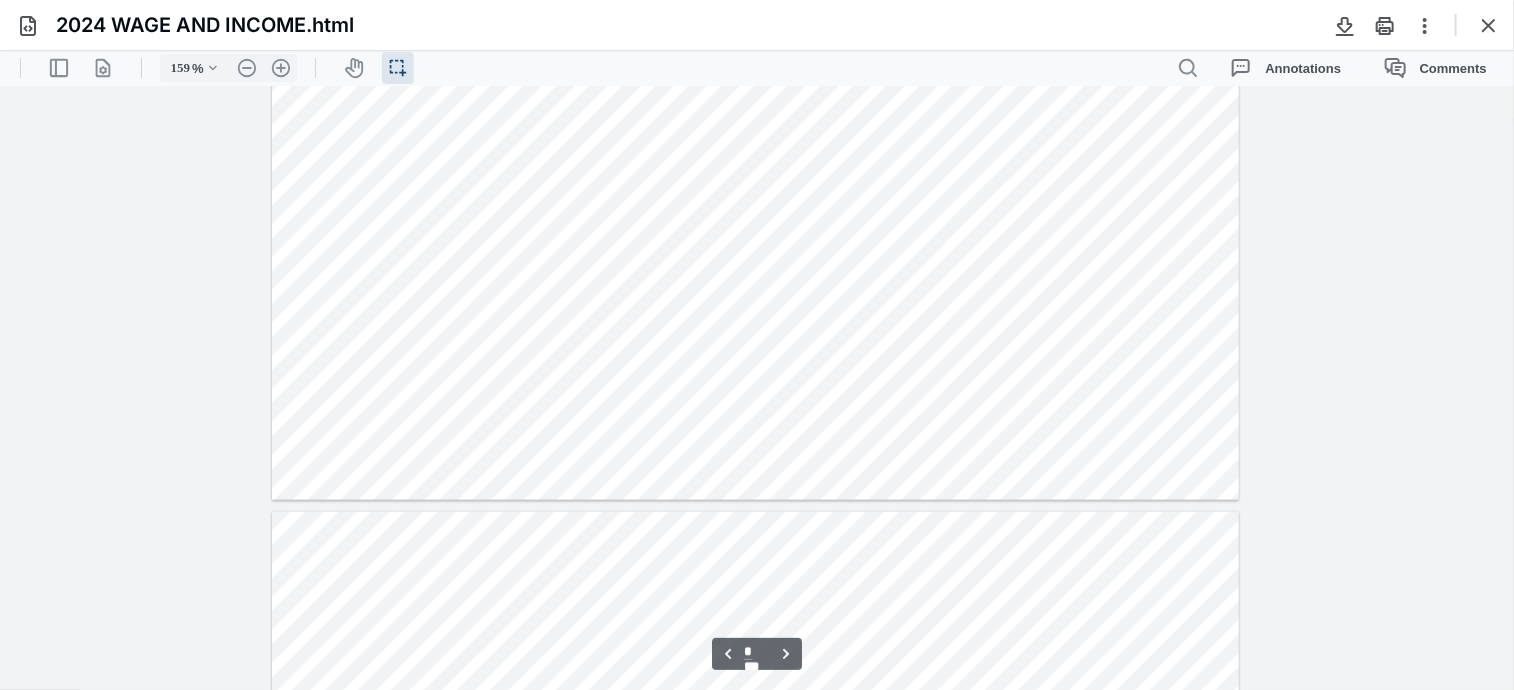 type on "*" 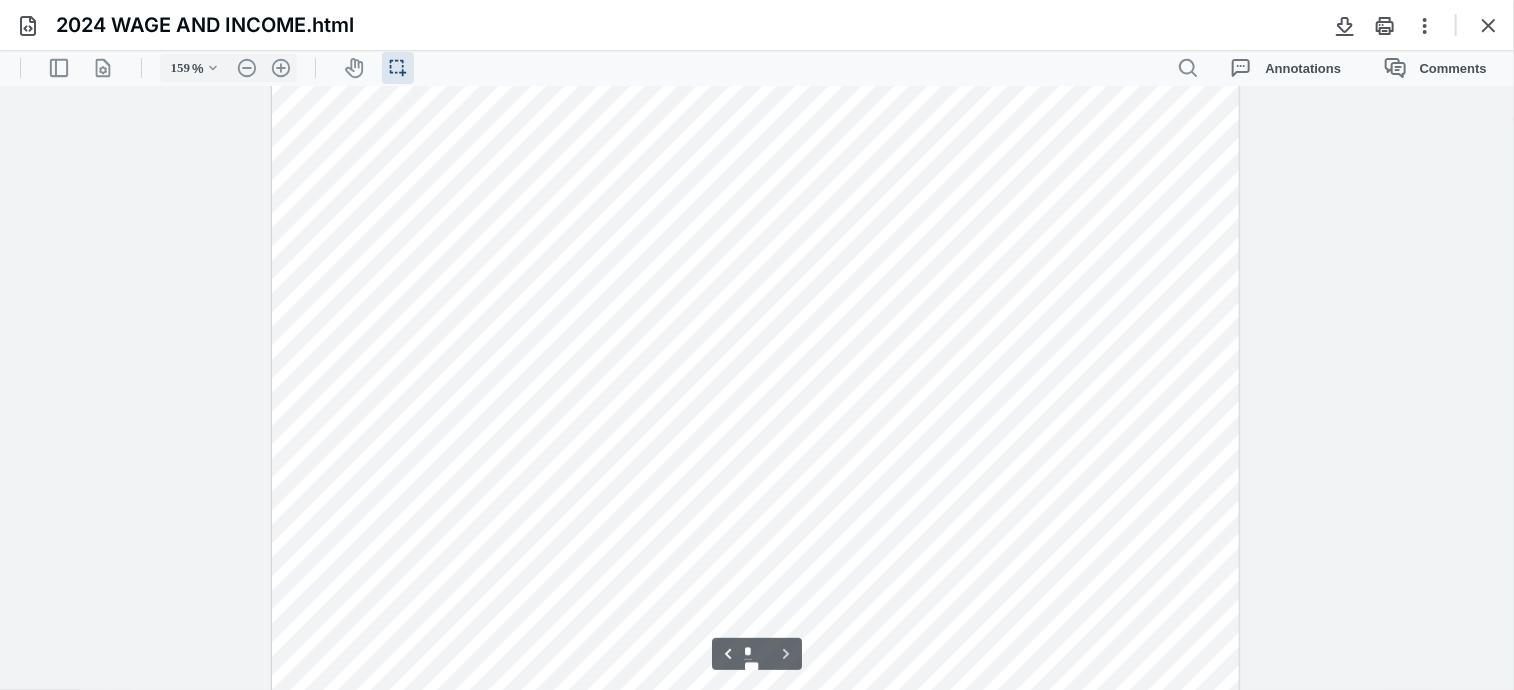 scroll, scrollTop: 5715, scrollLeft: 0, axis: vertical 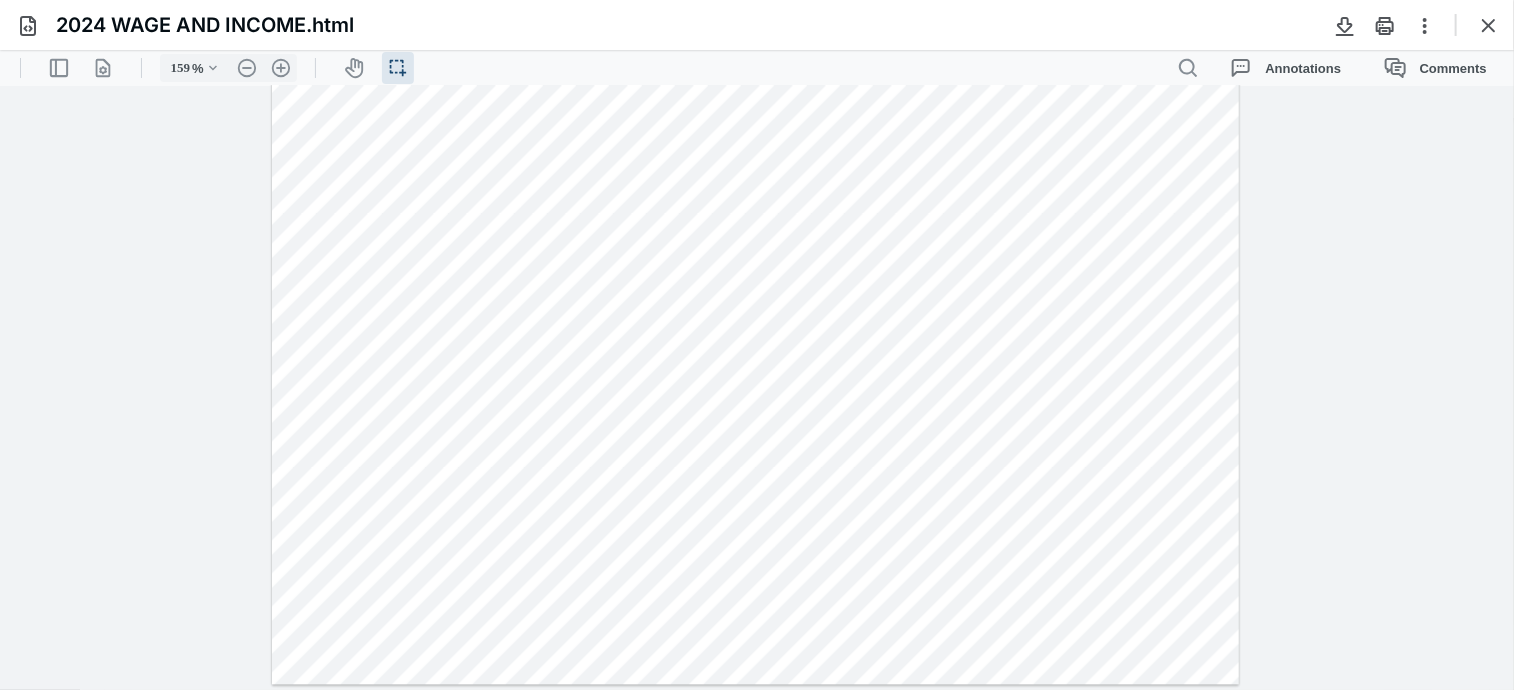 click at bounding box center (1465, 25) 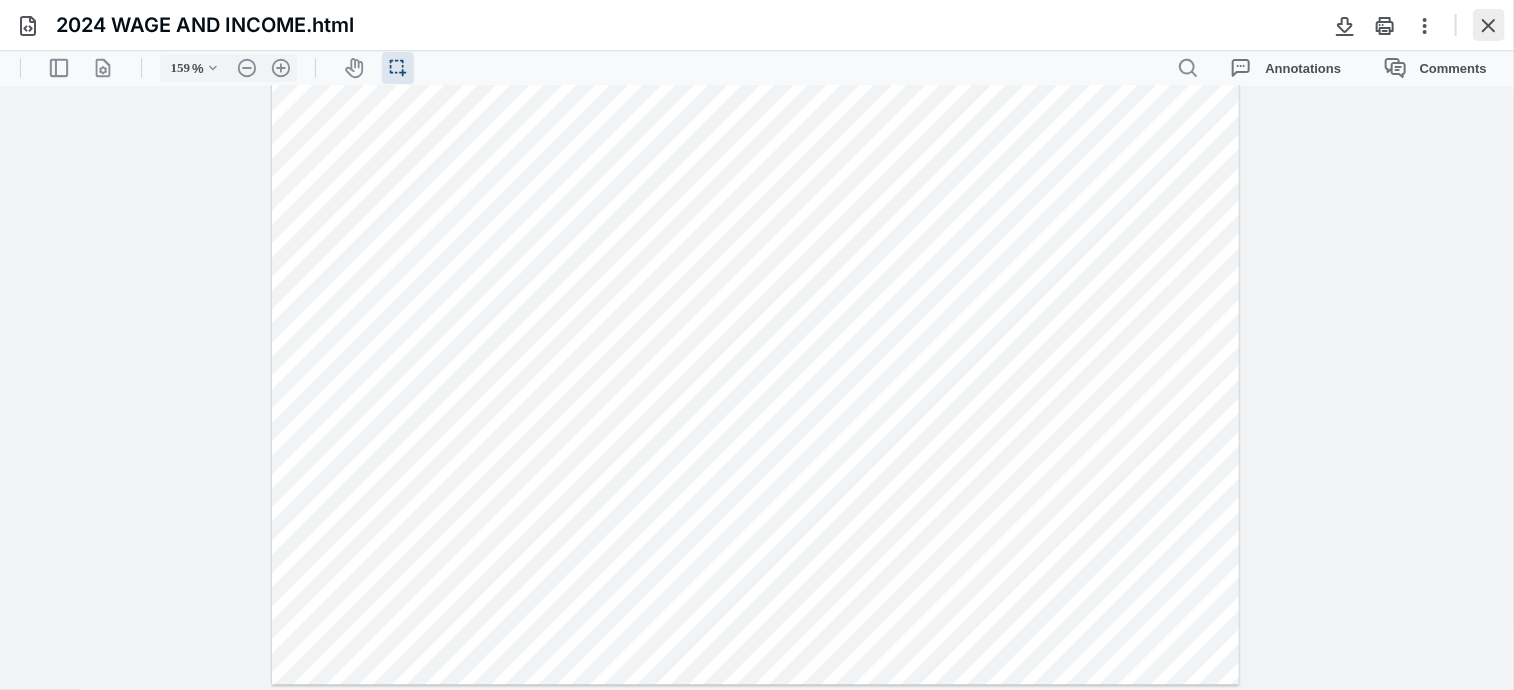 click at bounding box center [1489, 25] 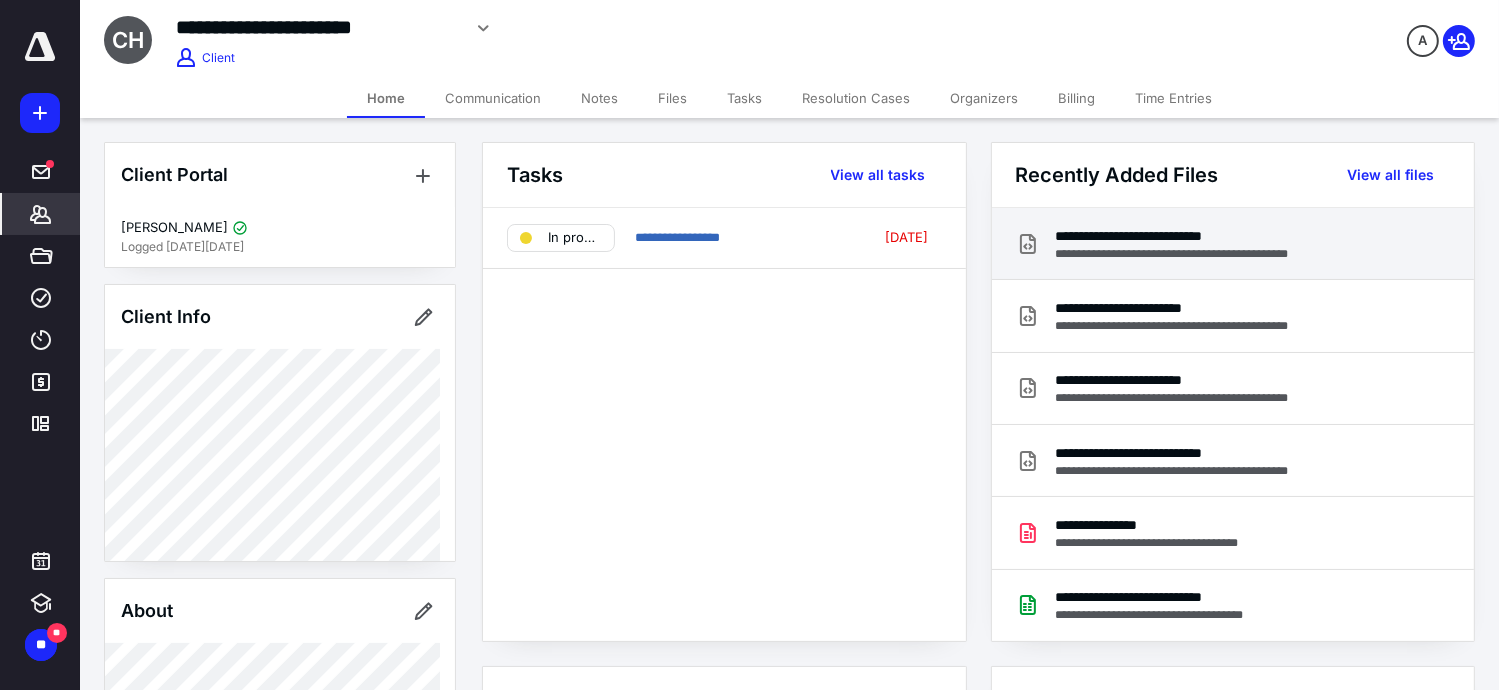 click on "**********" at bounding box center (1206, 236) 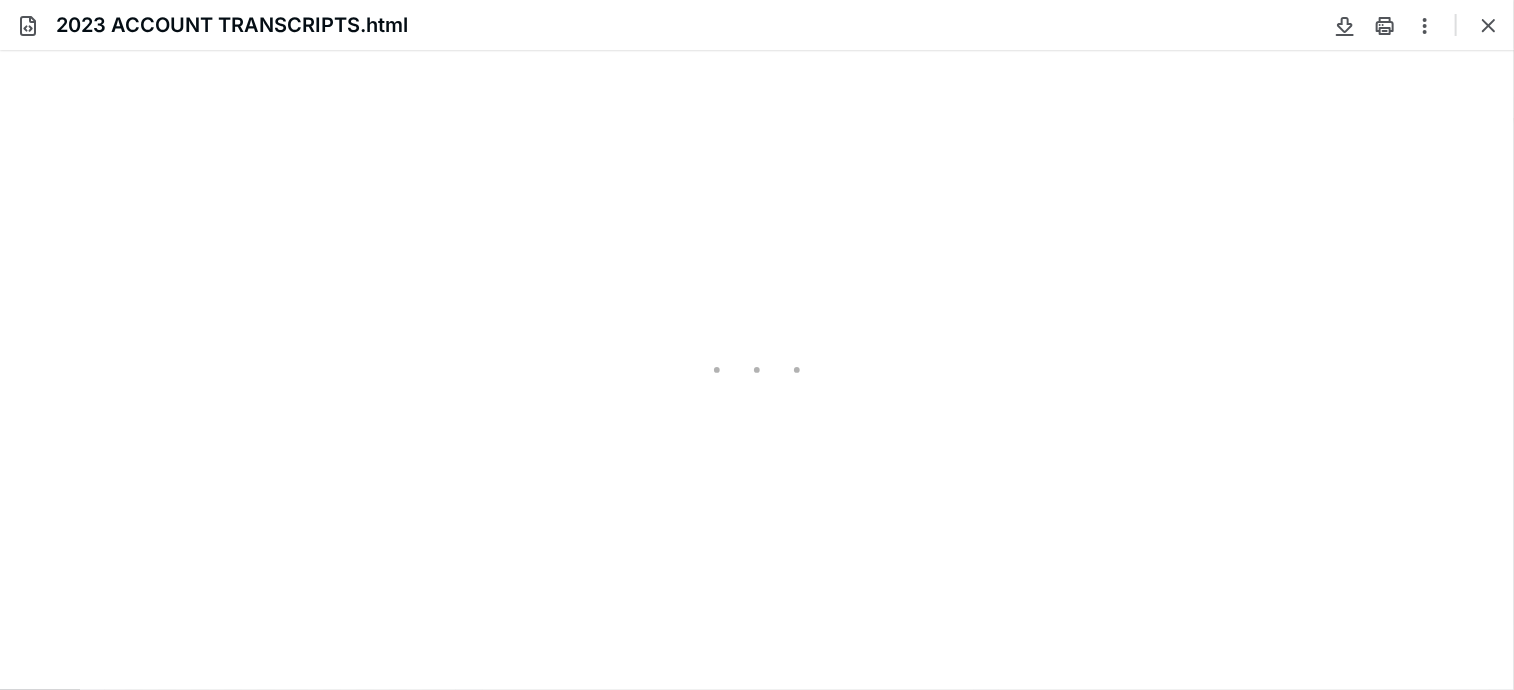 scroll, scrollTop: 0, scrollLeft: 0, axis: both 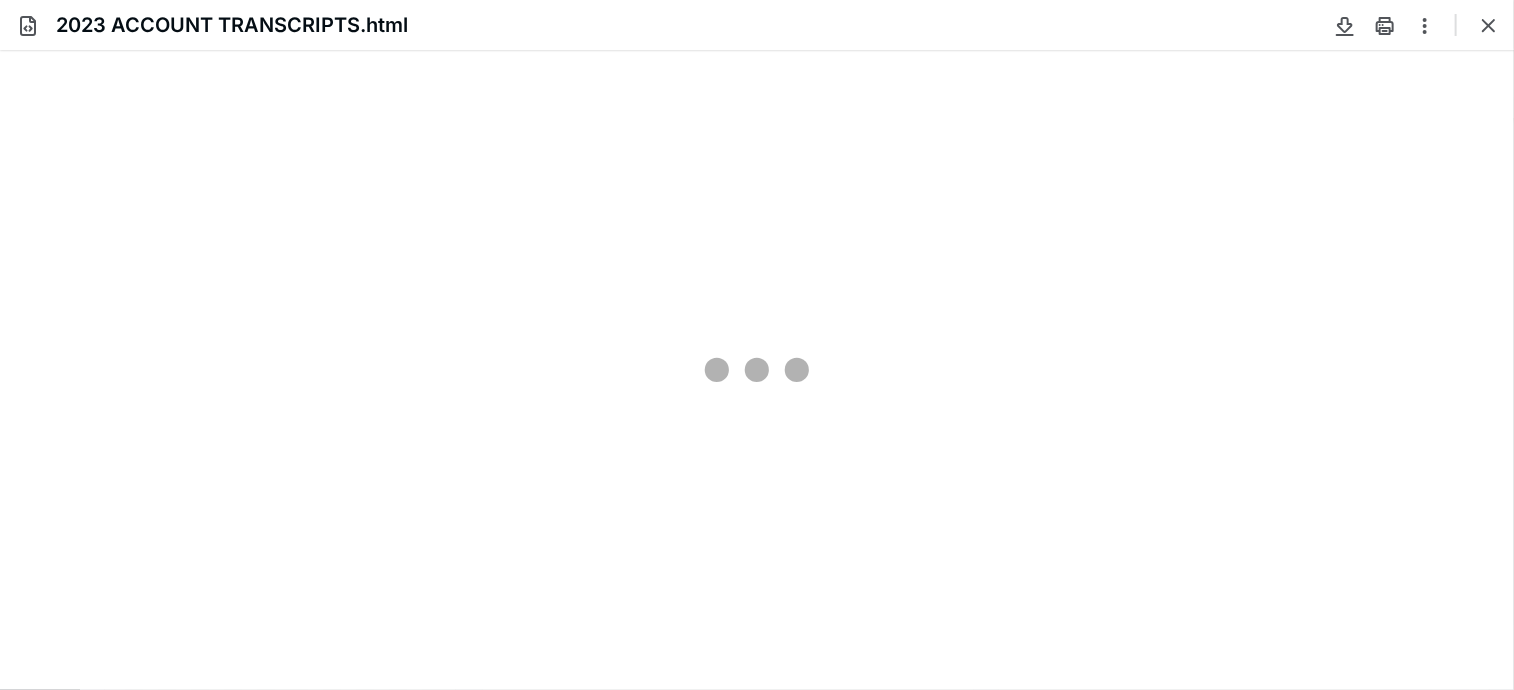 type on "76" 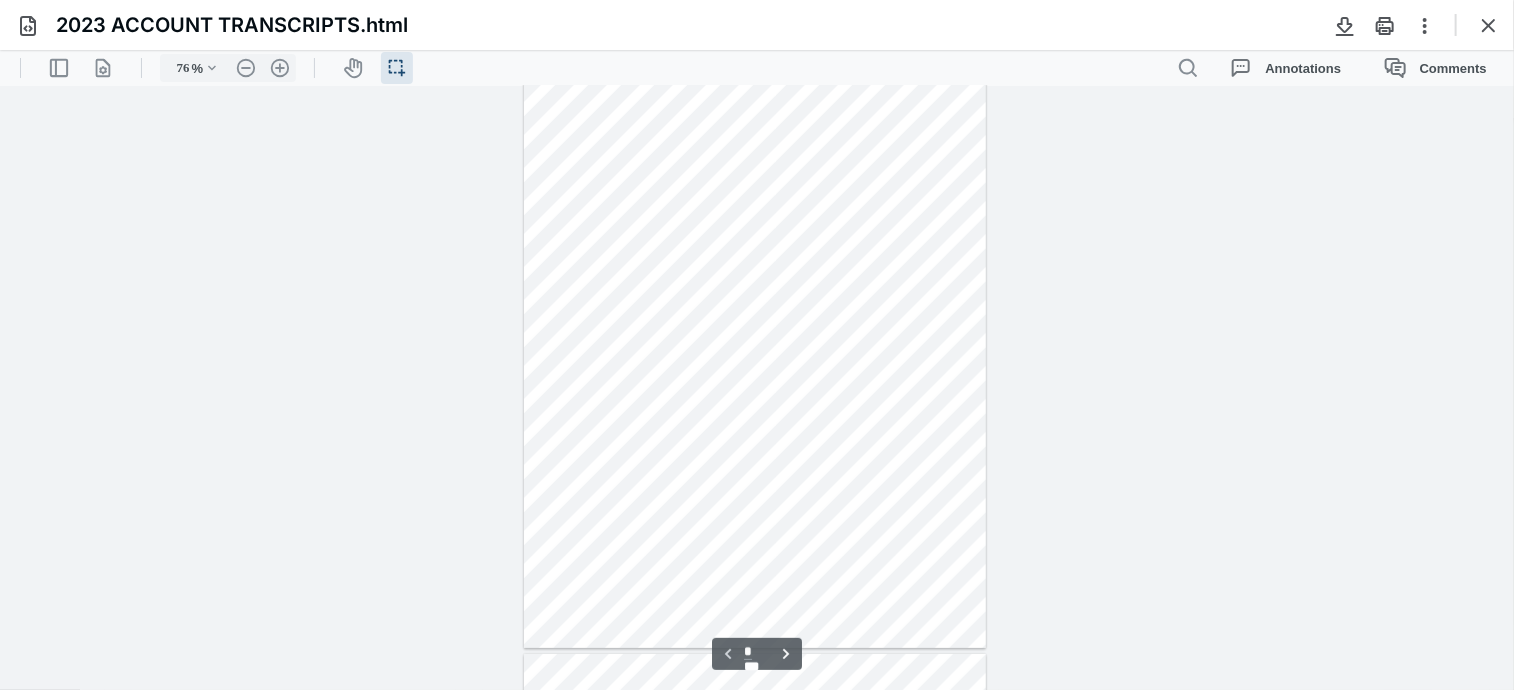 type on "*" 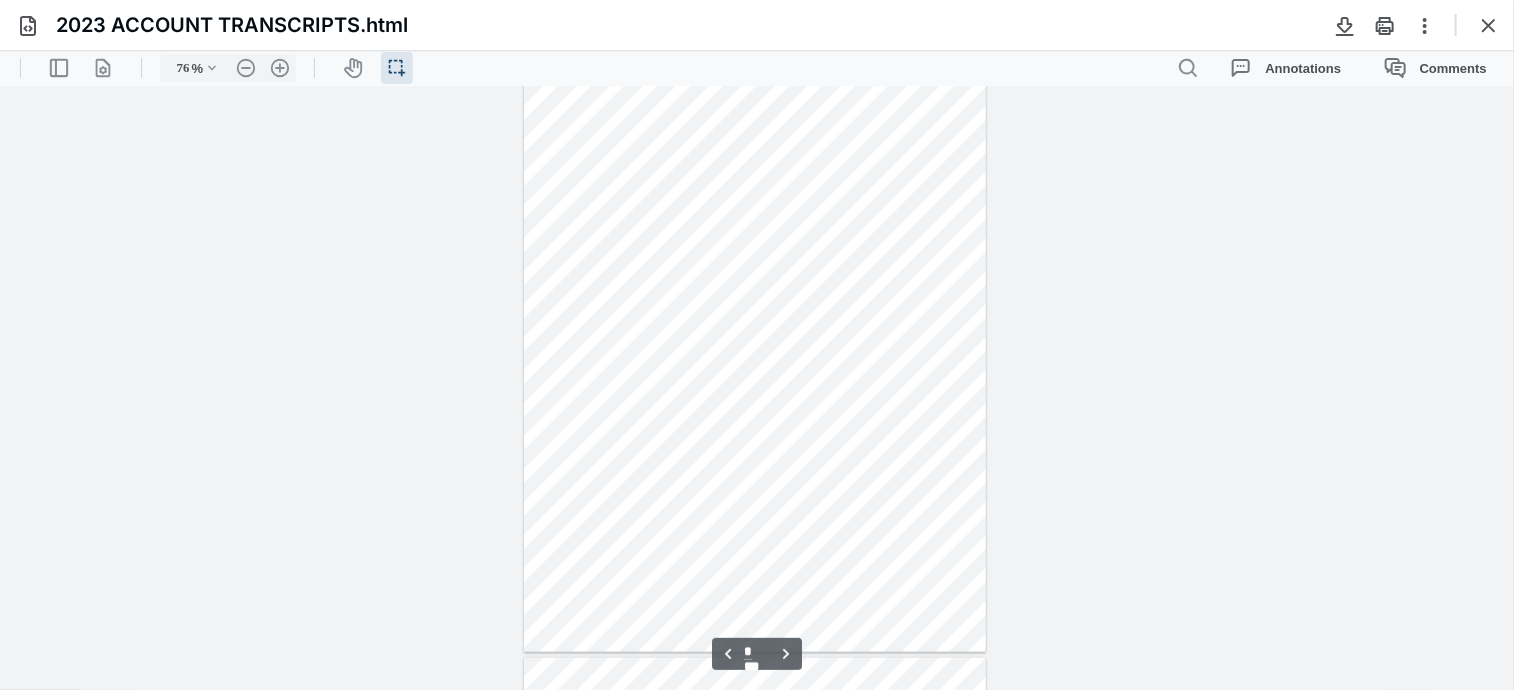 scroll, scrollTop: 739, scrollLeft: 0, axis: vertical 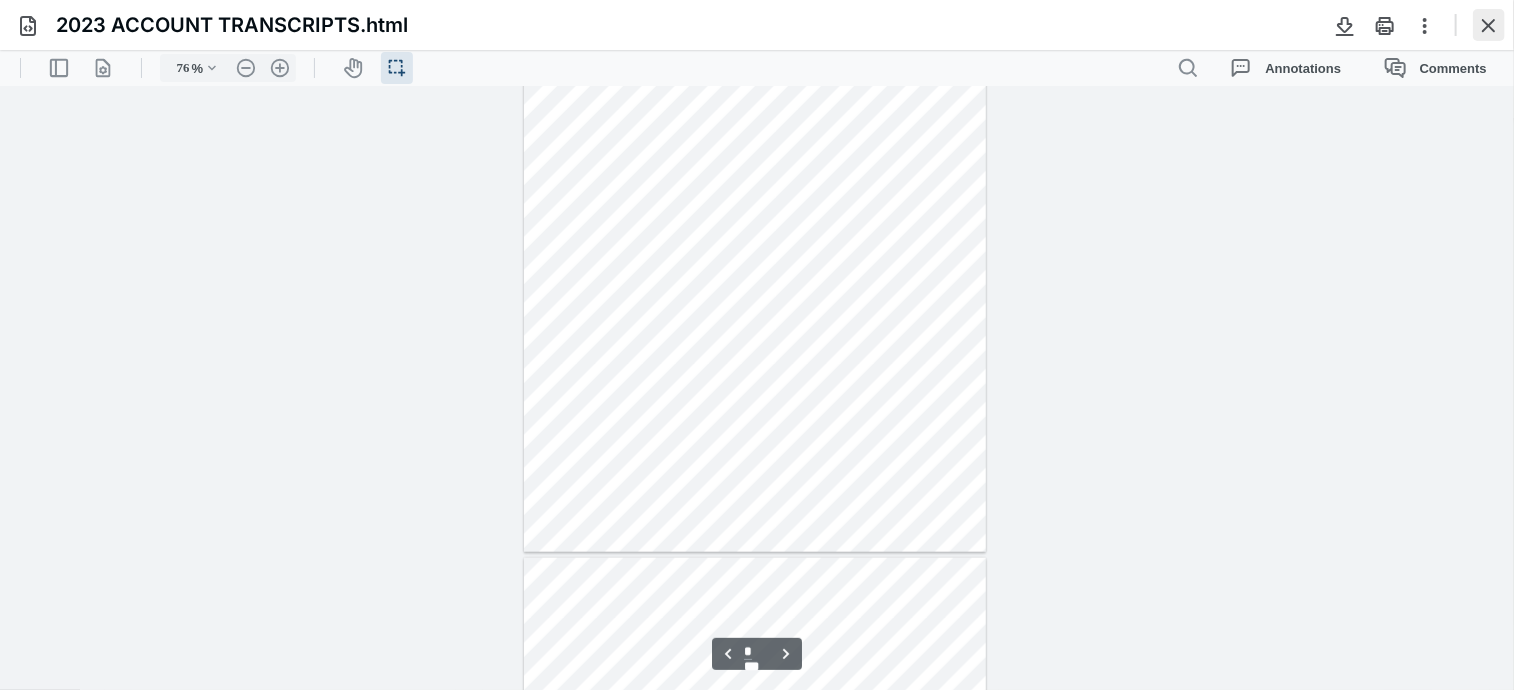click at bounding box center [1489, 25] 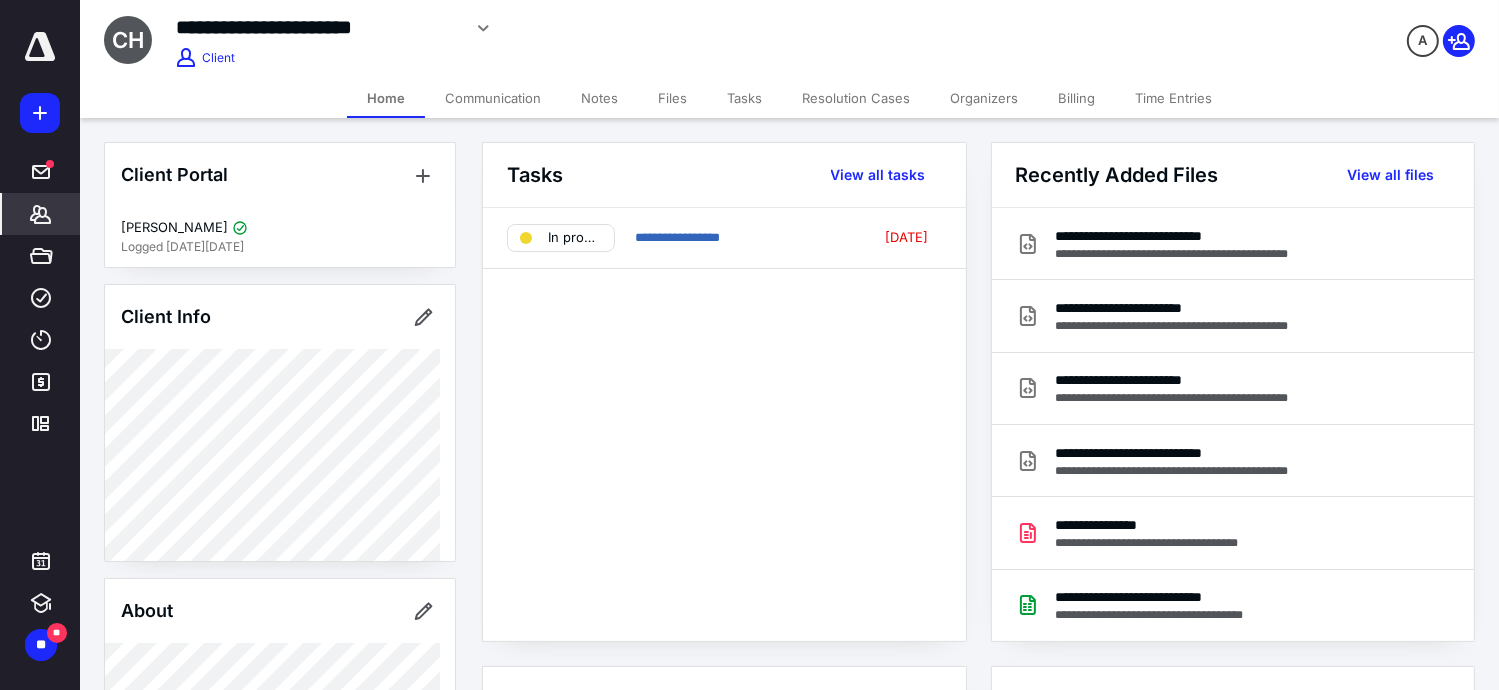 click on "Files" at bounding box center (672, 98) 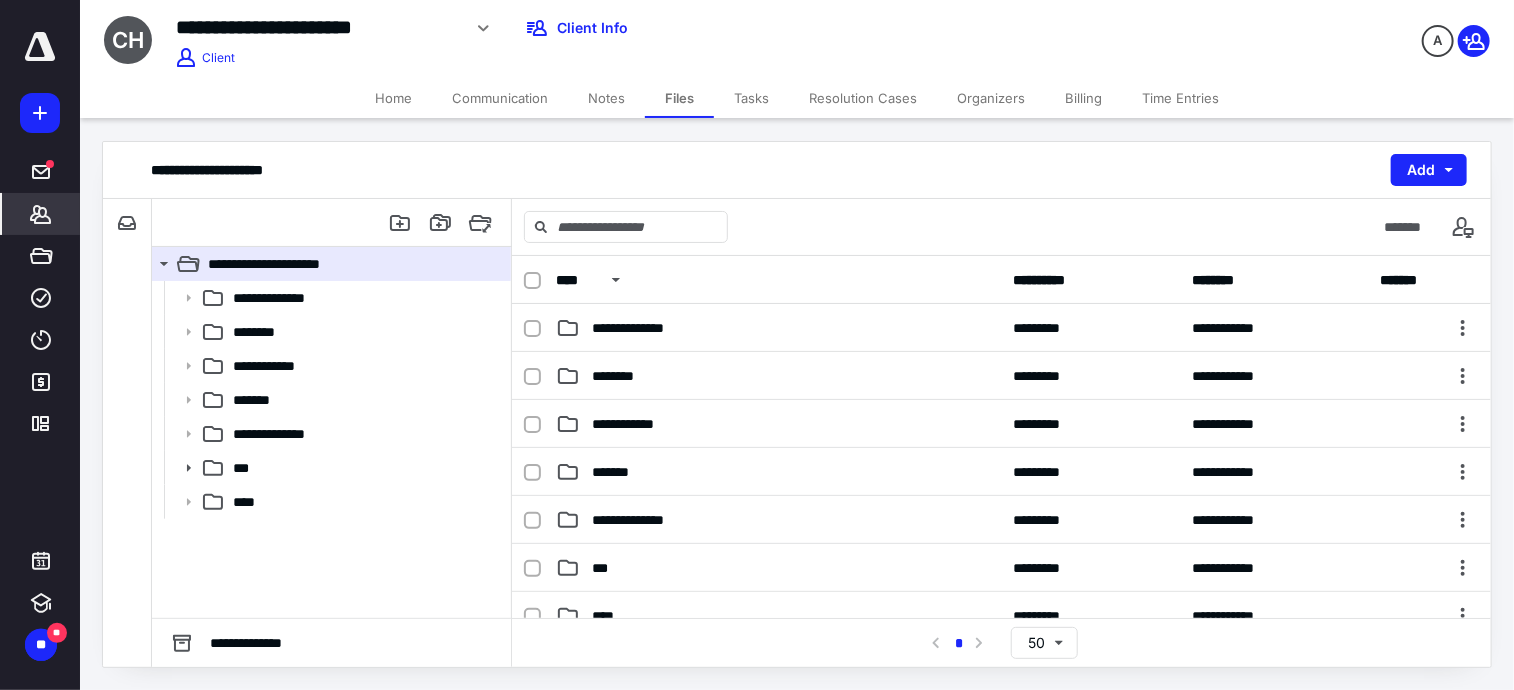 click 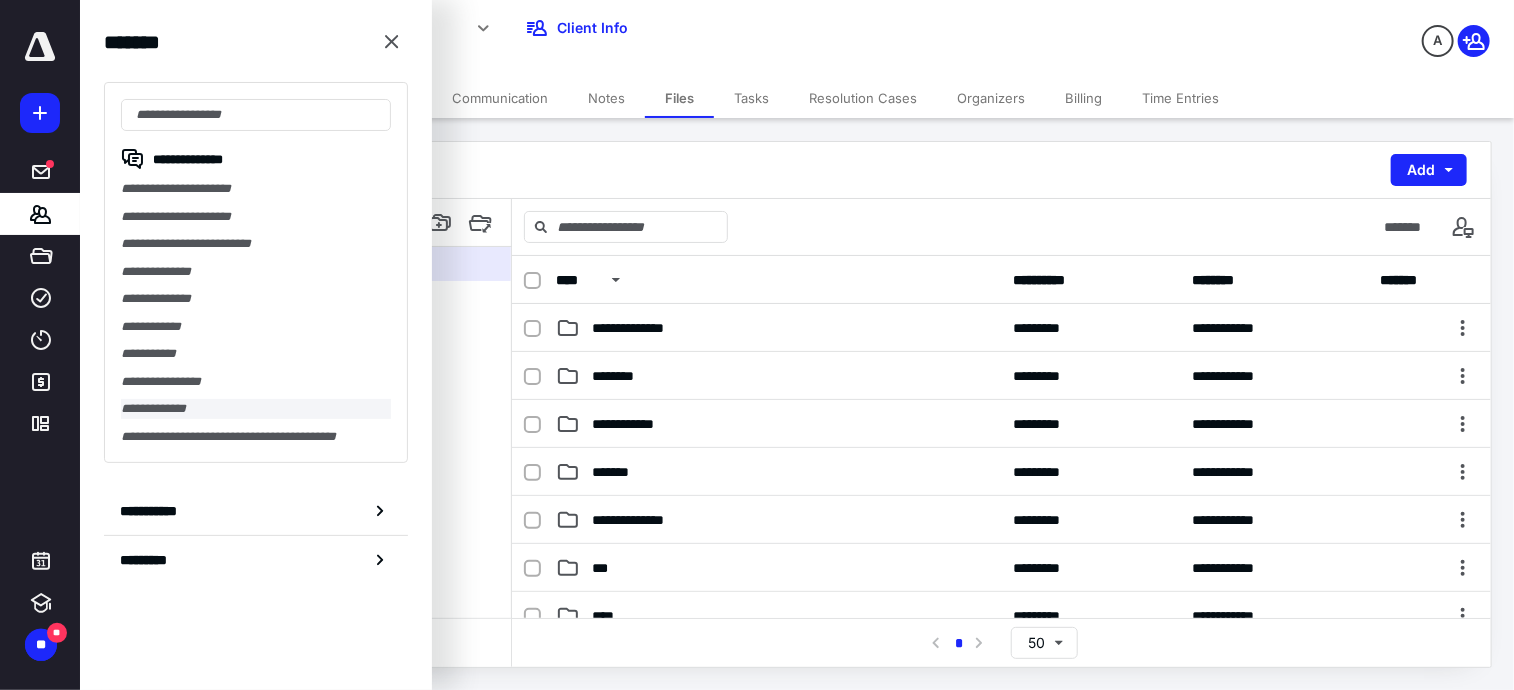 click on "**********" at bounding box center (256, 409) 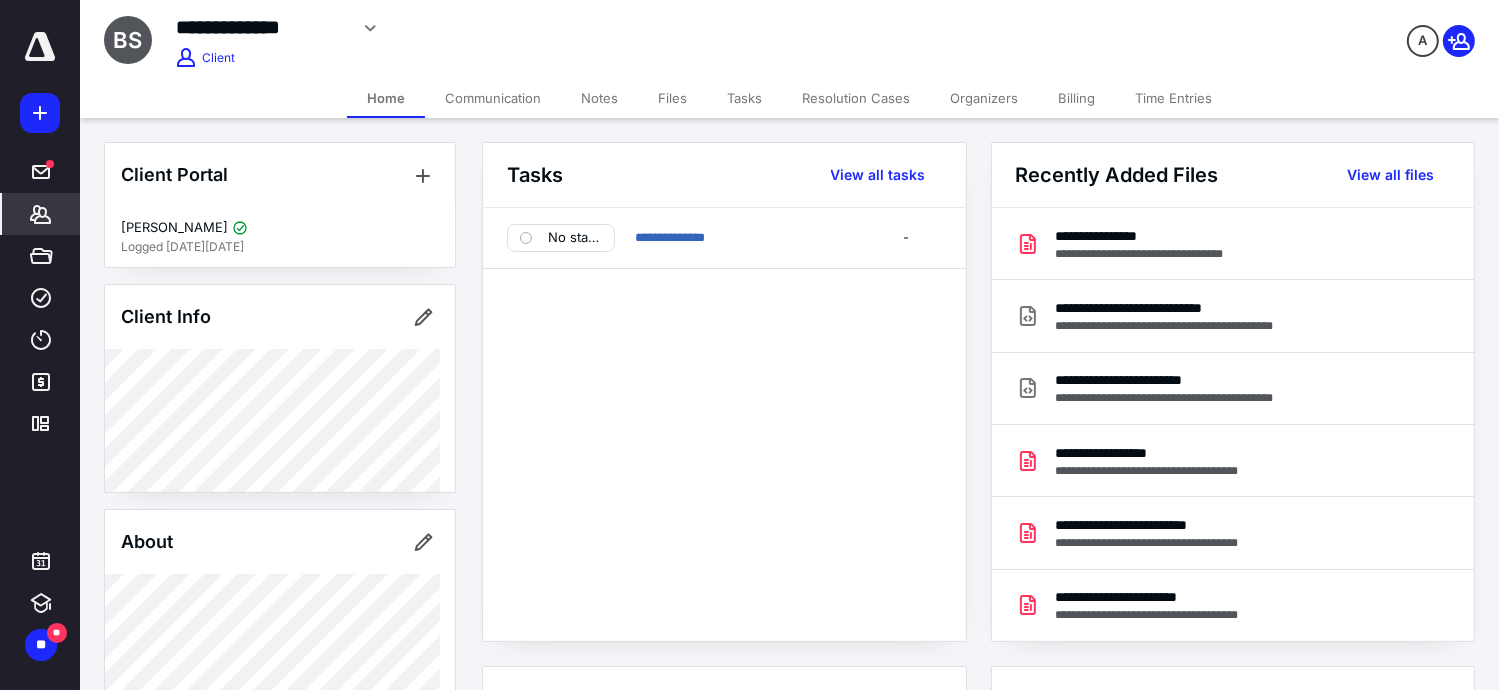 click on "Files" at bounding box center [672, 98] 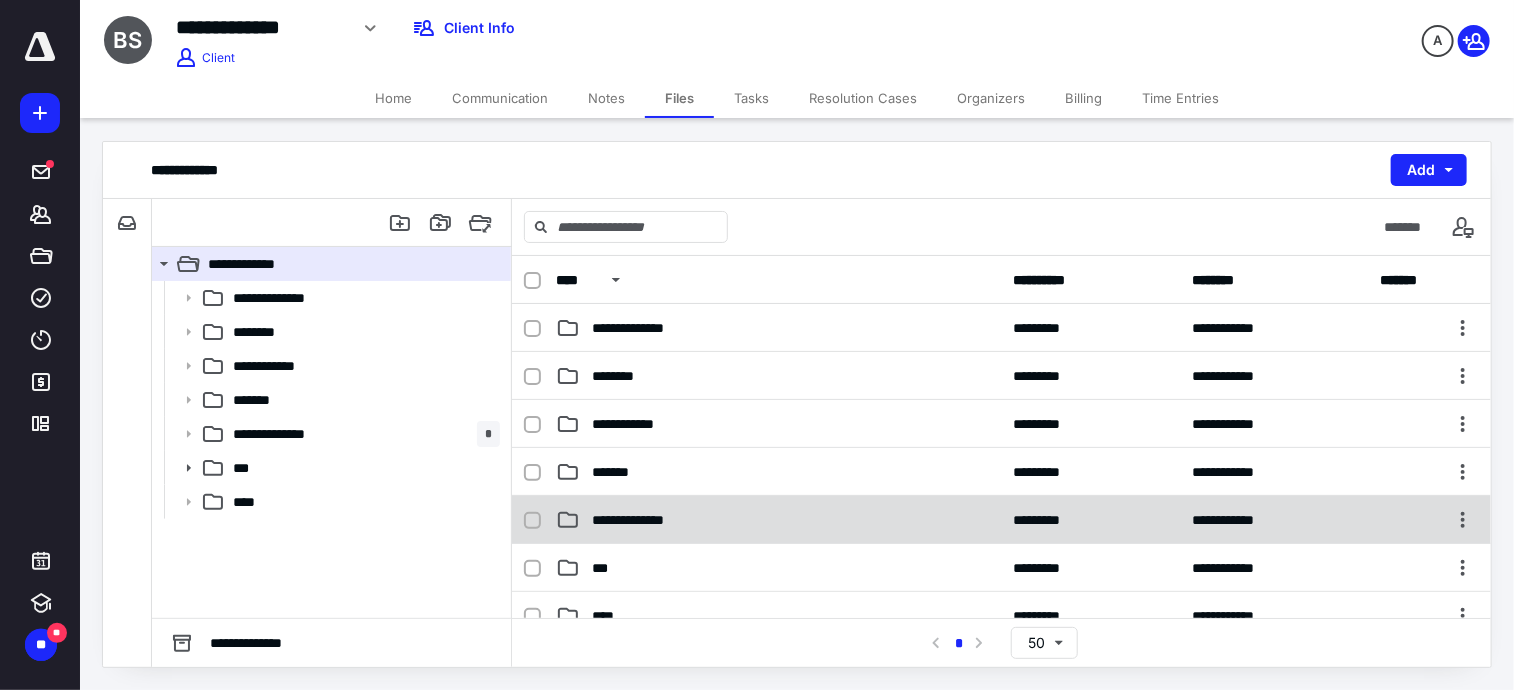 scroll, scrollTop: 100, scrollLeft: 0, axis: vertical 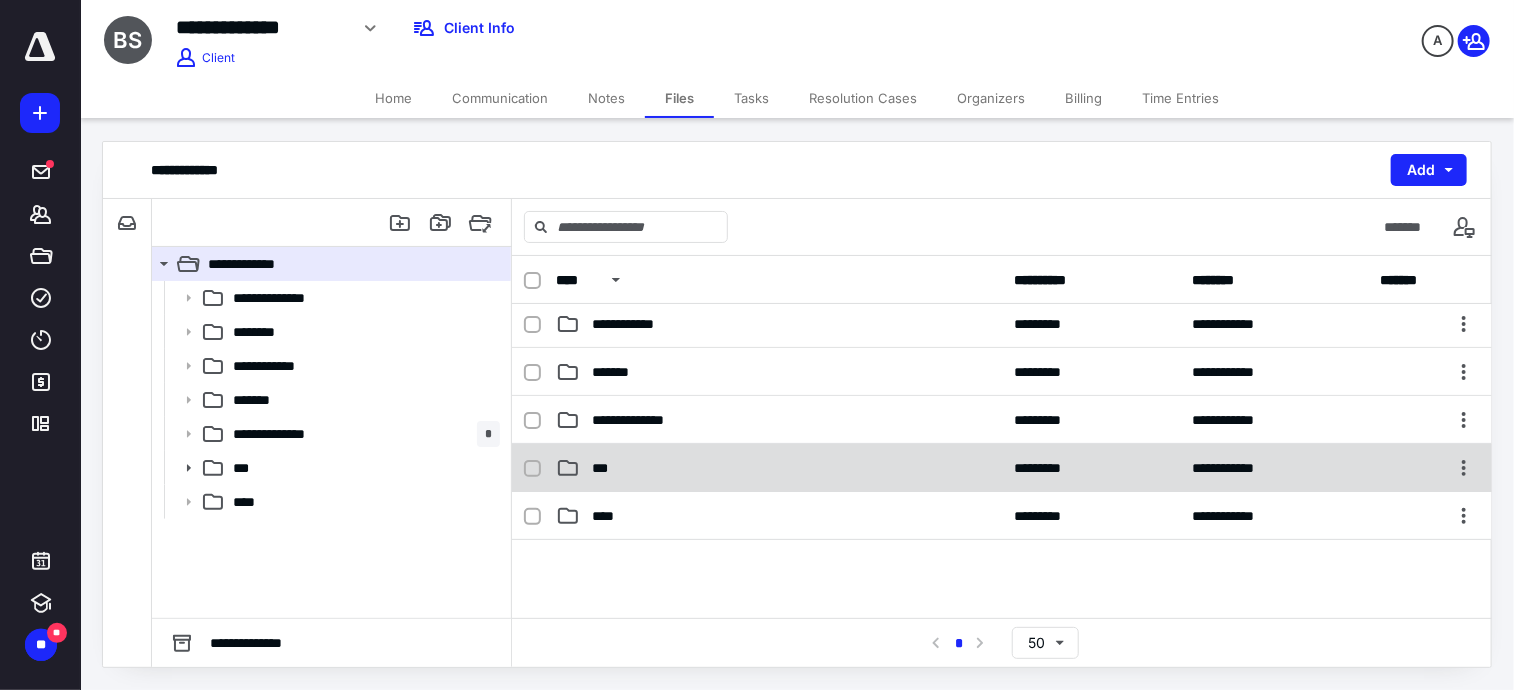 click on "***" at bounding box center [779, 468] 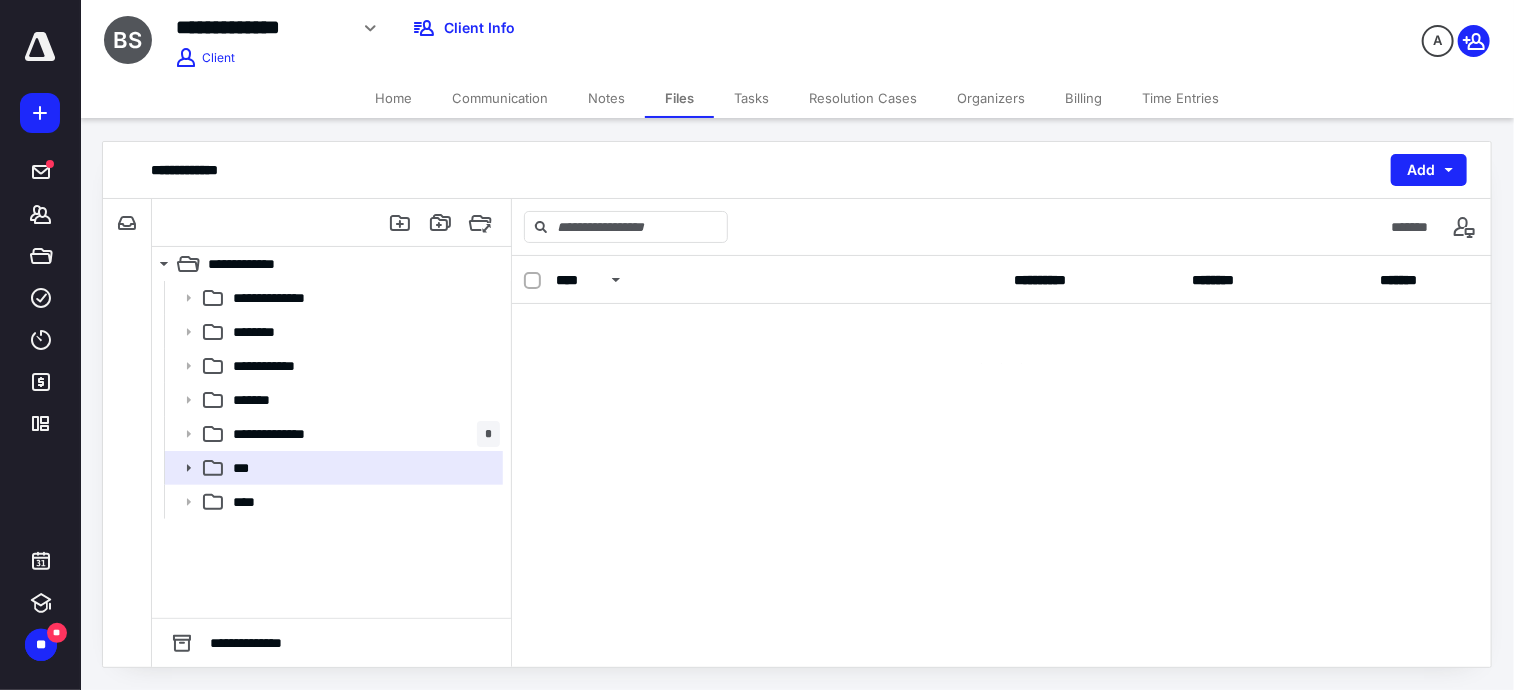 scroll, scrollTop: 0, scrollLeft: 0, axis: both 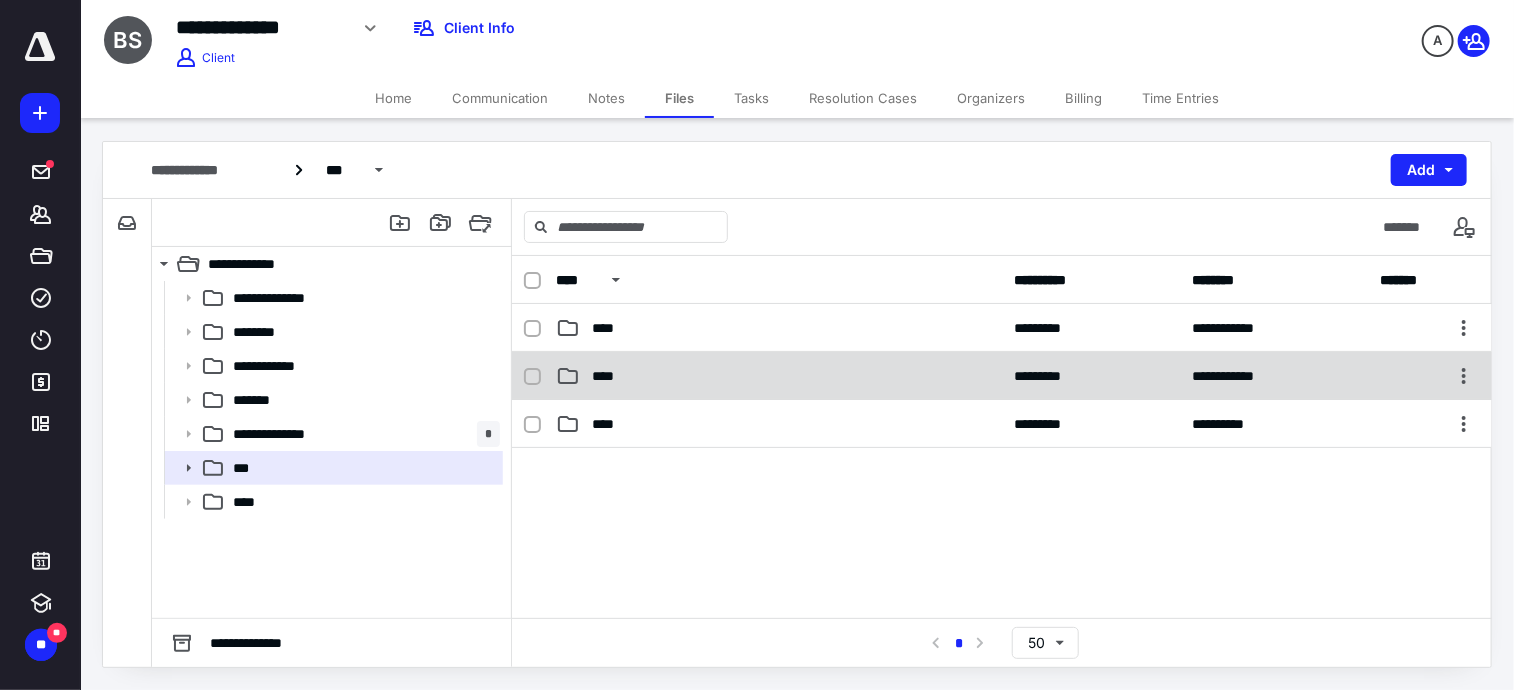 click on "****" at bounding box center [779, 376] 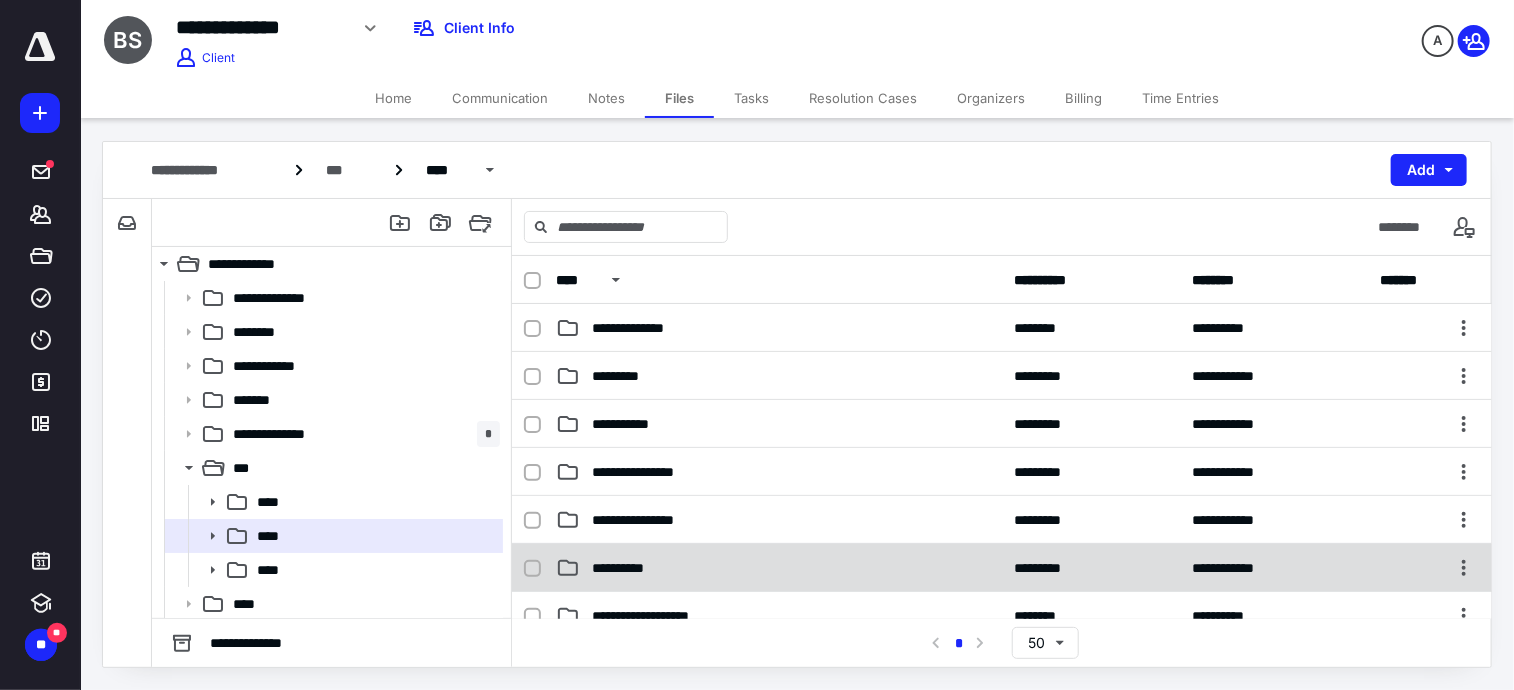 scroll, scrollTop: 100, scrollLeft: 0, axis: vertical 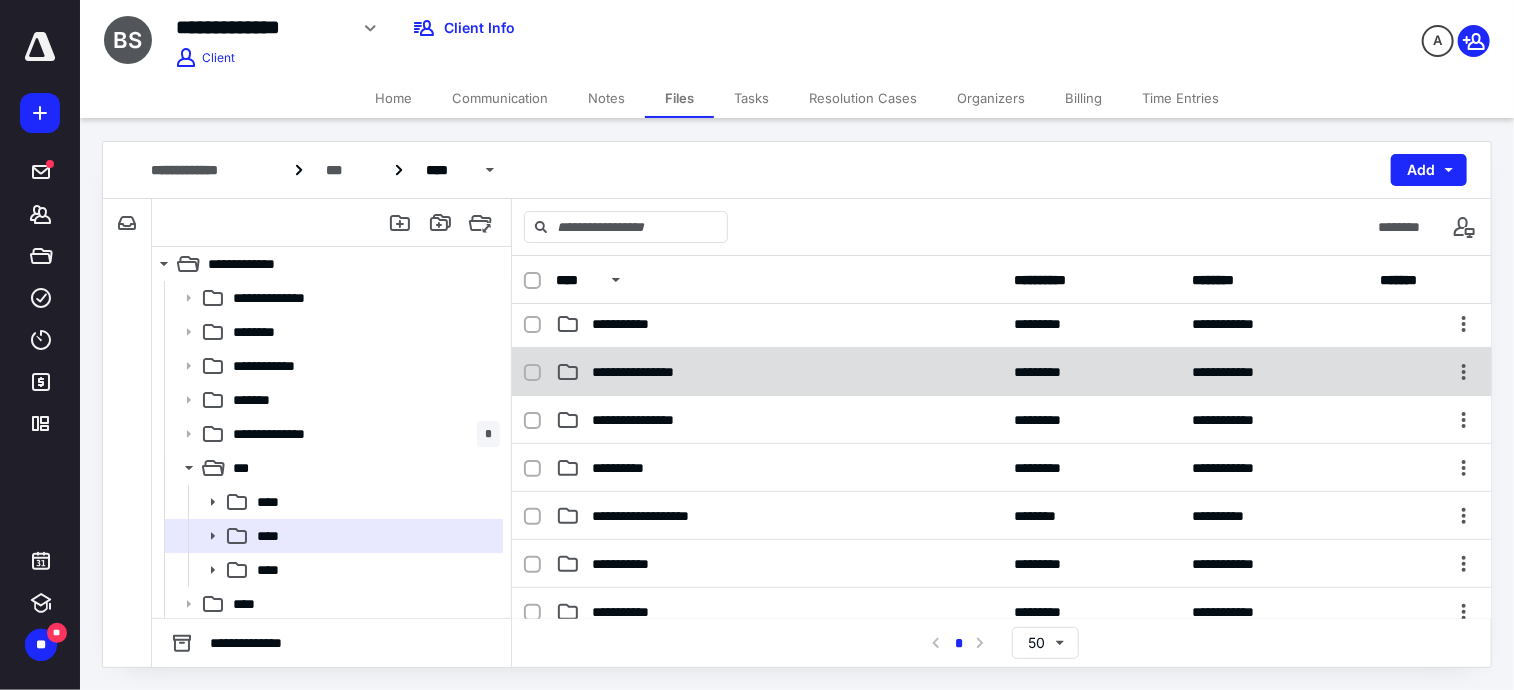 click on "**********" at bounding box center [655, 372] 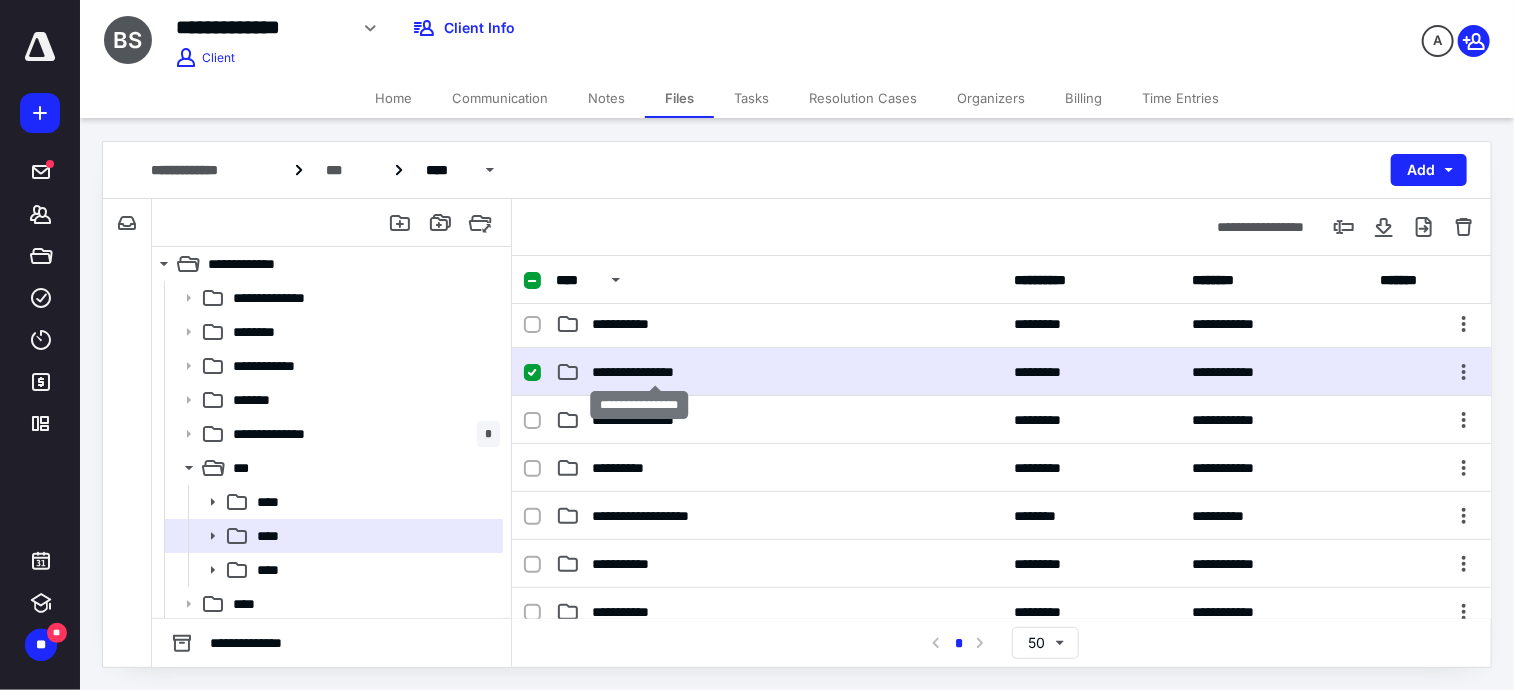 click on "**********" at bounding box center [655, 372] 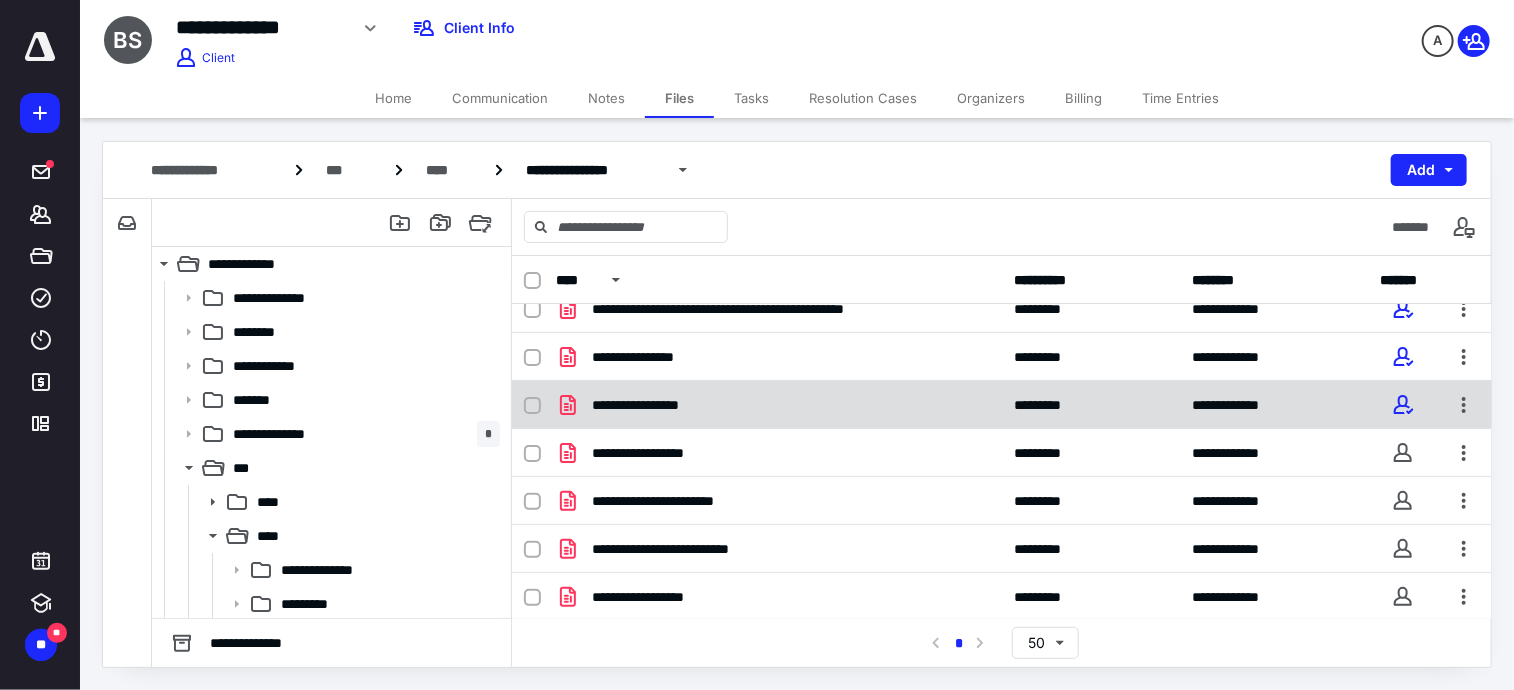 scroll, scrollTop: 15, scrollLeft: 0, axis: vertical 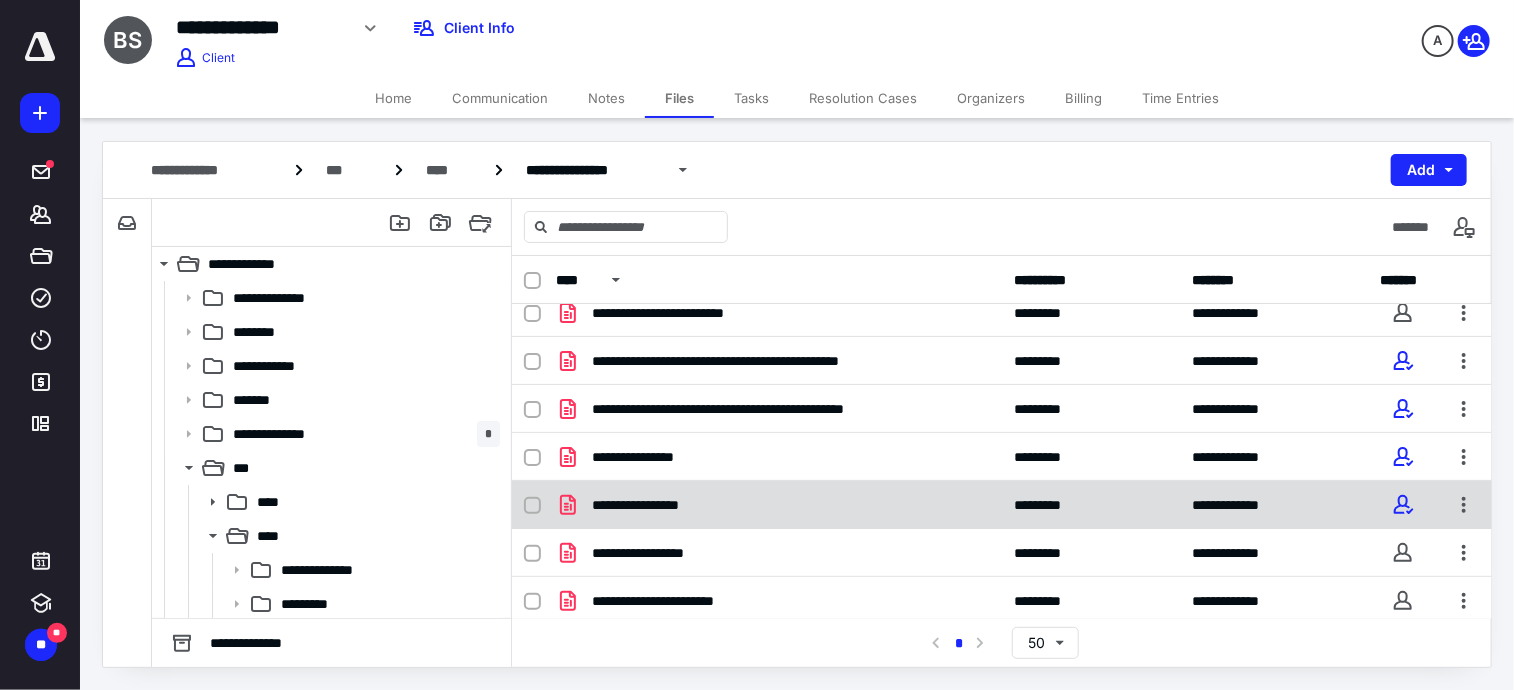 click on "**********" at bounding box center (779, 505) 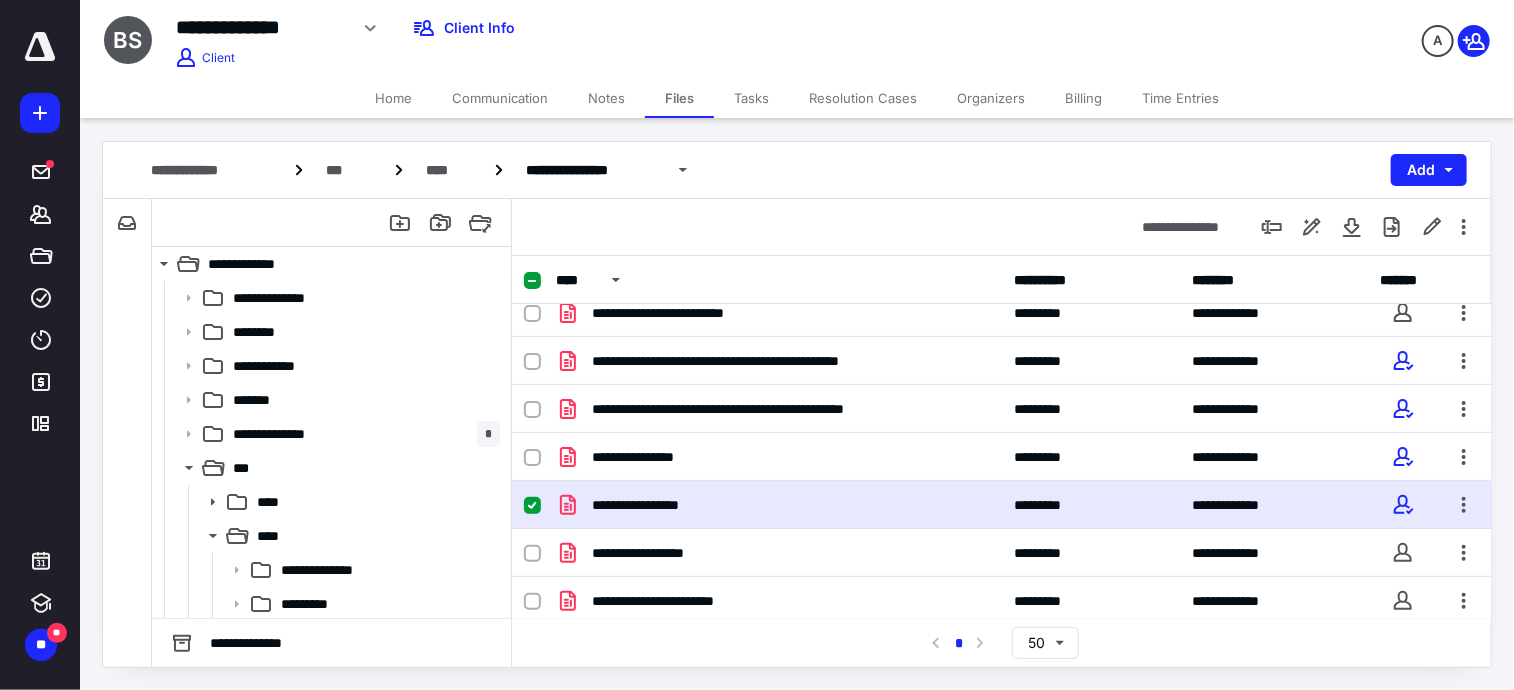 click on "**********" at bounding box center (779, 505) 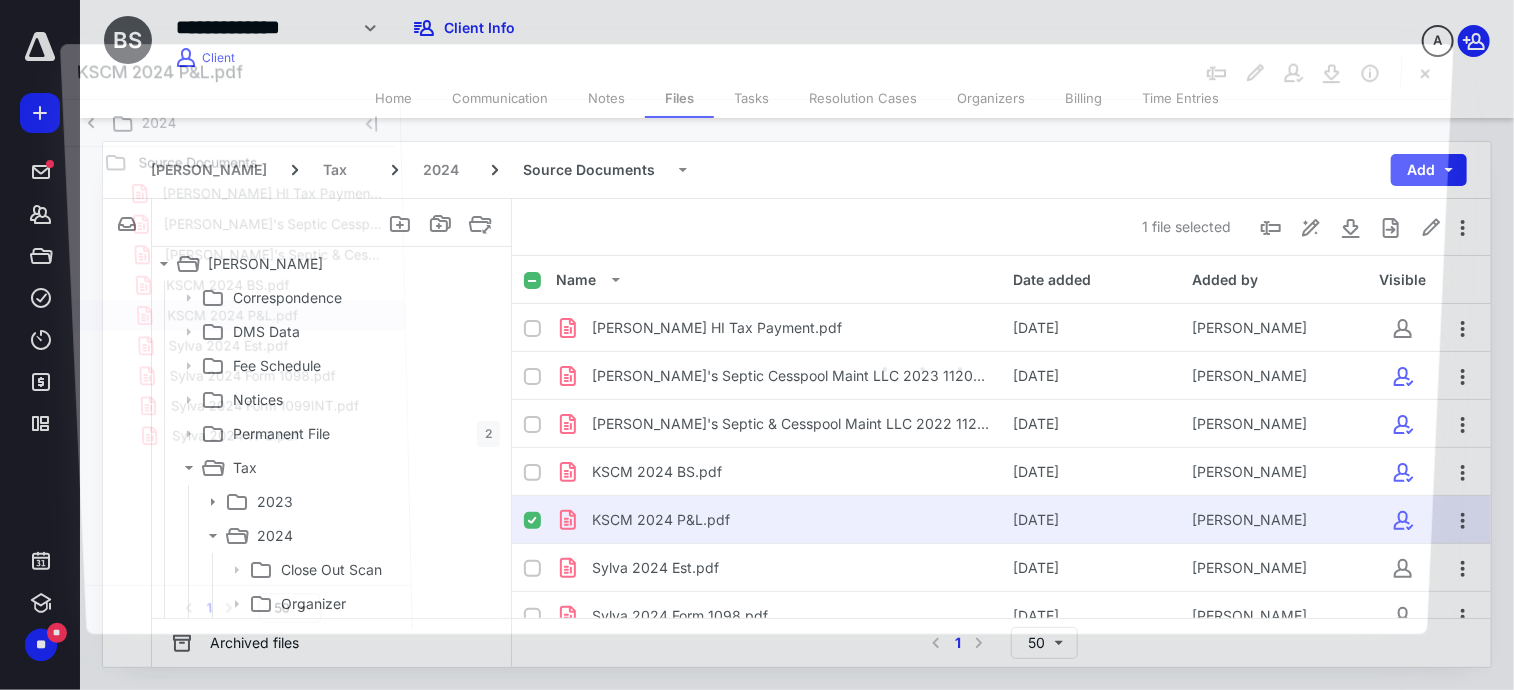 scroll, scrollTop: 15, scrollLeft: 0, axis: vertical 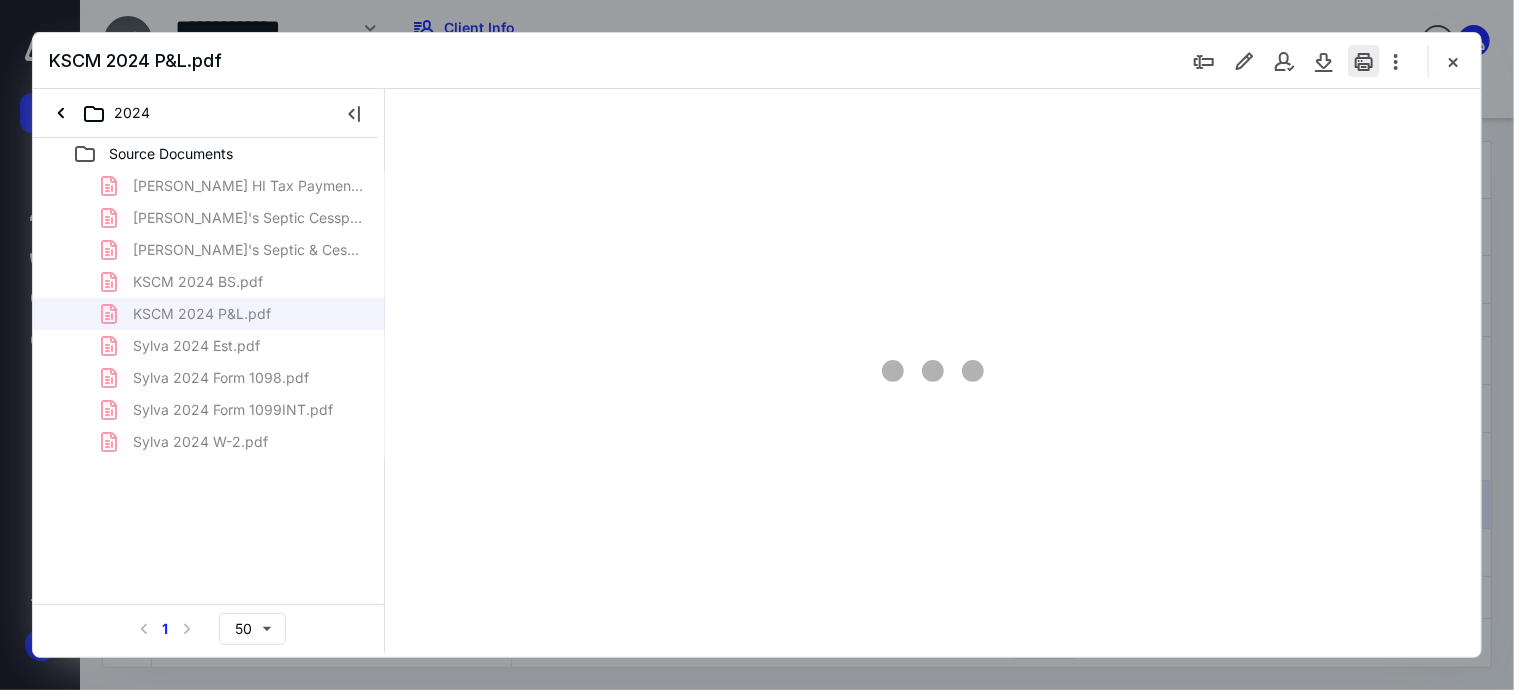 click at bounding box center [1364, 61] 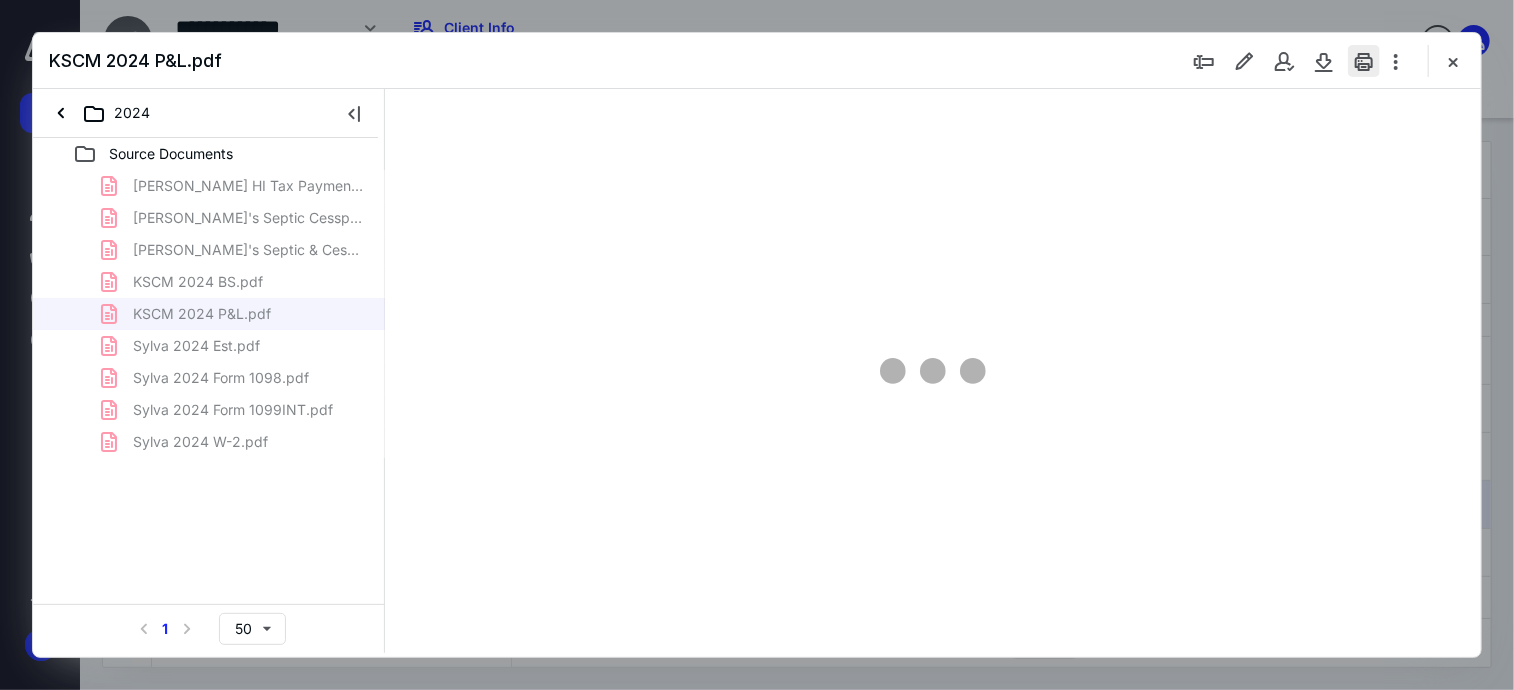 scroll, scrollTop: 0, scrollLeft: 0, axis: both 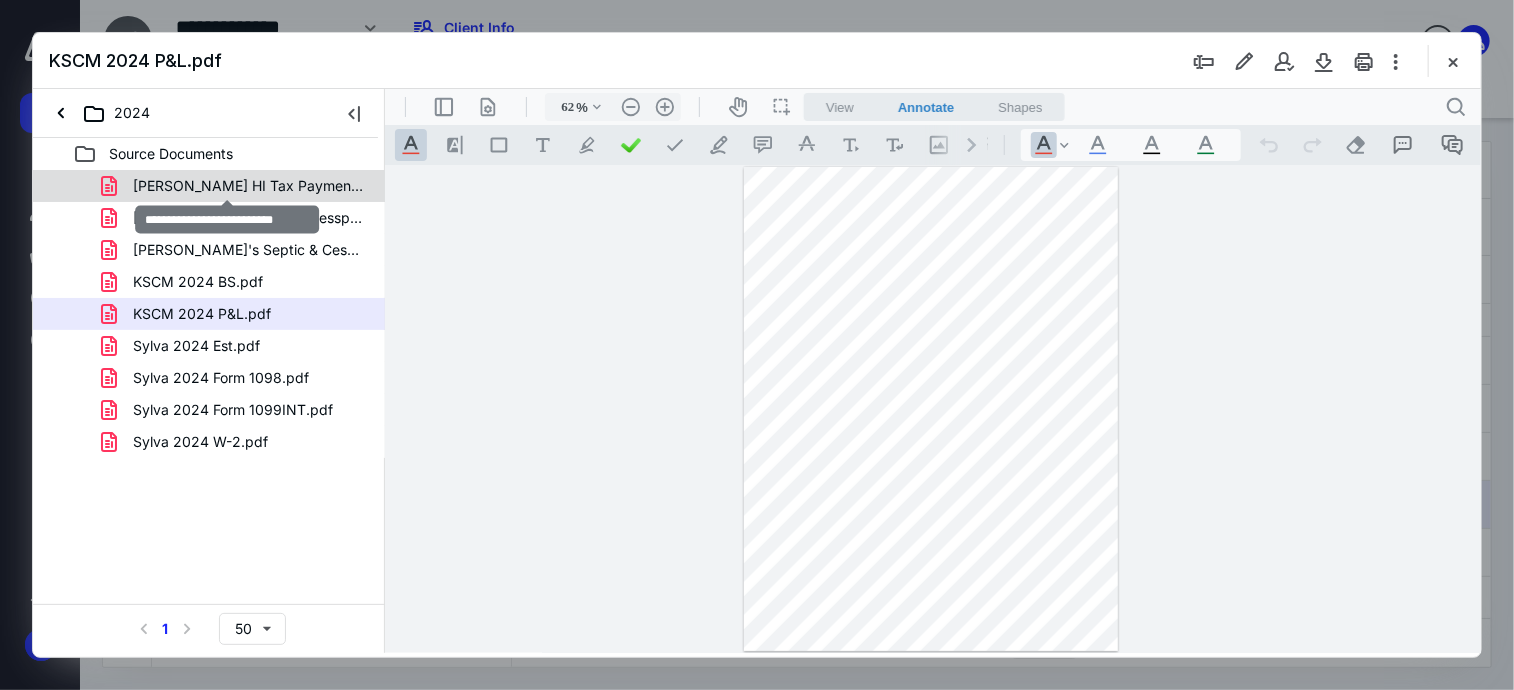 click on "[PERSON_NAME] HI Tax Payment.pdf" at bounding box center (249, 186) 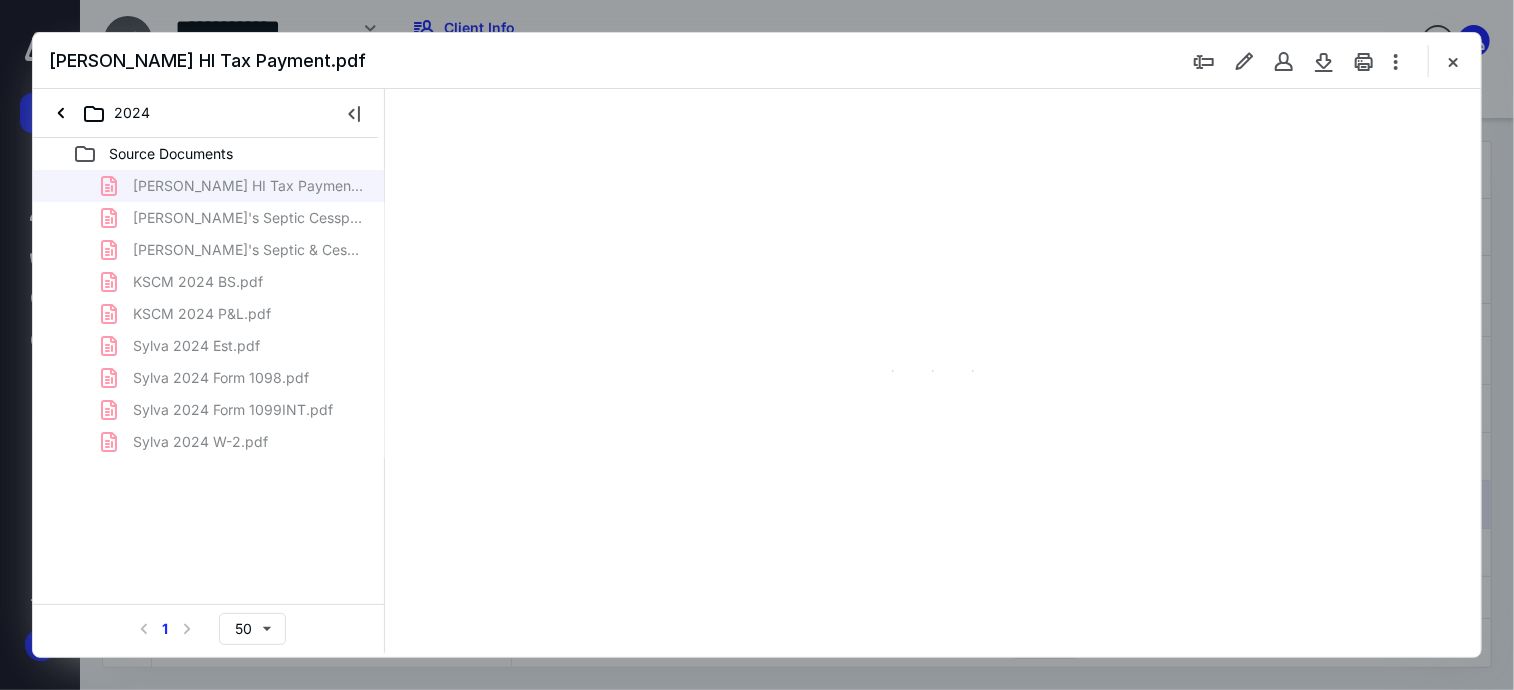 type on "62" 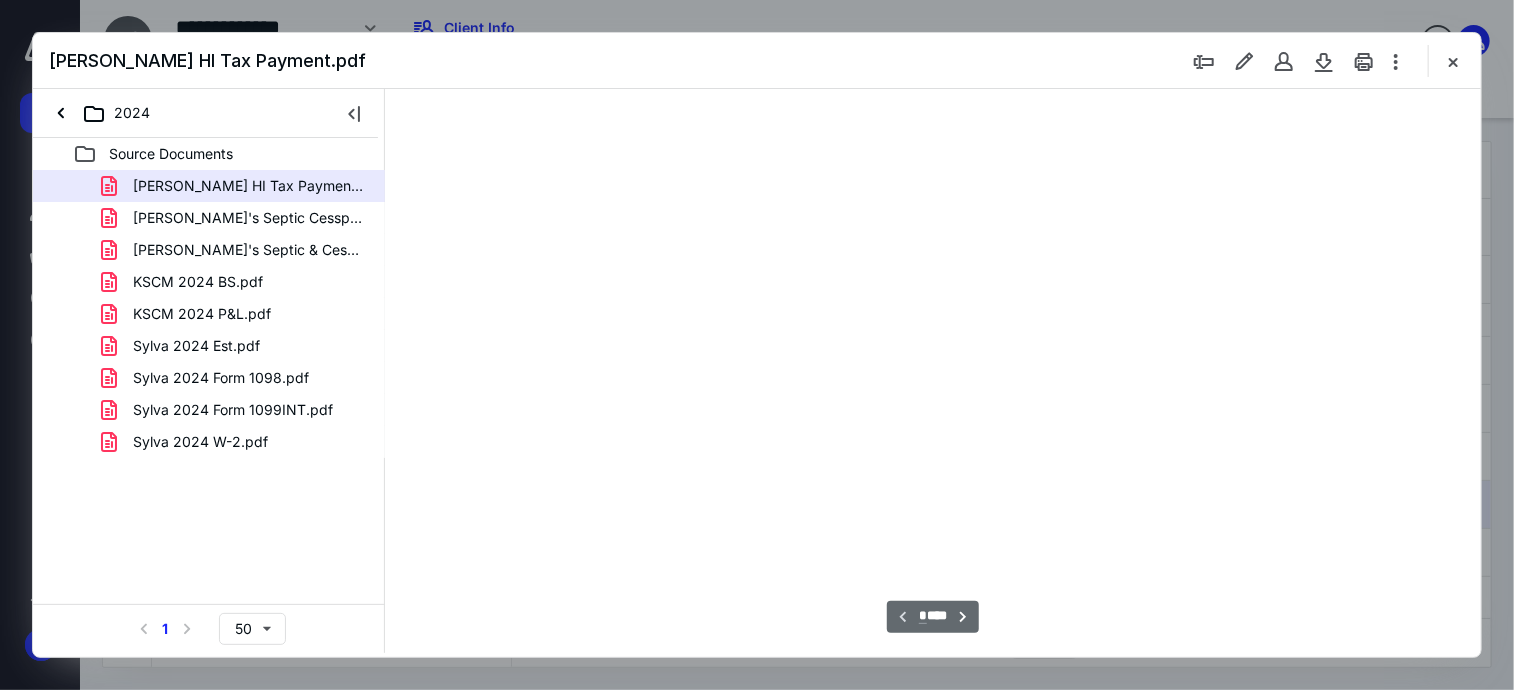 scroll, scrollTop: 78, scrollLeft: 0, axis: vertical 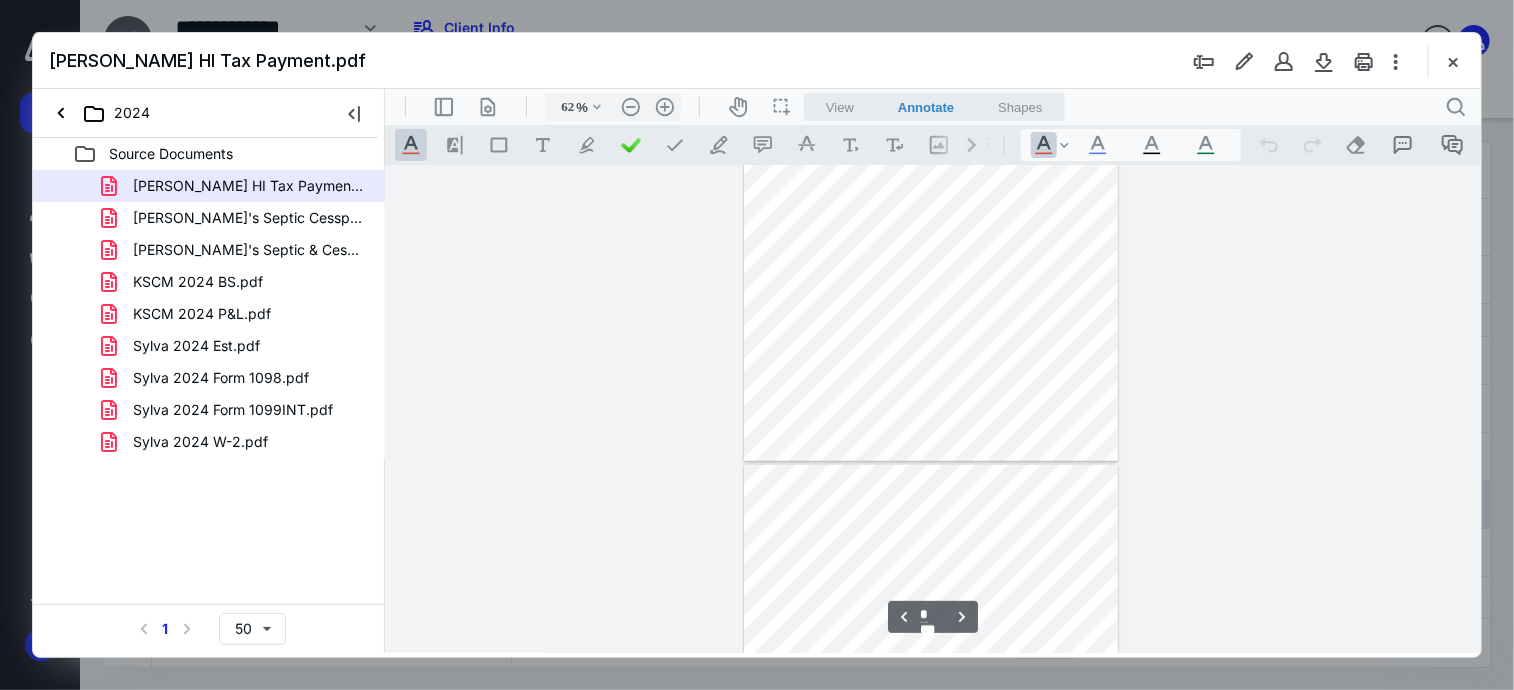 type on "*" 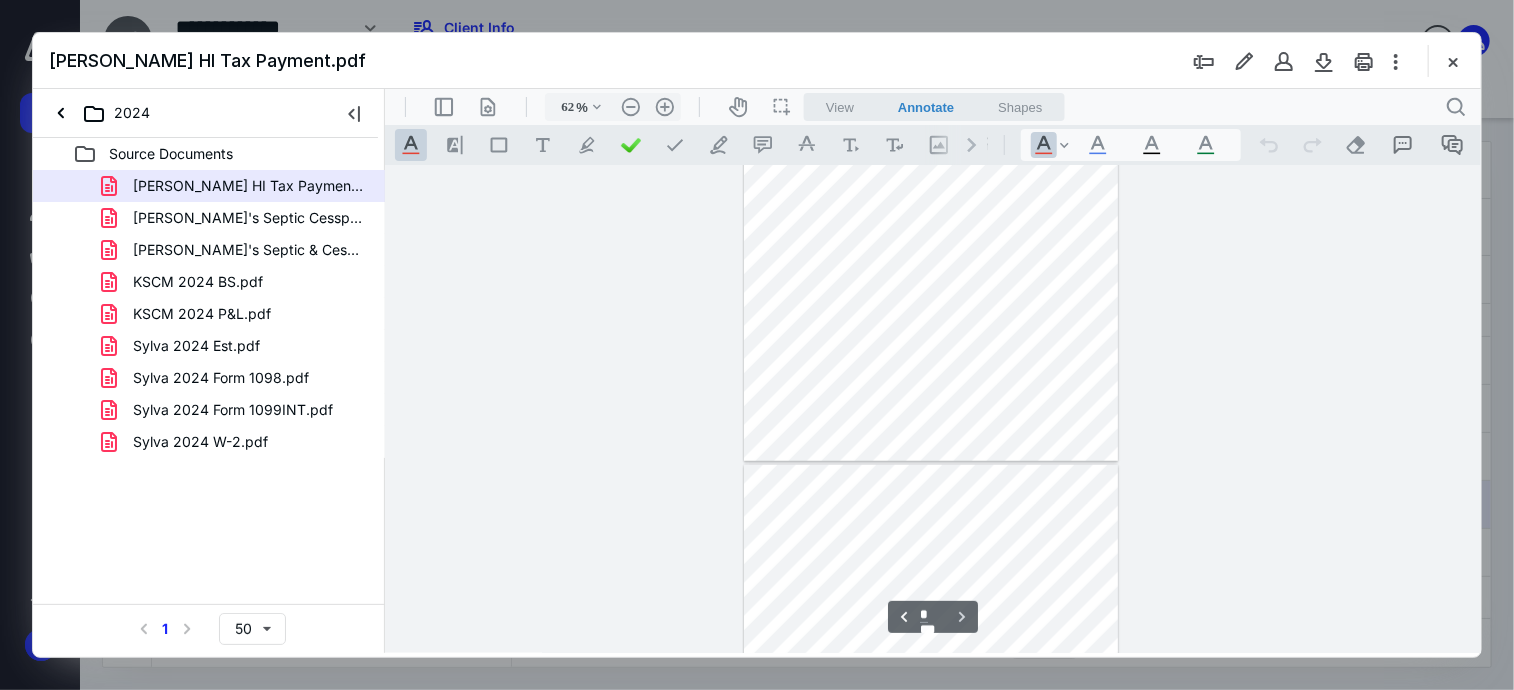scroll, scrollTop: 975, scrollLeft: 0, axis: vertical 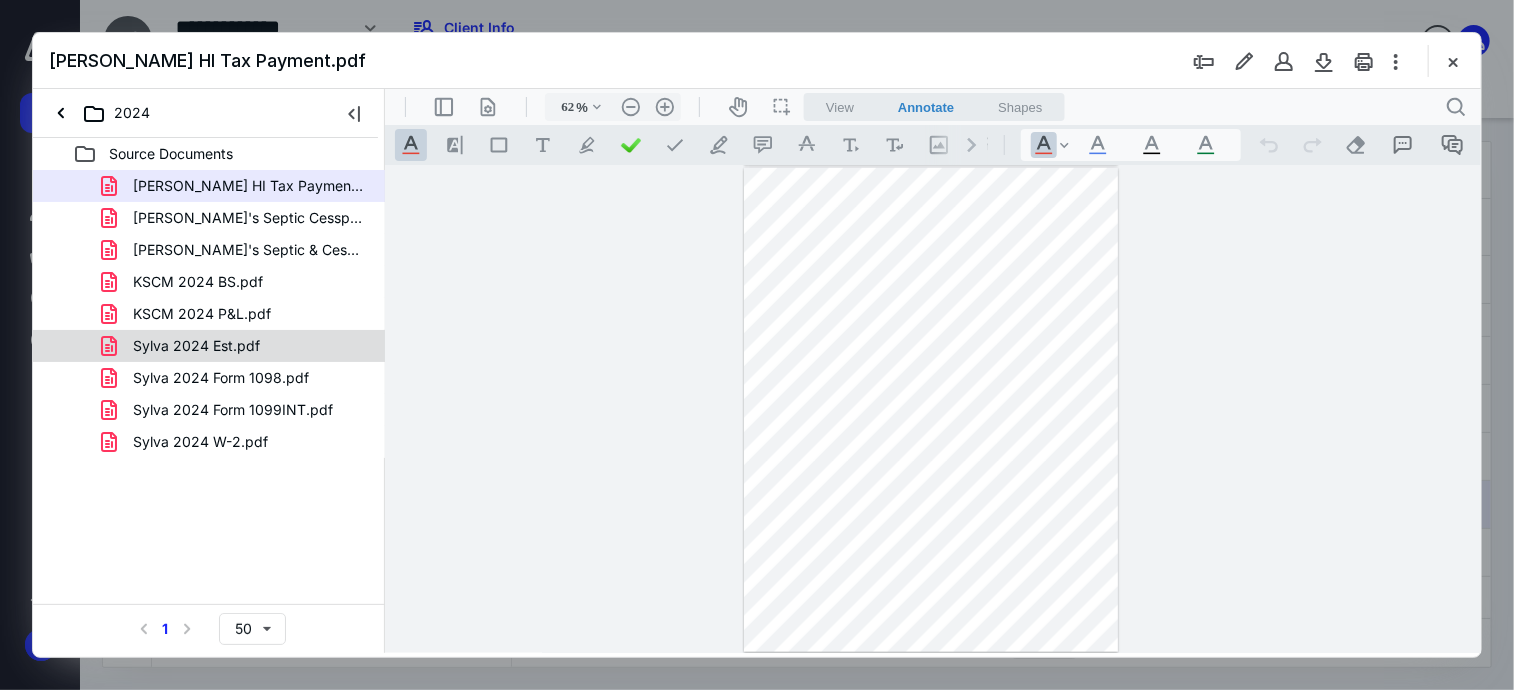 click on "Sylva 2024 Est.pdf" at bounding box center [196, 346] 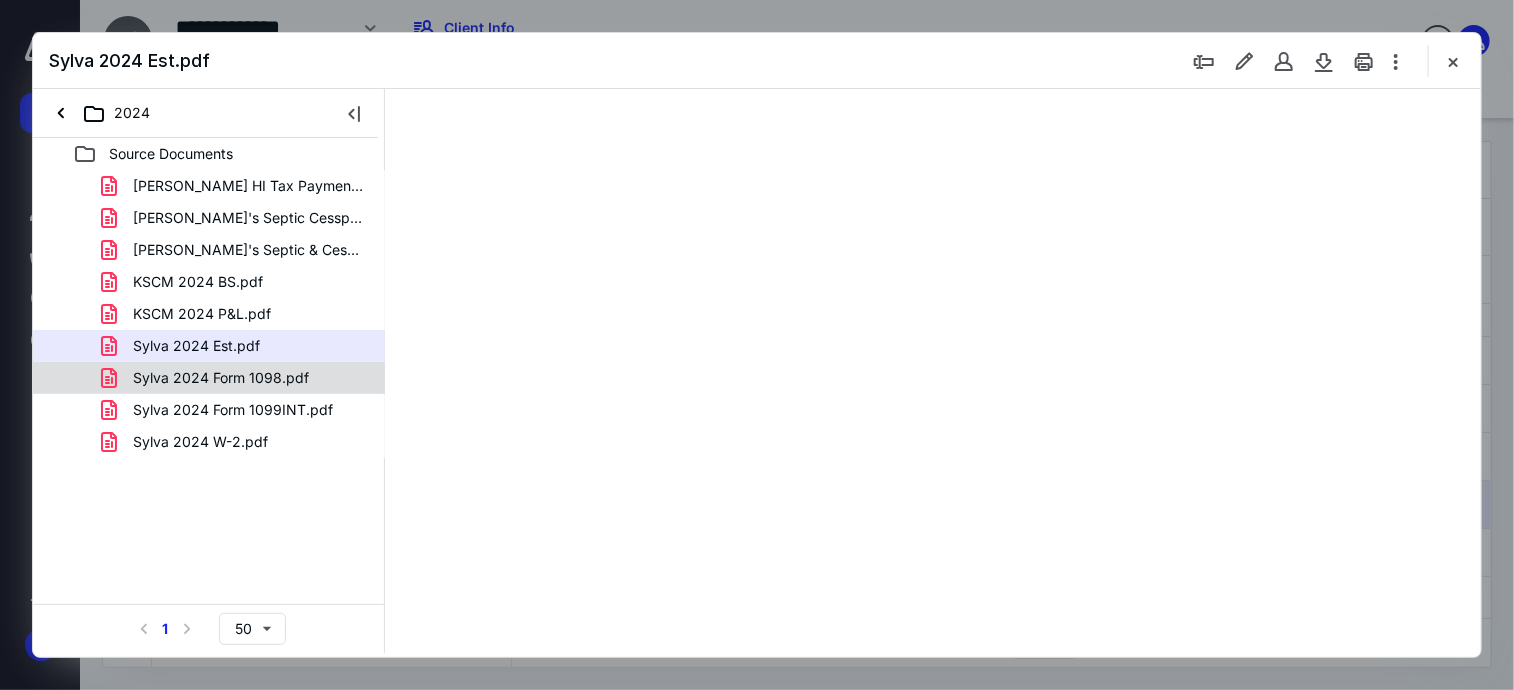 scroll, scrollTop: 0, scrollLeft: 0, axis: both 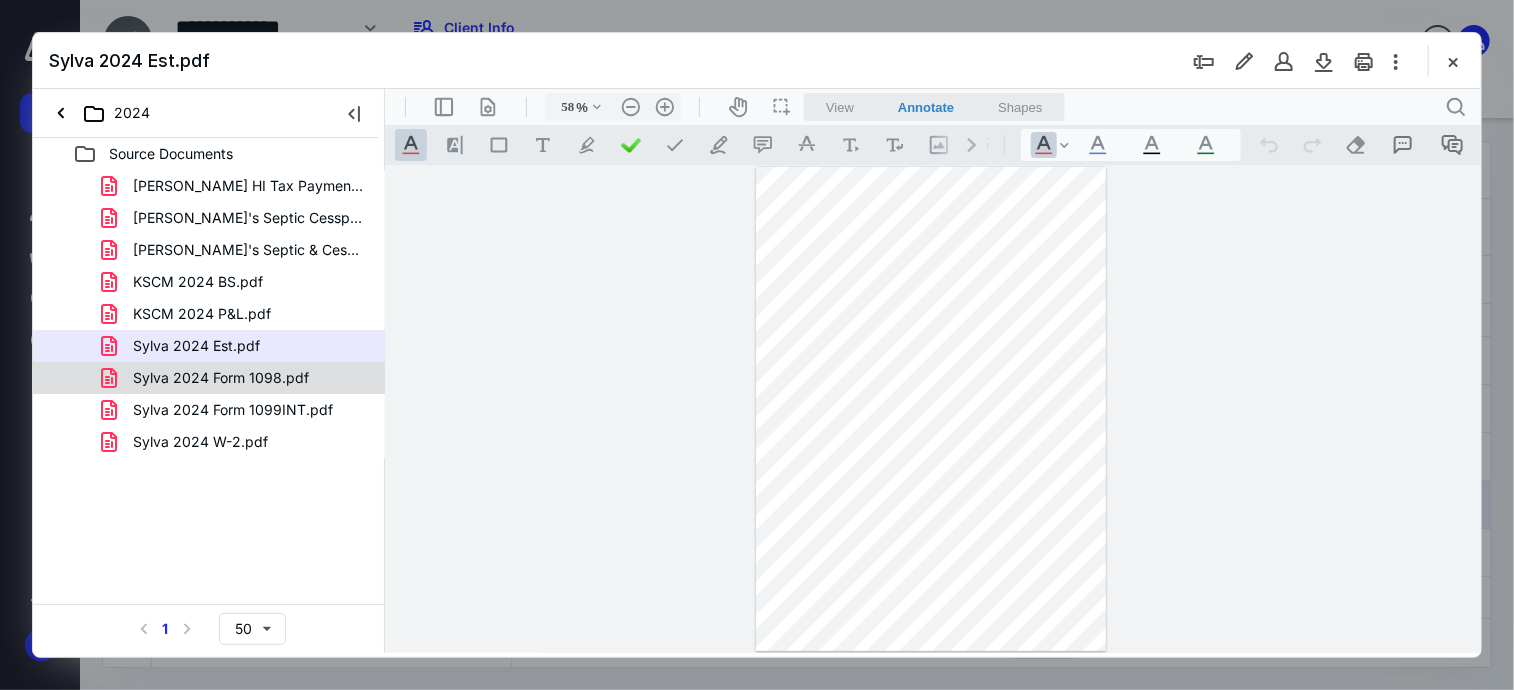 click on "Sylva 2024 Form 1098.pdf" at bounding box center [221, 378] 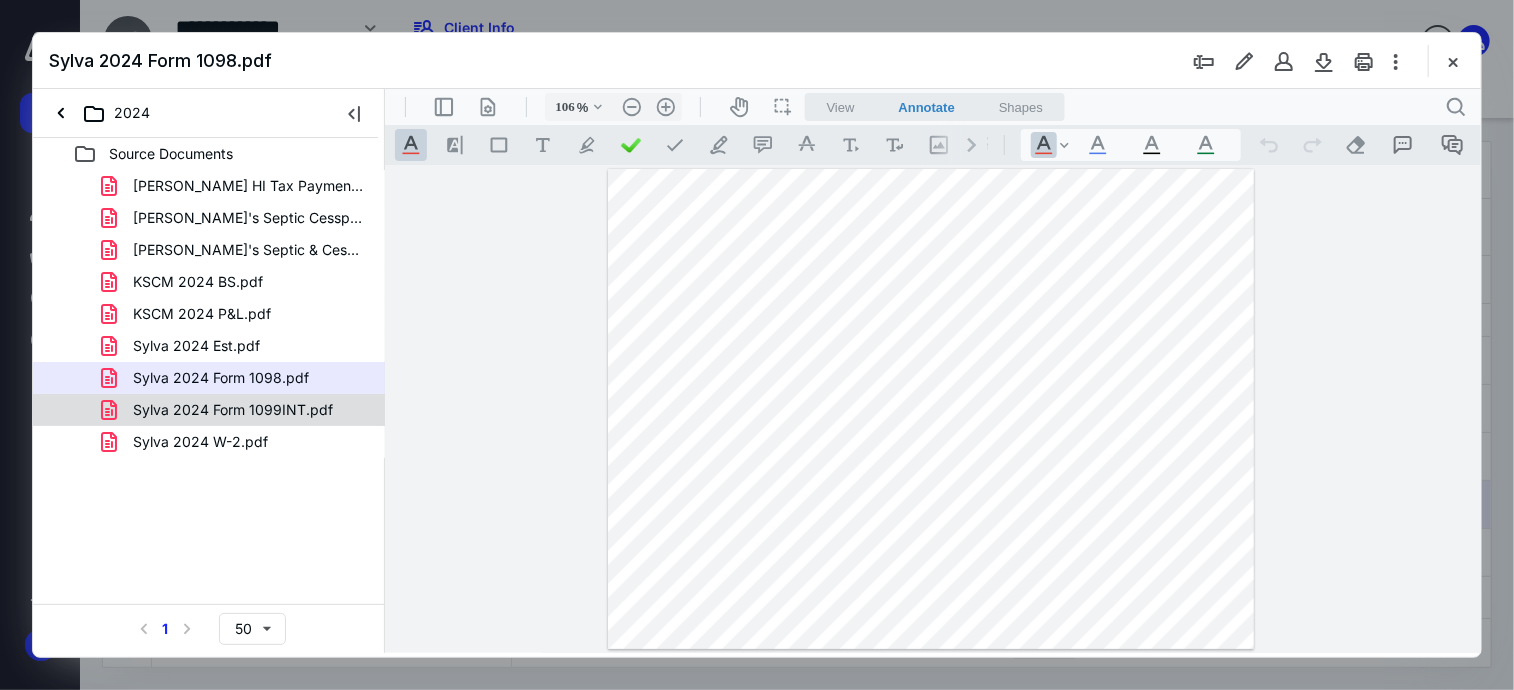 click on "Sylva 2024 Form 1099INT.pdf" at bounding box center [233, 410] 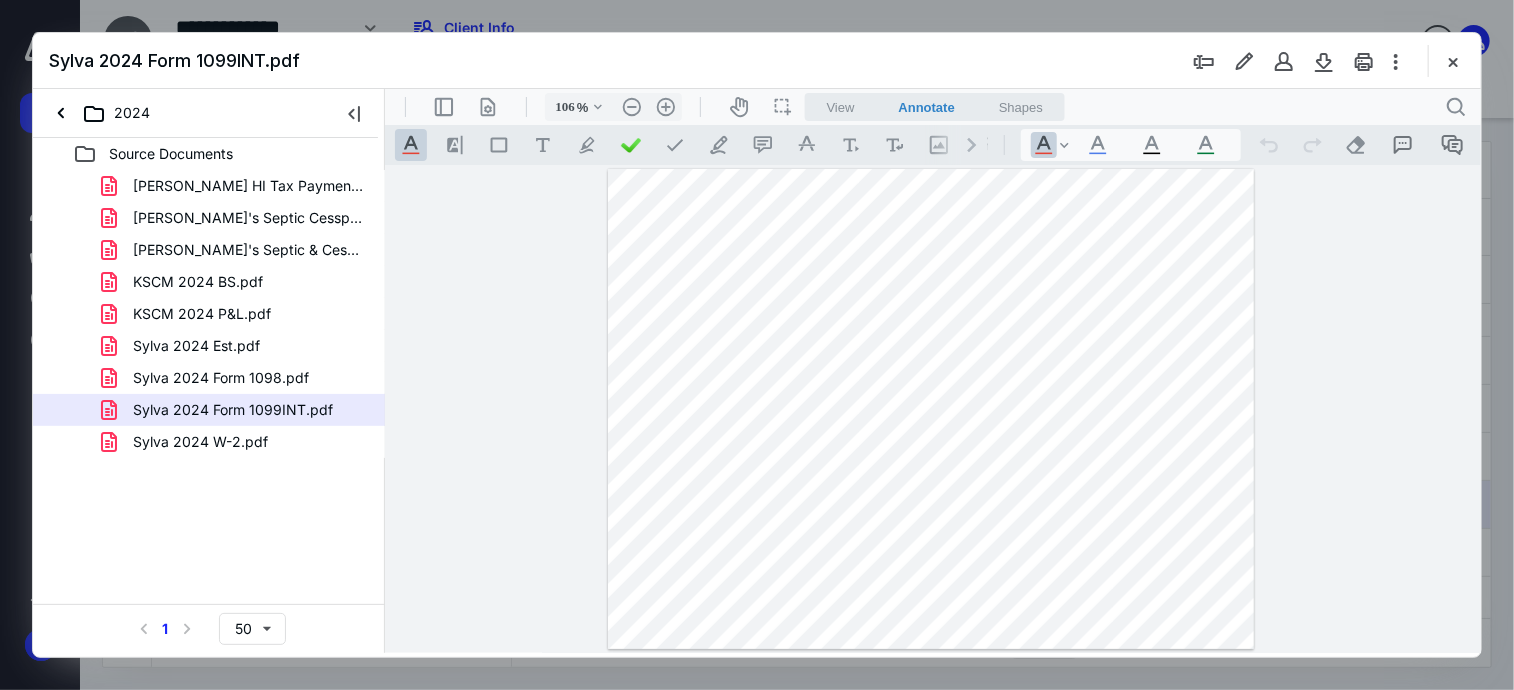 click on "Sylva 2024 W-2.pdf" at bounding box center (200, 442) 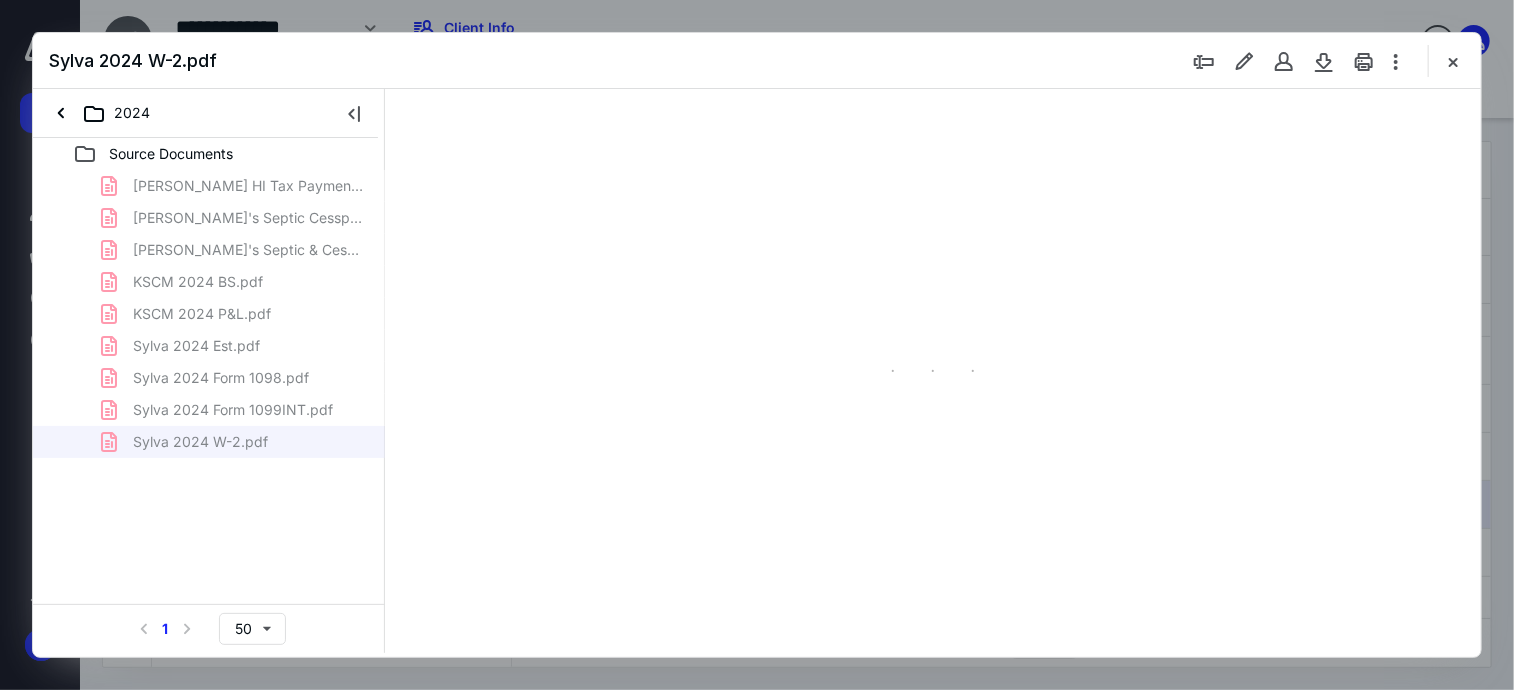 type on "62" 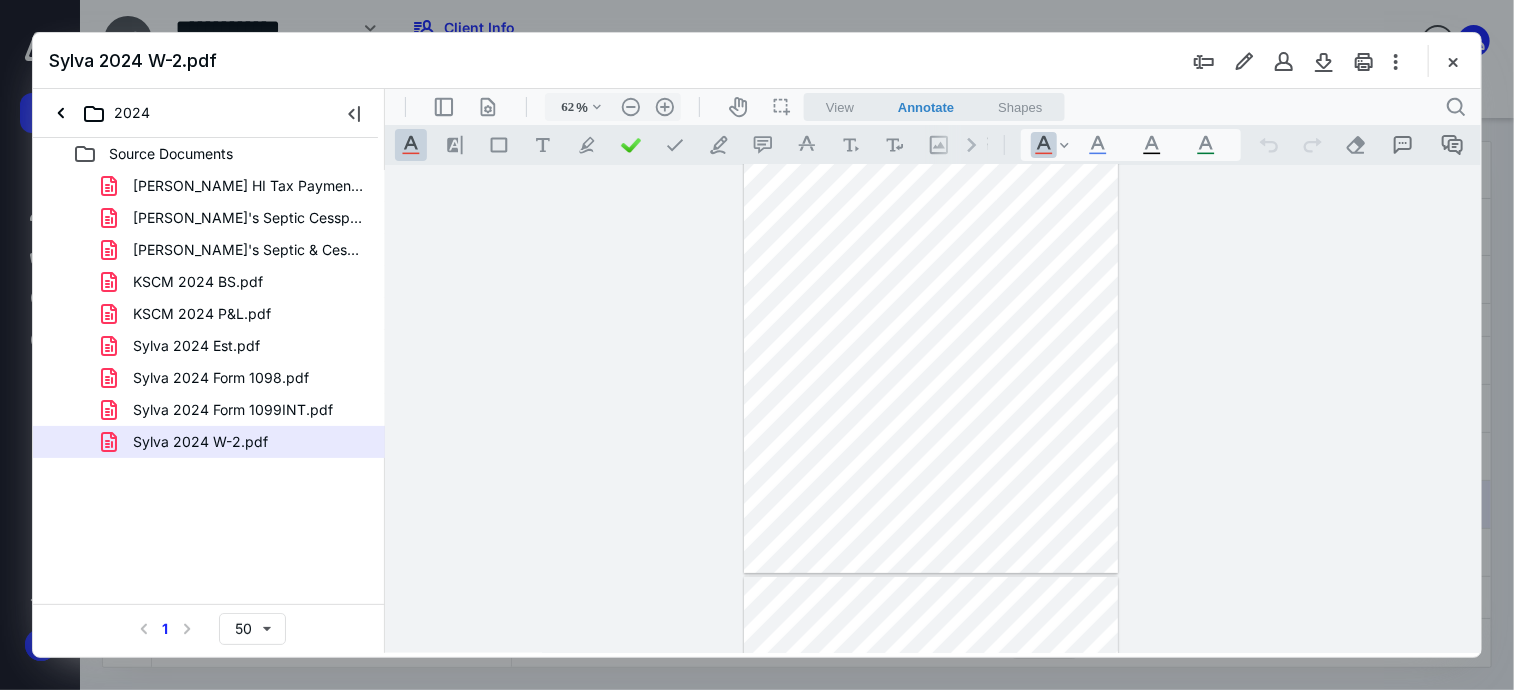 type on "*" 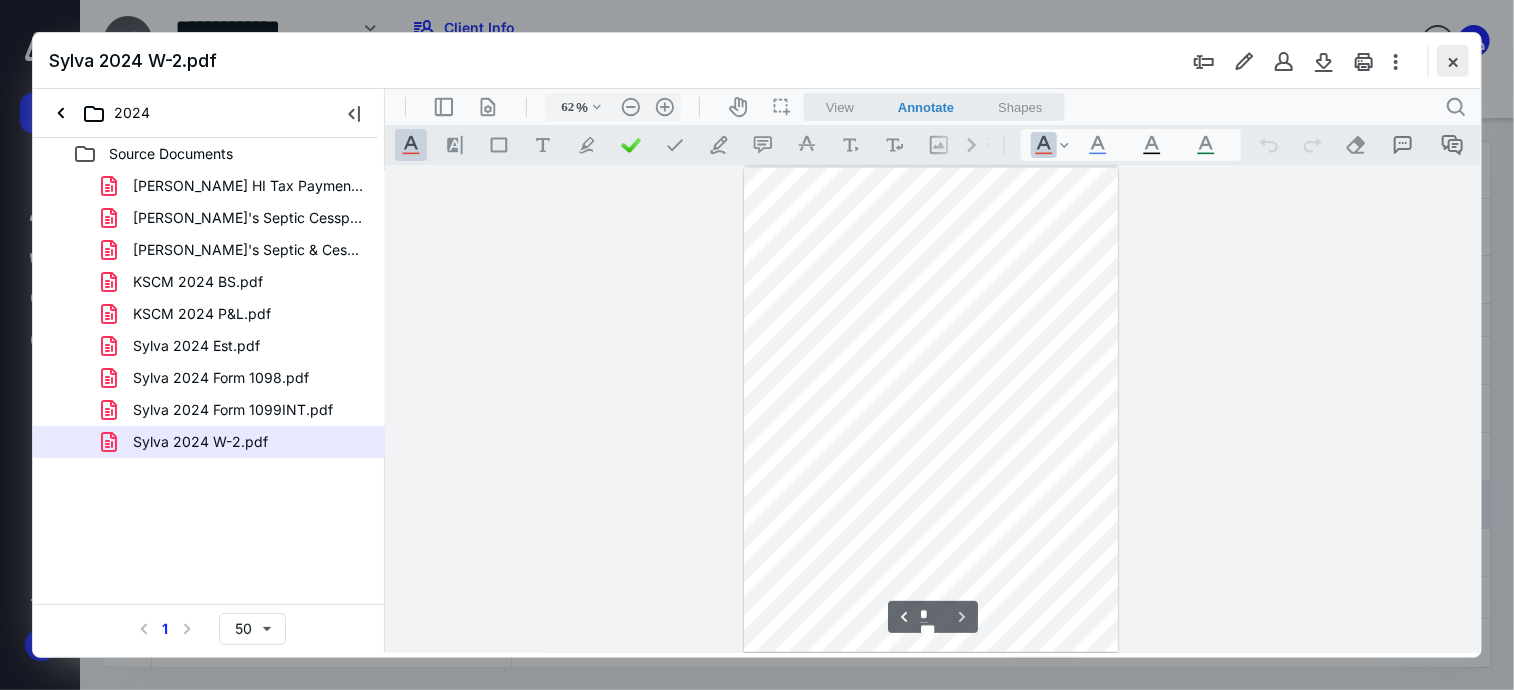 click at bounding box center [1453, 61] 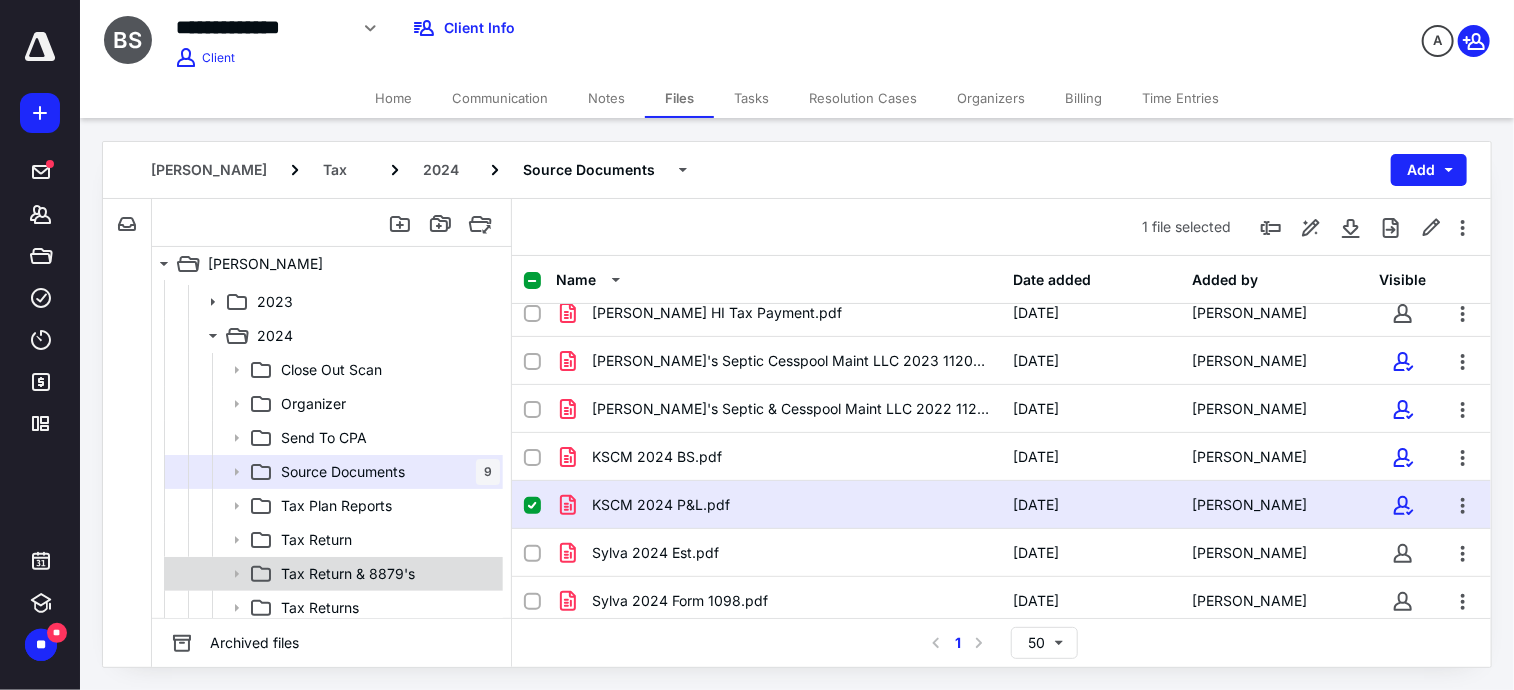 scroll, scrollTop: 300, scrollLeft: 0, axis: vertical 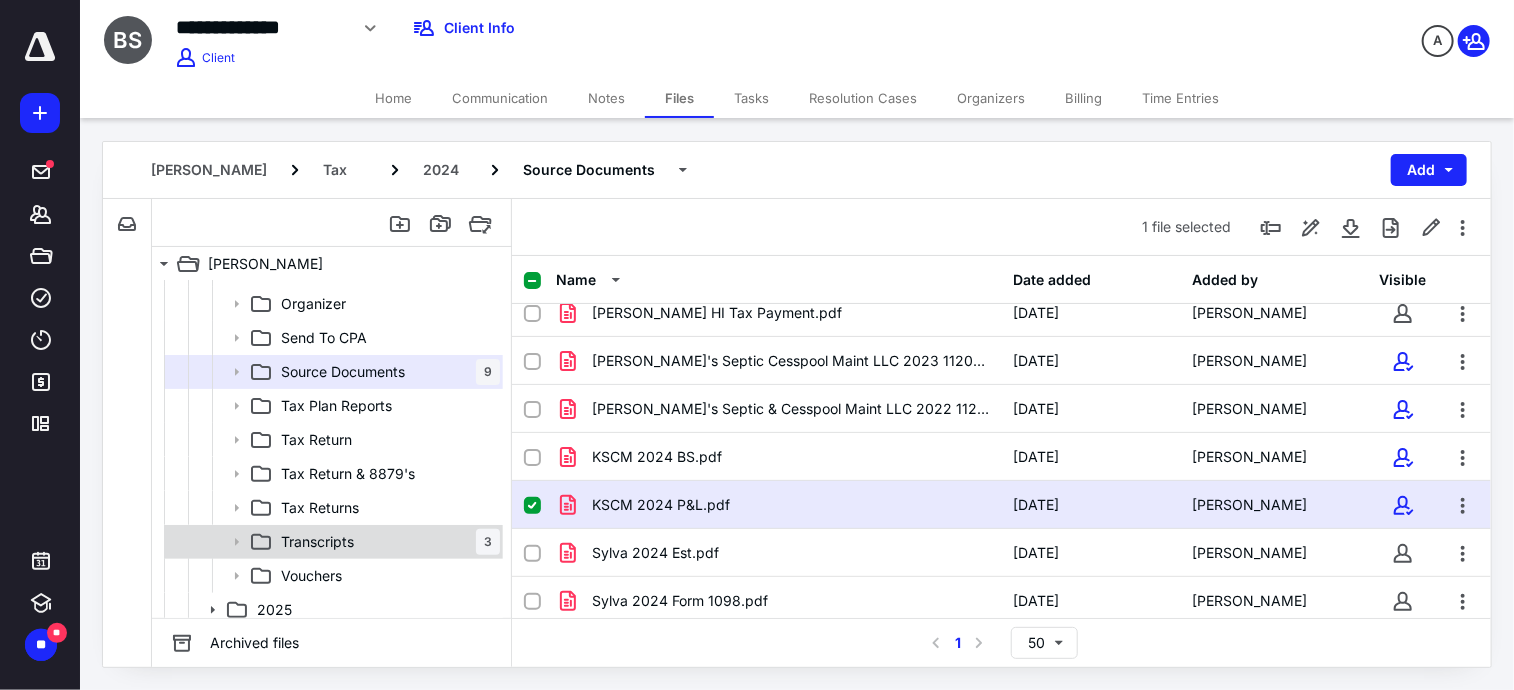 click on "Transcripts 3" at bounding box center [386, 542] 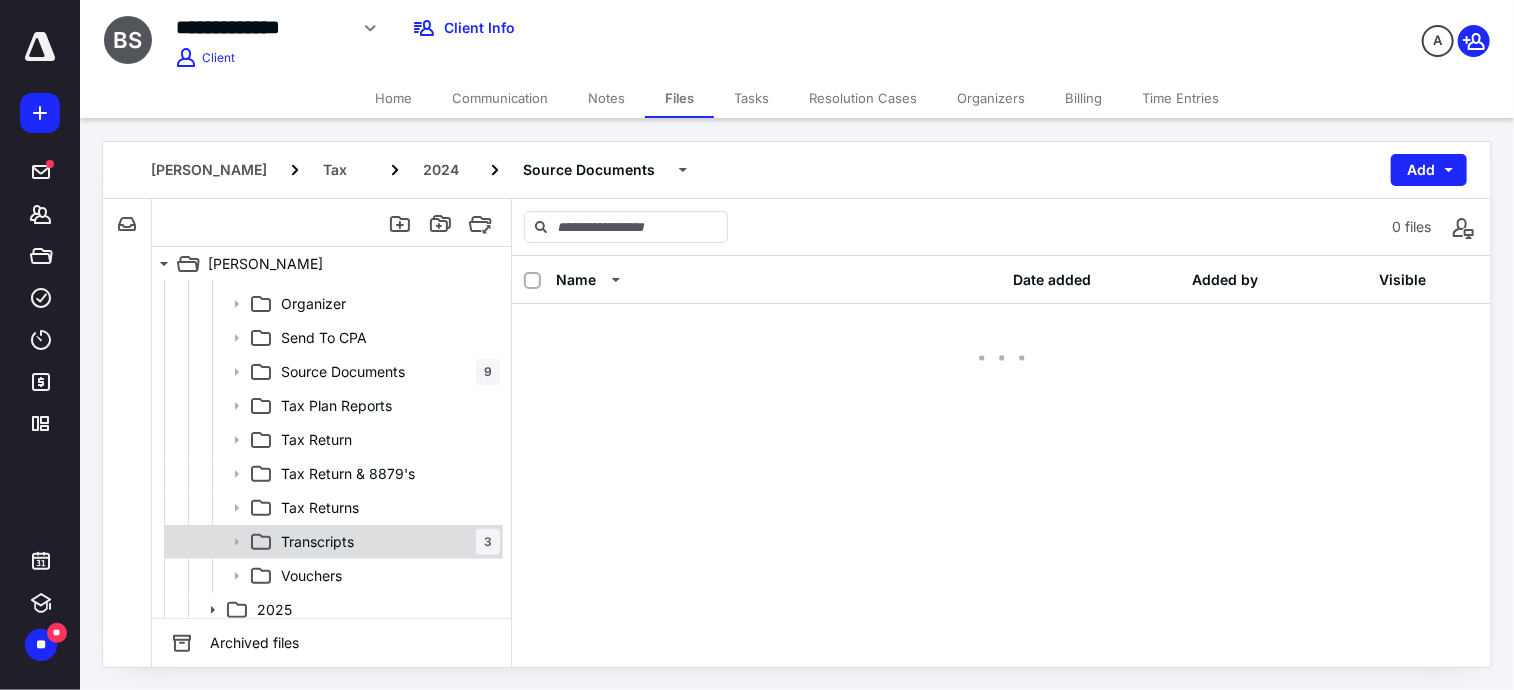 click on "Transcripts 3" at bounding box center (386, 542) 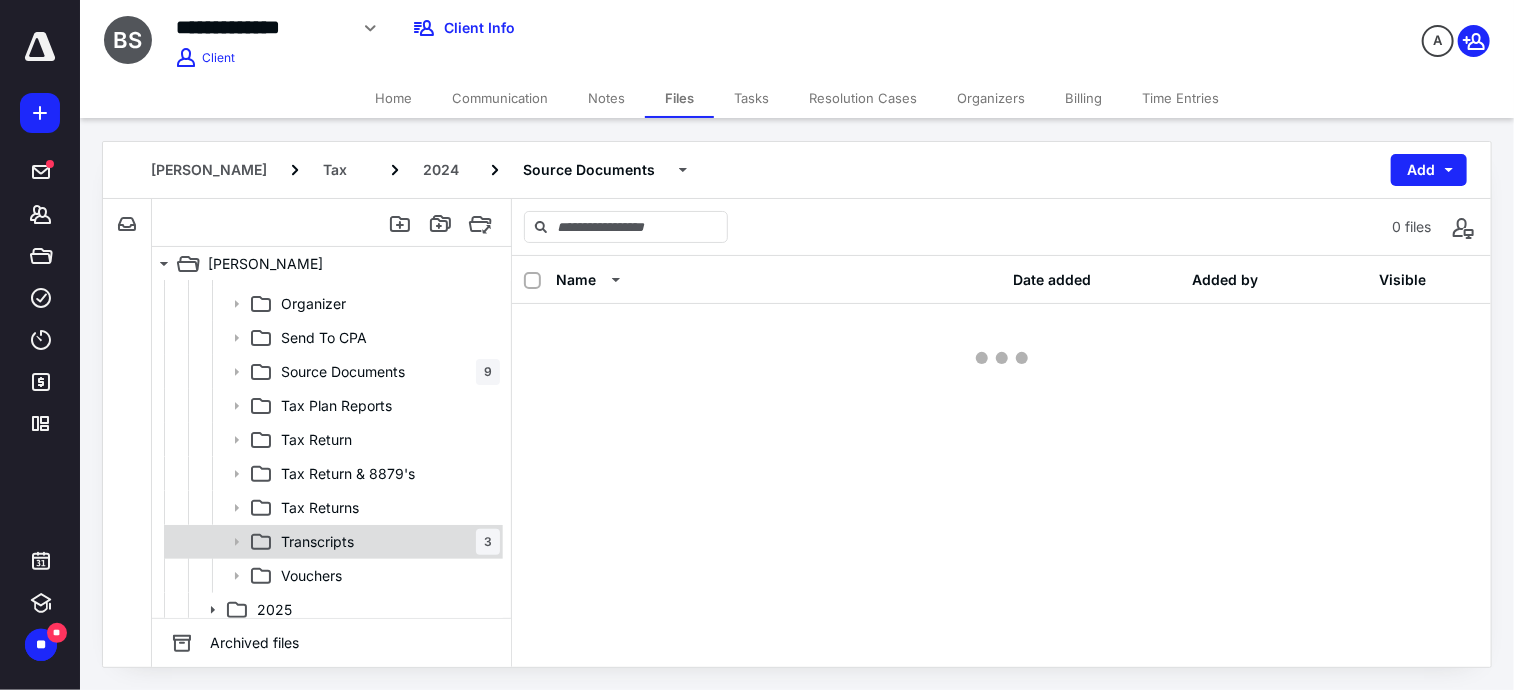 scroll, scrollTop: 0, scrollLeft: 0, axis: both 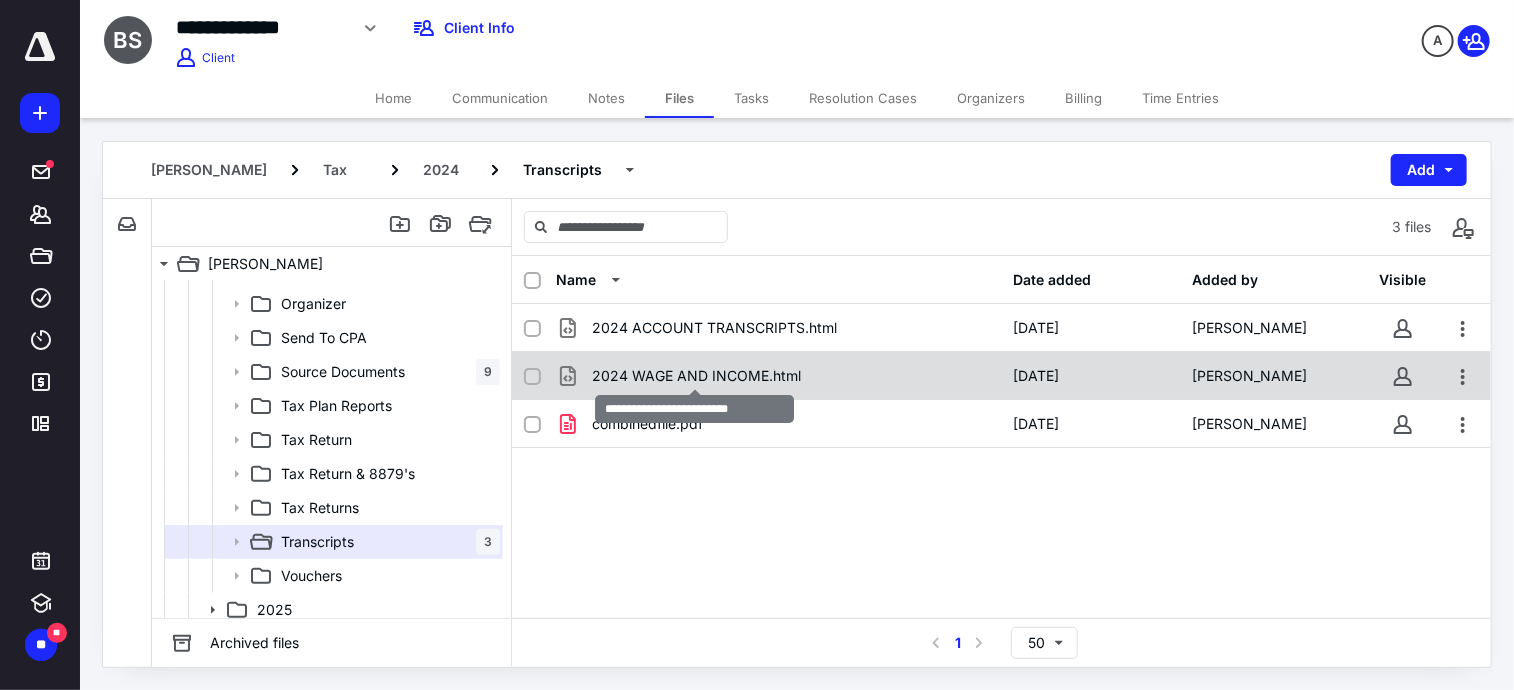click on "2024 WAGE AND INCOME.html" at bounding box center [696, 376] 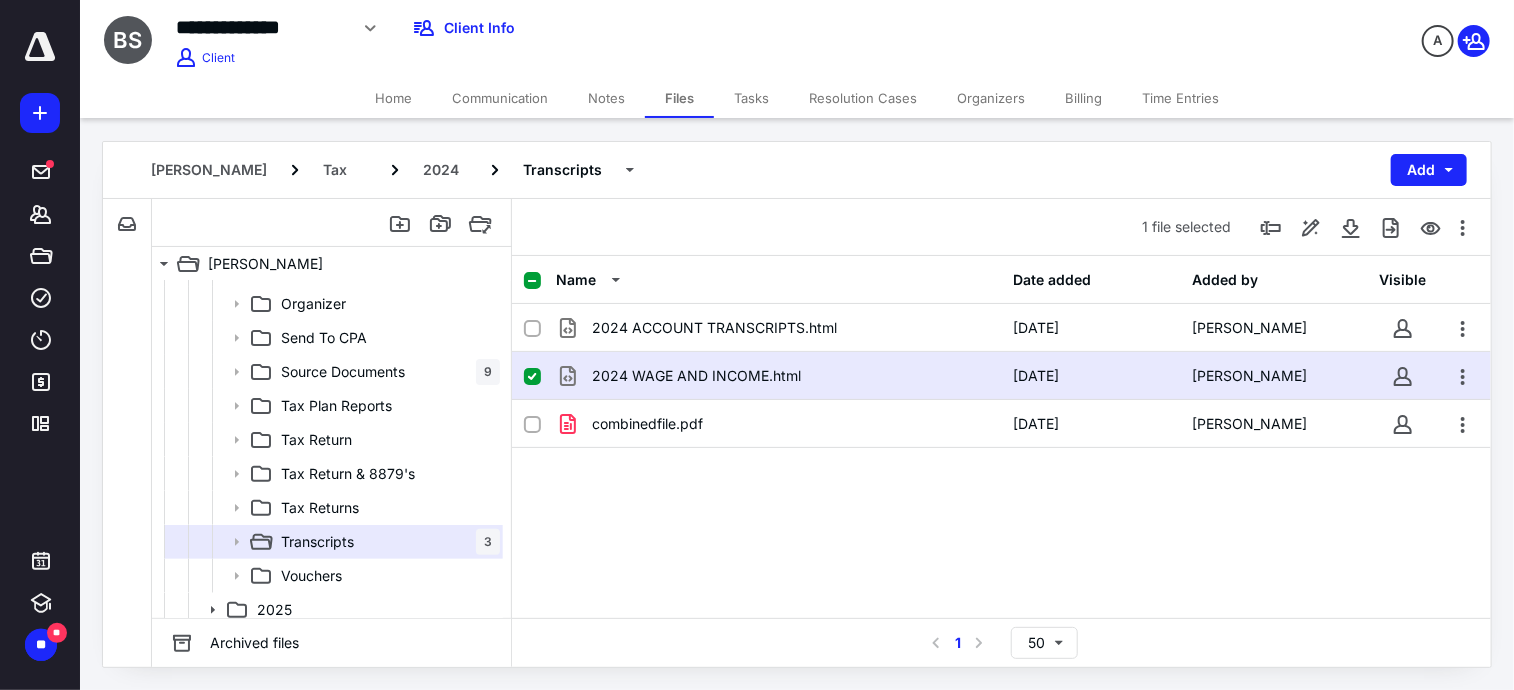 click on "2024 WAGE AND INCOME.html" at bounding box center (696, 376) 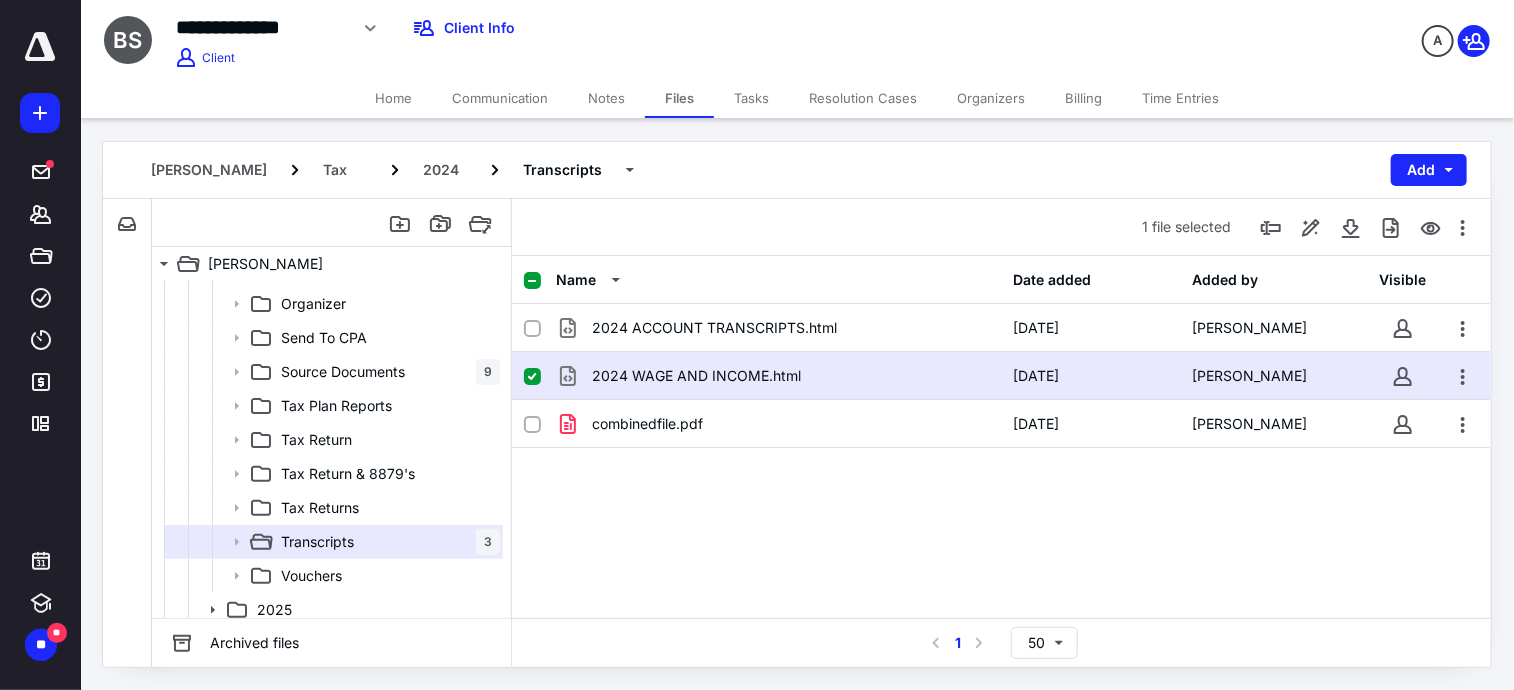 click on "2024 WAGE AND INCOME.html" at bounding box center (696, 376) 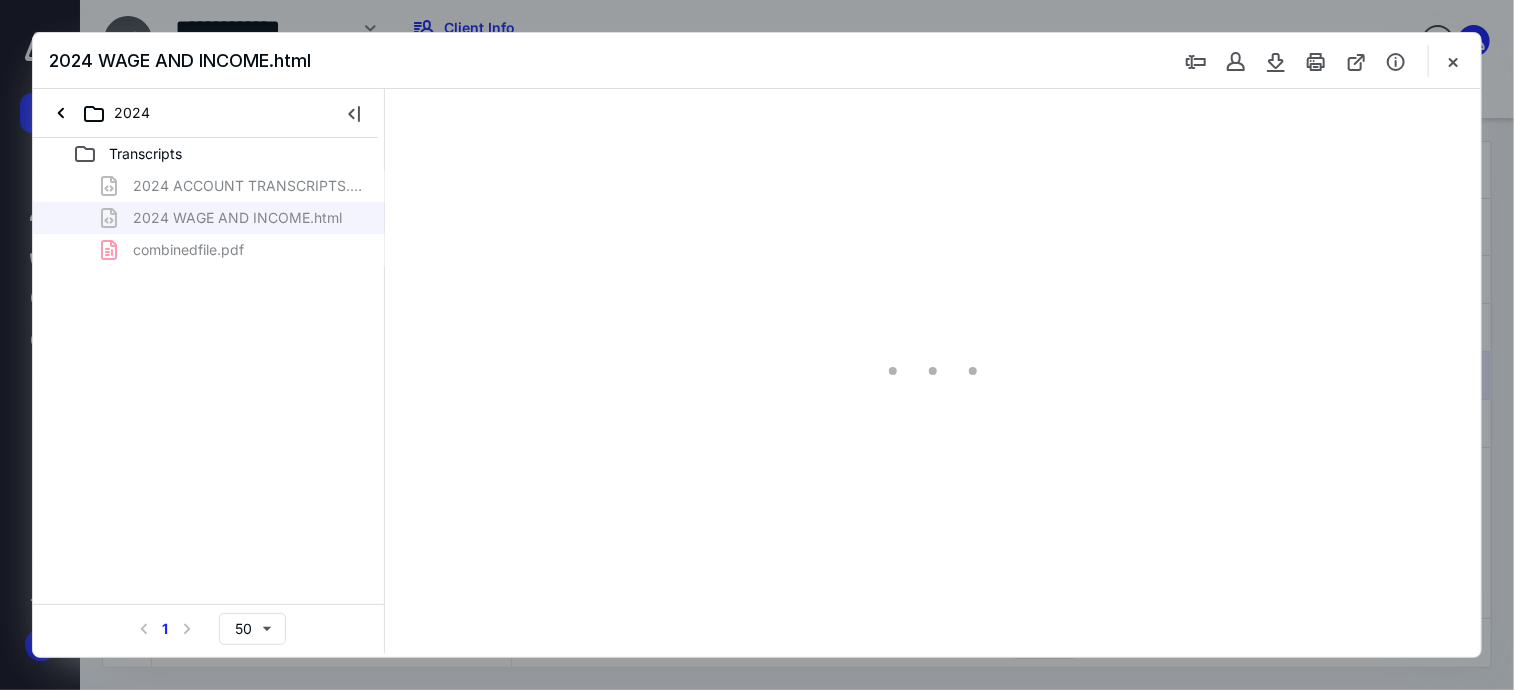 scroll, scrollTop: 0, scrollLeft: 0, axis: both 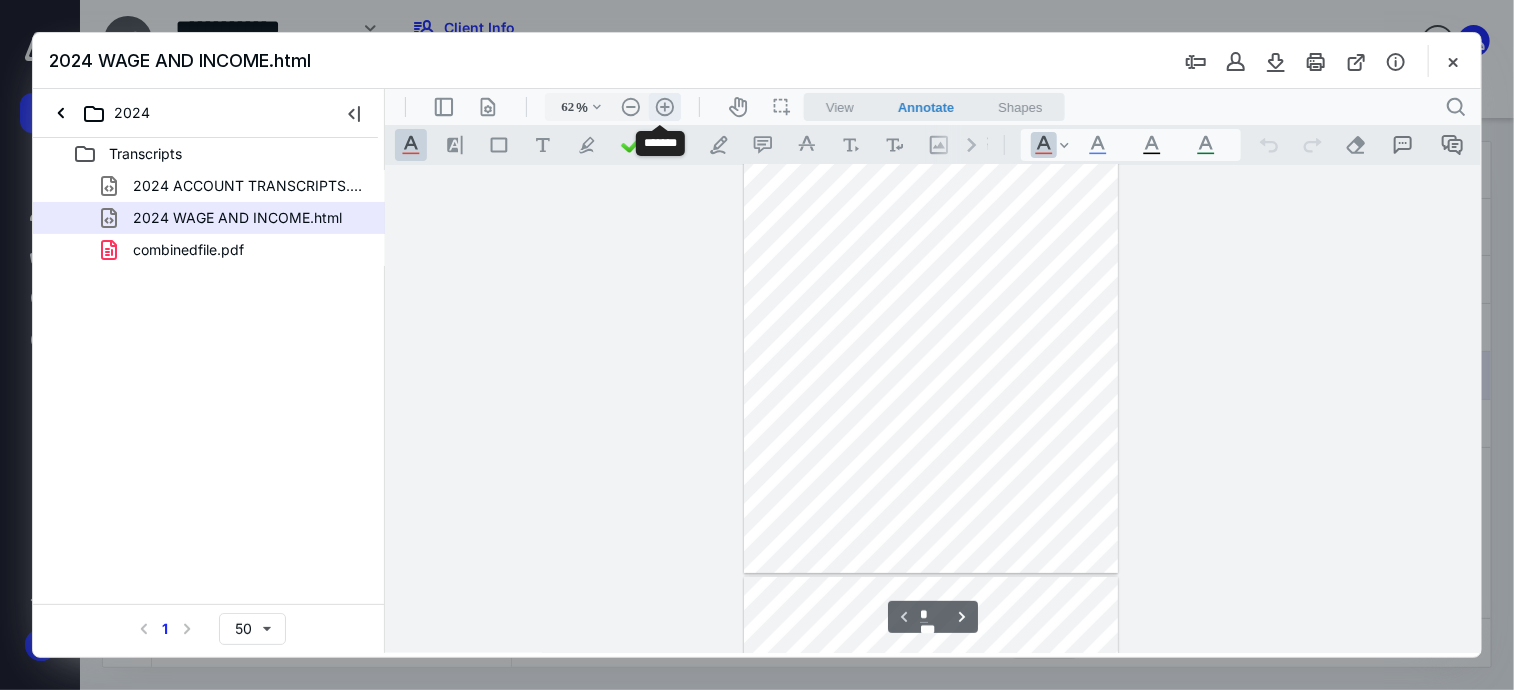 click on ".cls-1{fill:#abb0c4;} icon - header - zoom - in - line" at bounding box center [664, 106] 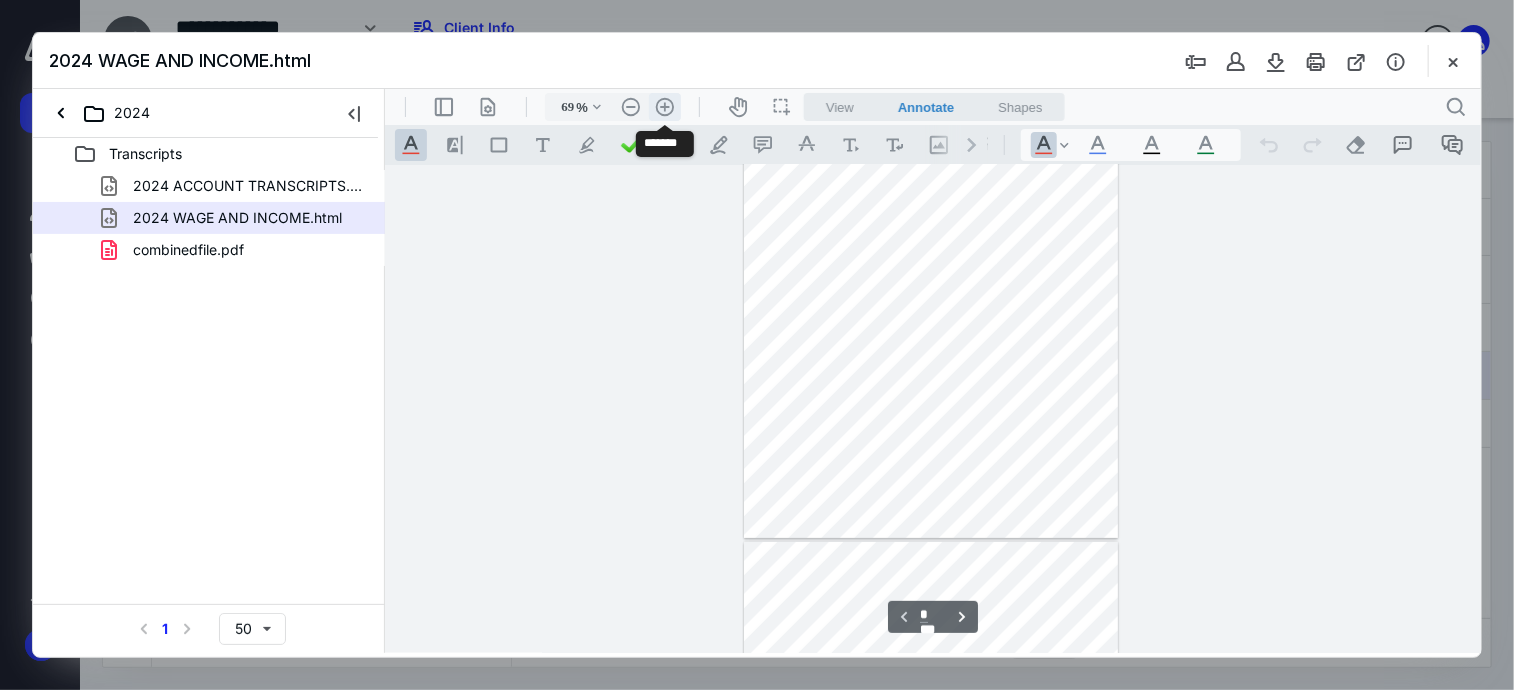 click on ".cls-1{fill:#abb0c4;} icon - header - zoom - in - line" at bounding box center (664, 106) 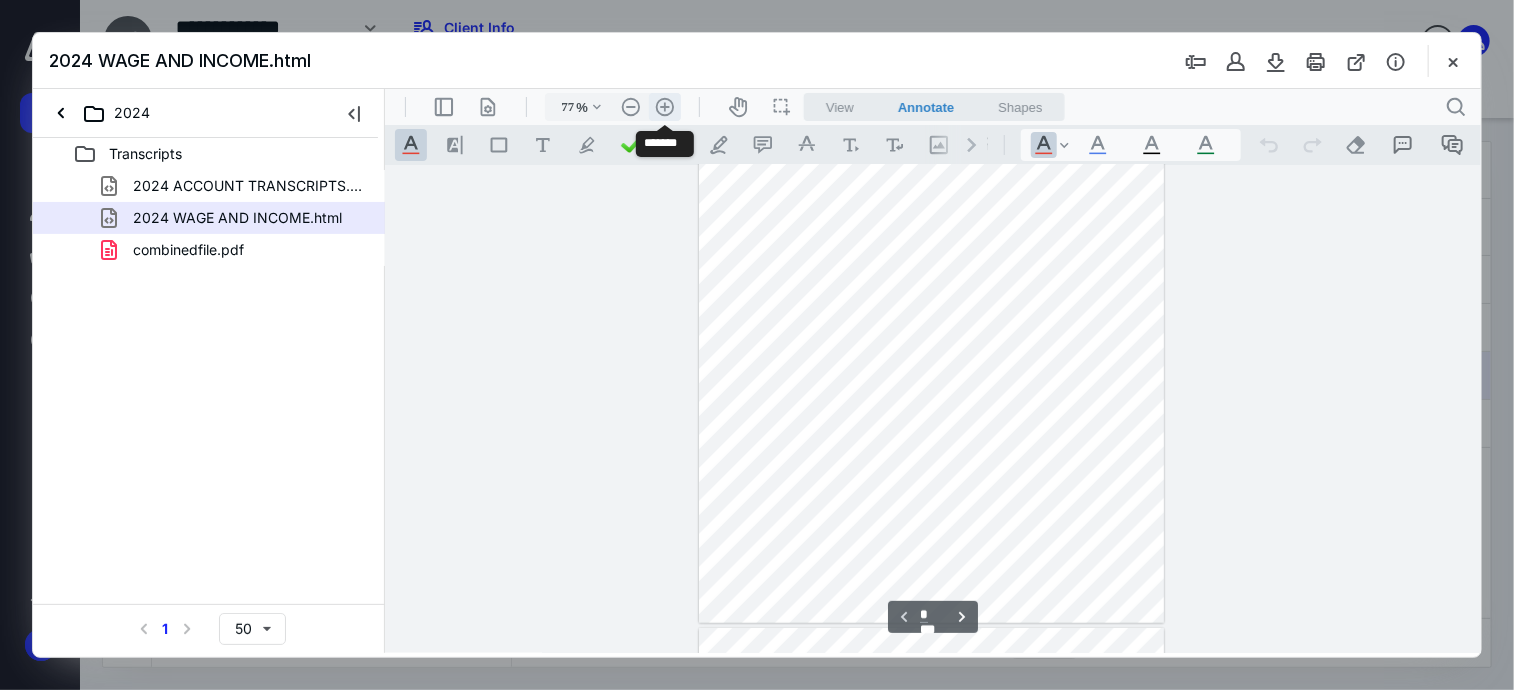 click on ".cls-1{fill:#abb0c4;} icon - header - zoom - in - line" at bounding box center [664, 106] 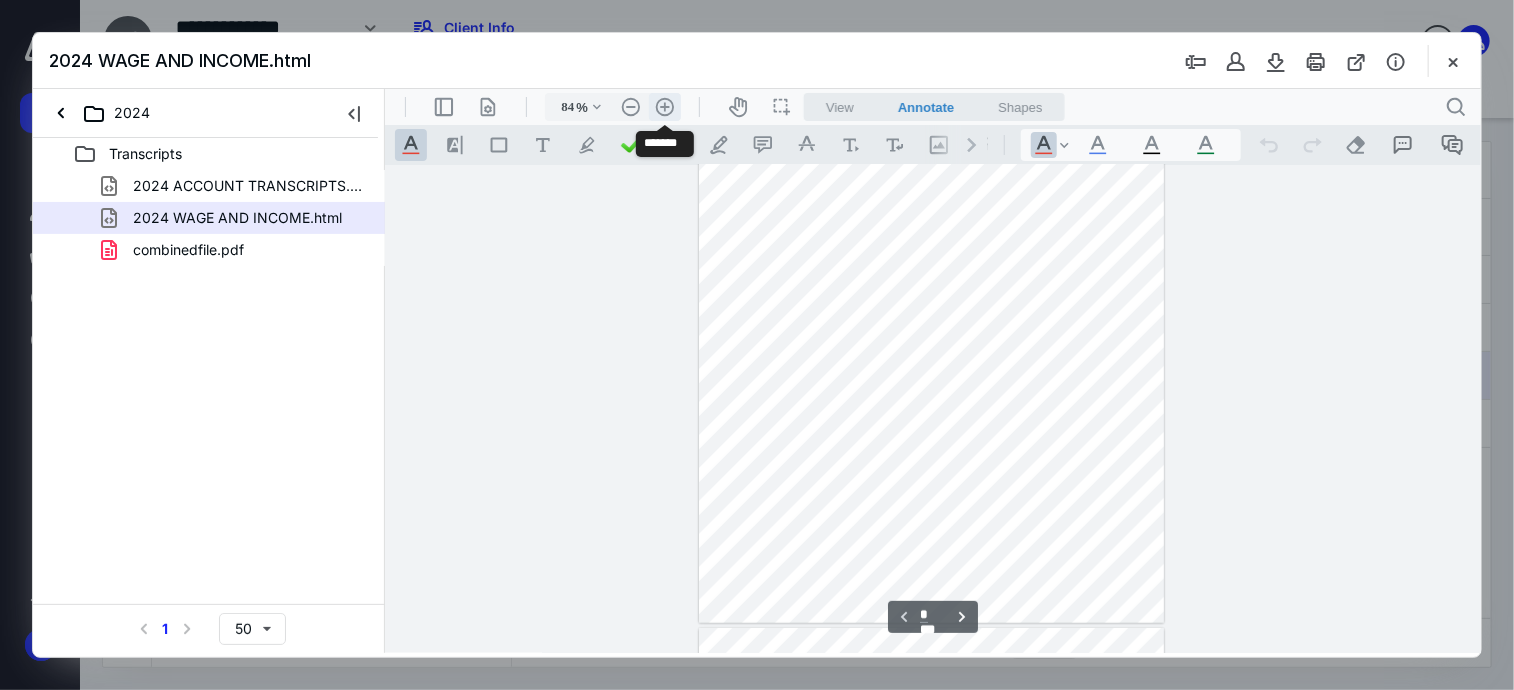 click on ".cls-1{fill:#abb0c4;} icon - header - zoom - in - line" at bounding box center [664, 106] 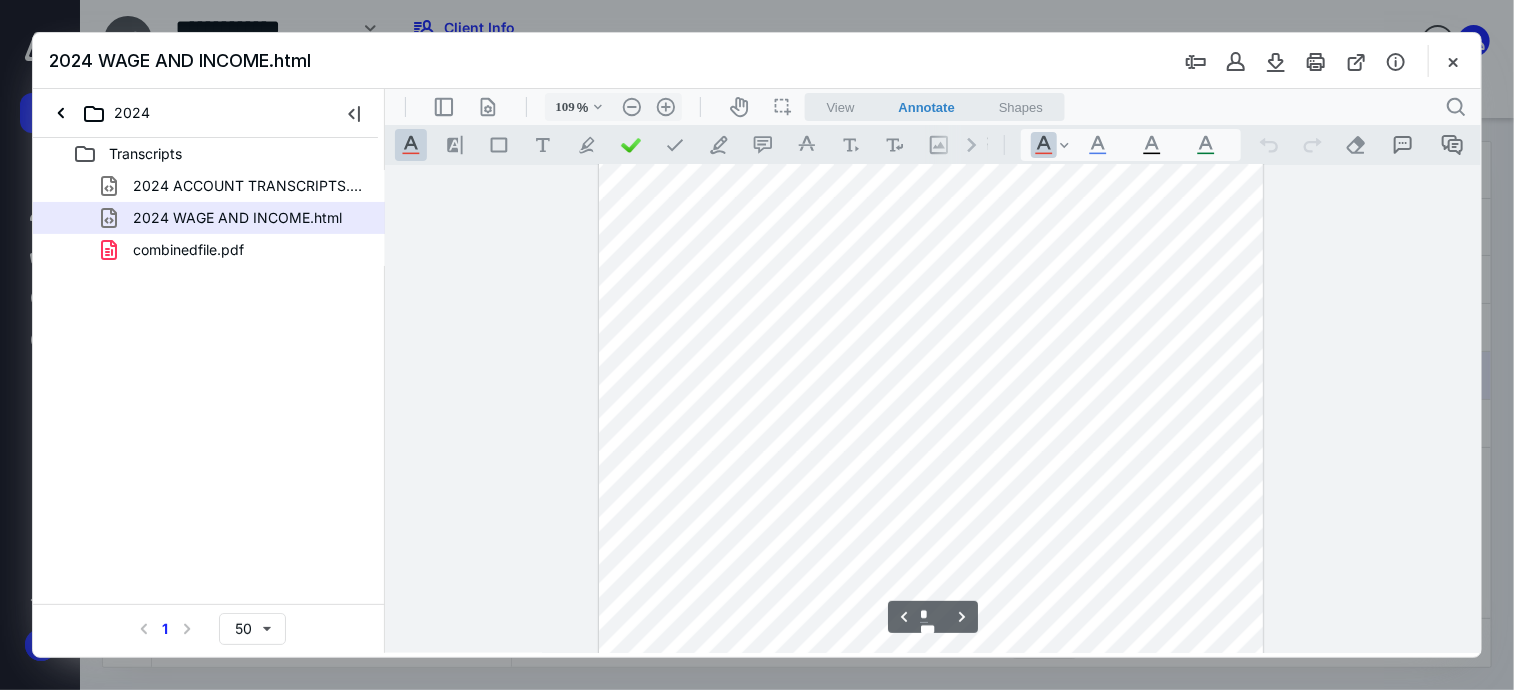 scroll, scrollTop: 1900, scrollLeft: 0, axis: vertical 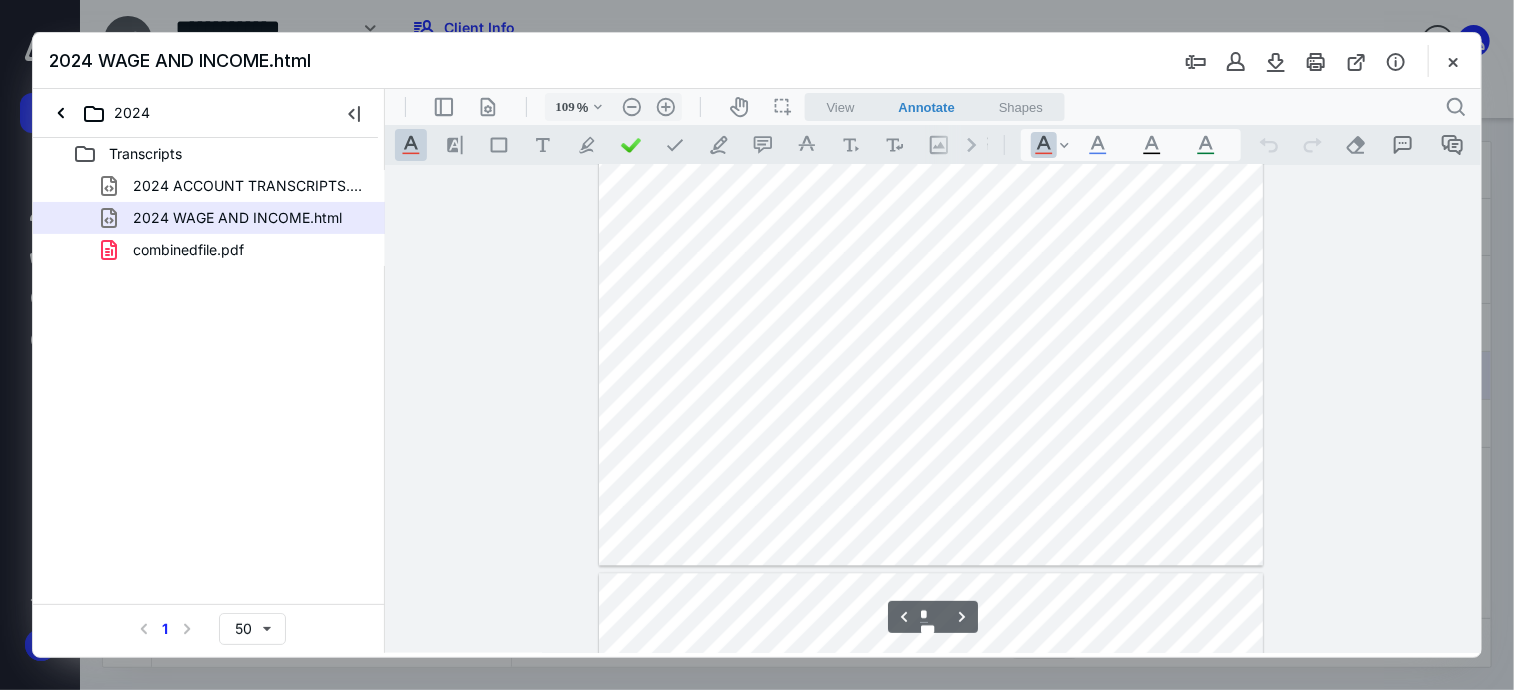 type on "*" 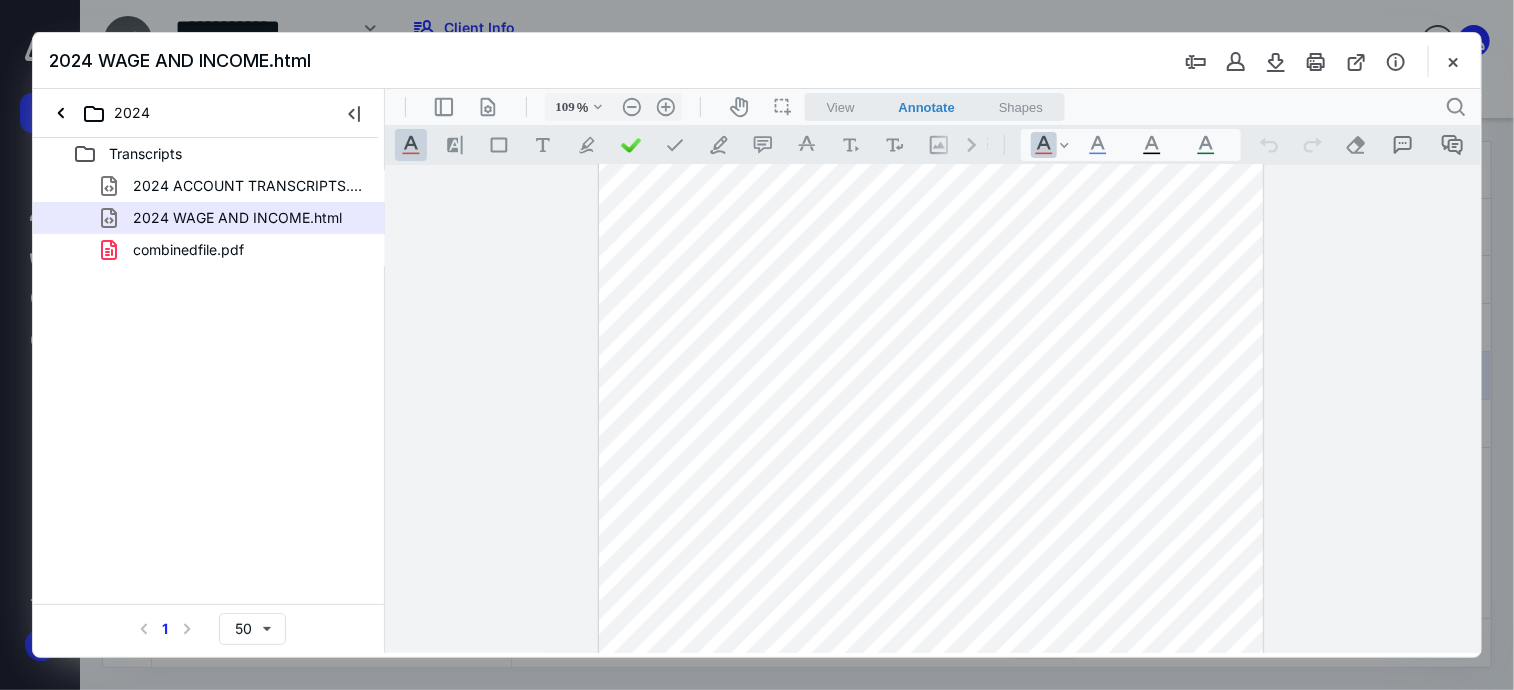 scroll, scrollTop: 2983, scrollLeft: 0, axis: vertical 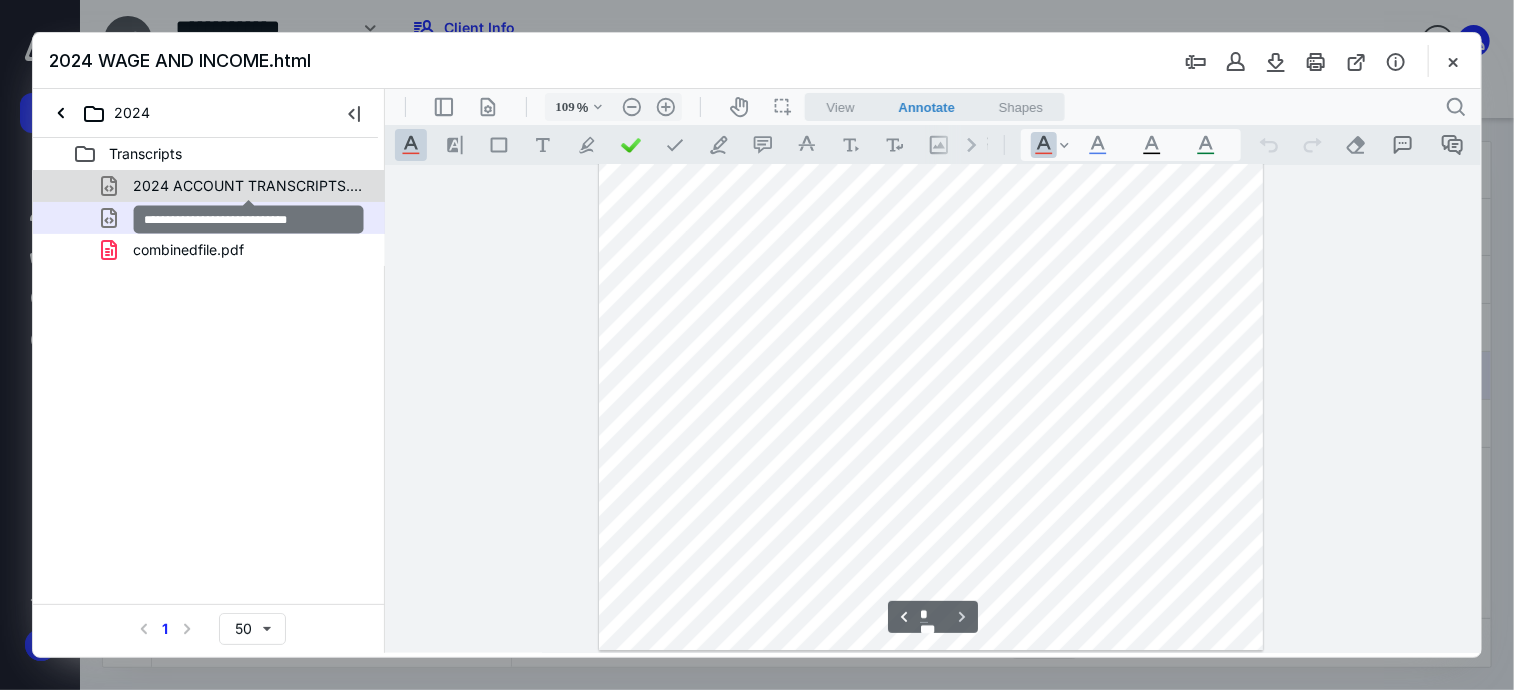 click on "2024 ACCOUNT TRANSCRIPTS.html" at bounding box center (249, 186) 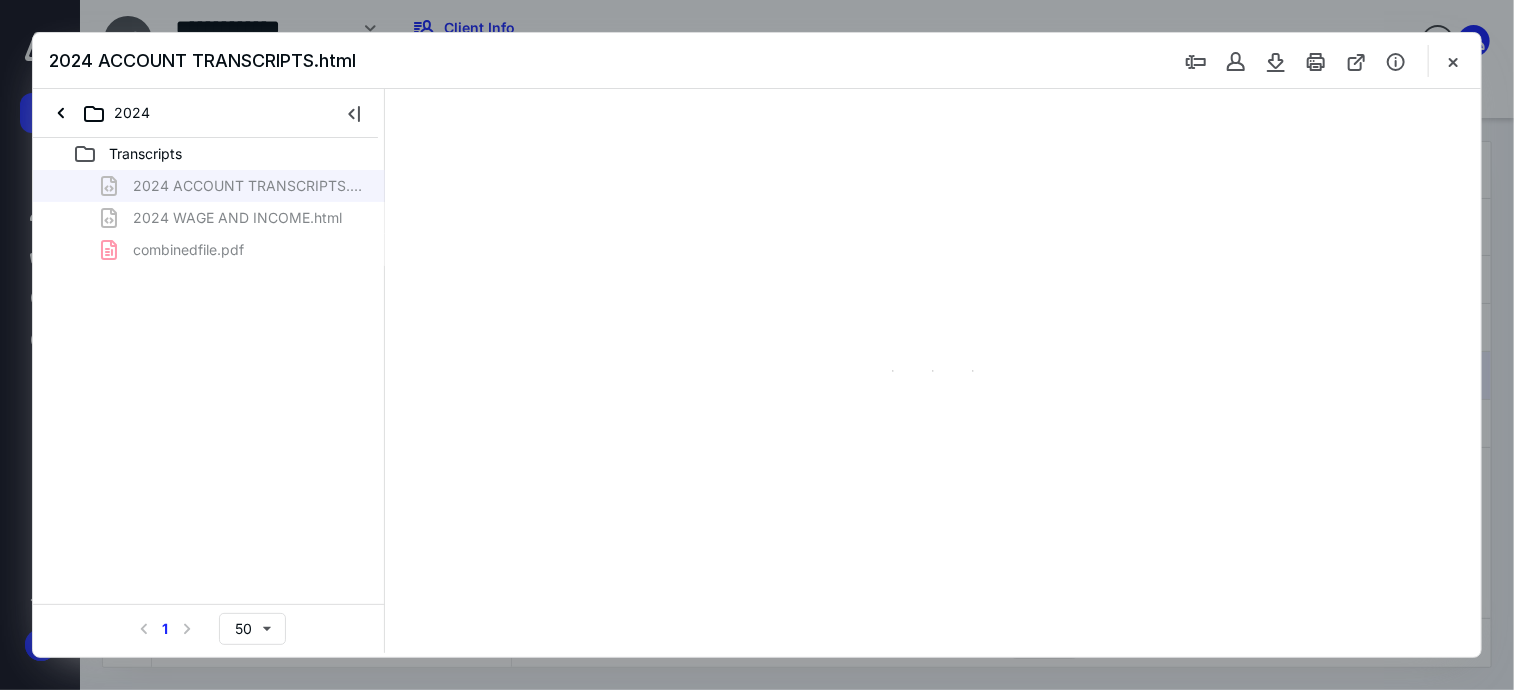 type on "62" 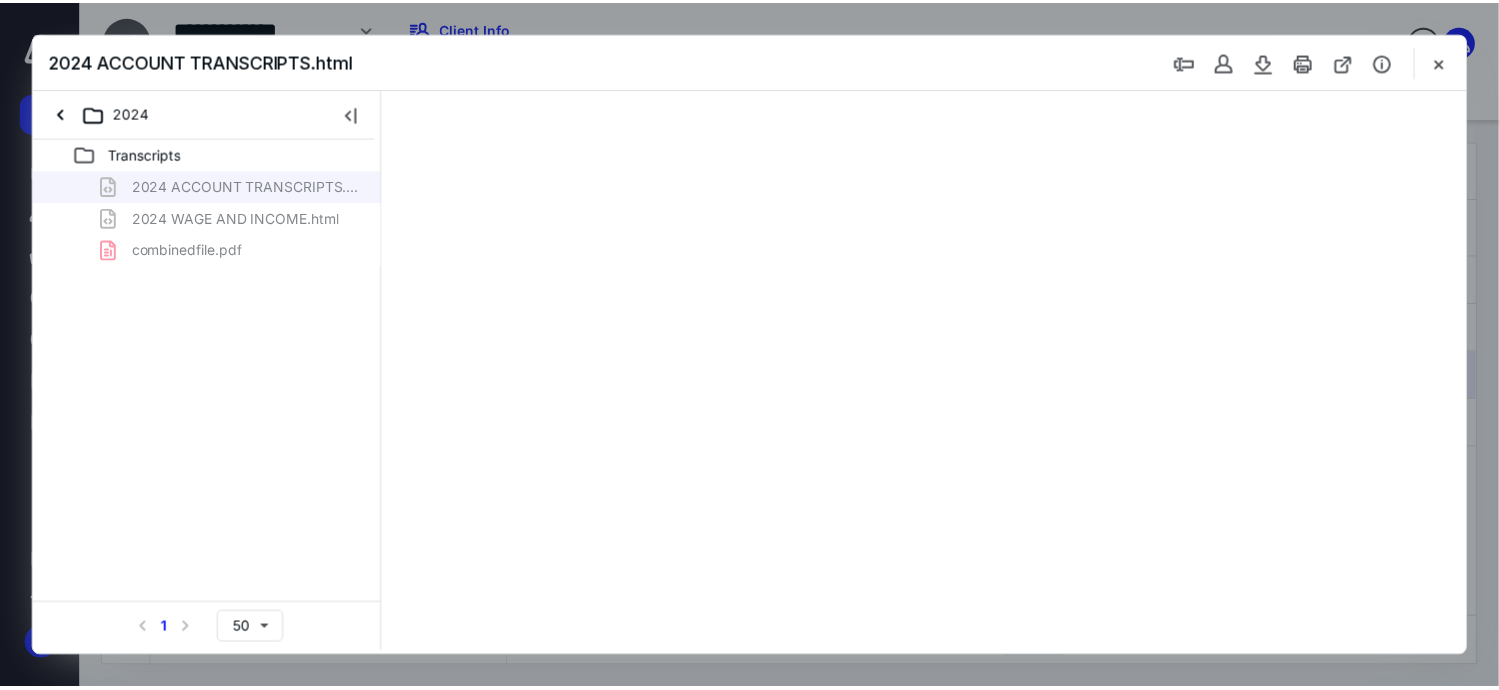 scroll, scrollTop: 0, scrollLeft: 0, axis: both 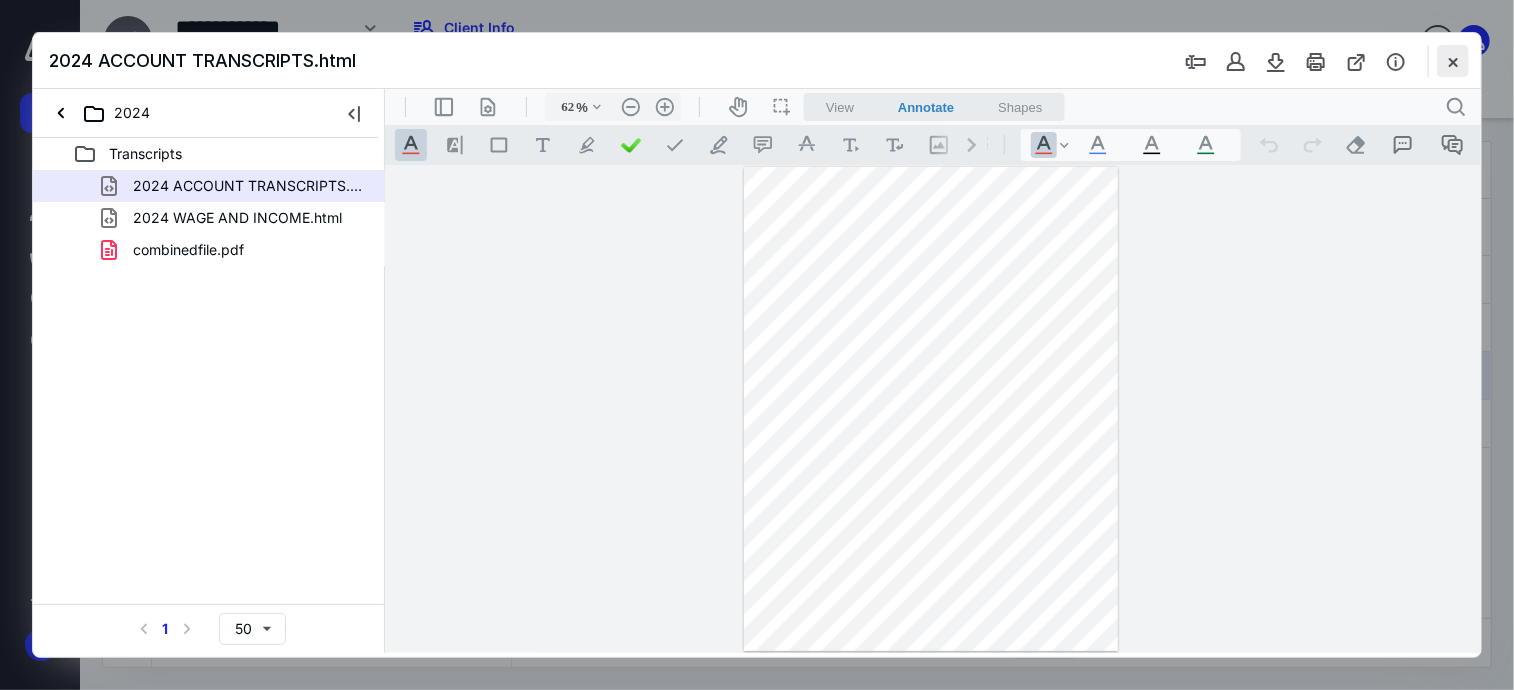 click at bounding box center (1453, 61) 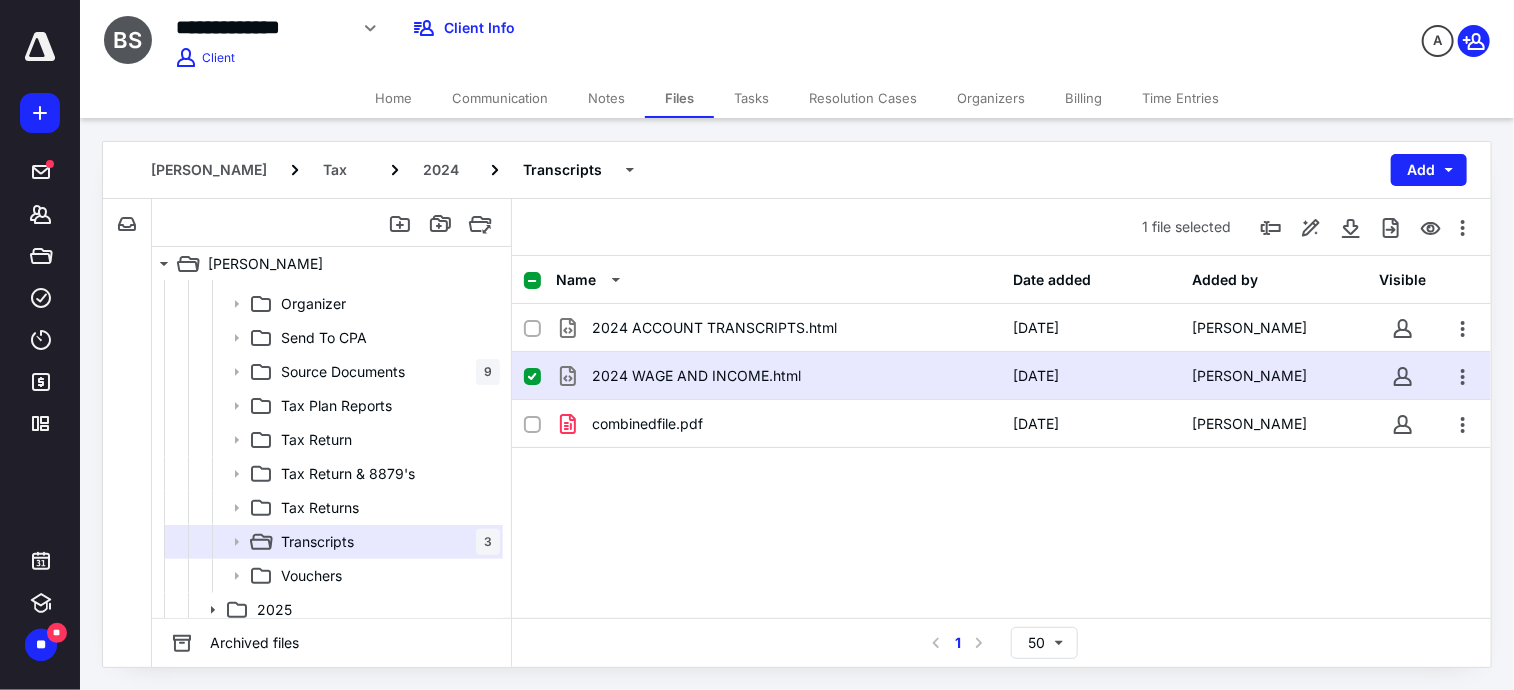 drag, startPoint x: 1325, startPoint y: 248, endPoint x: 711, endPoint y: 179, distance: 617.86487 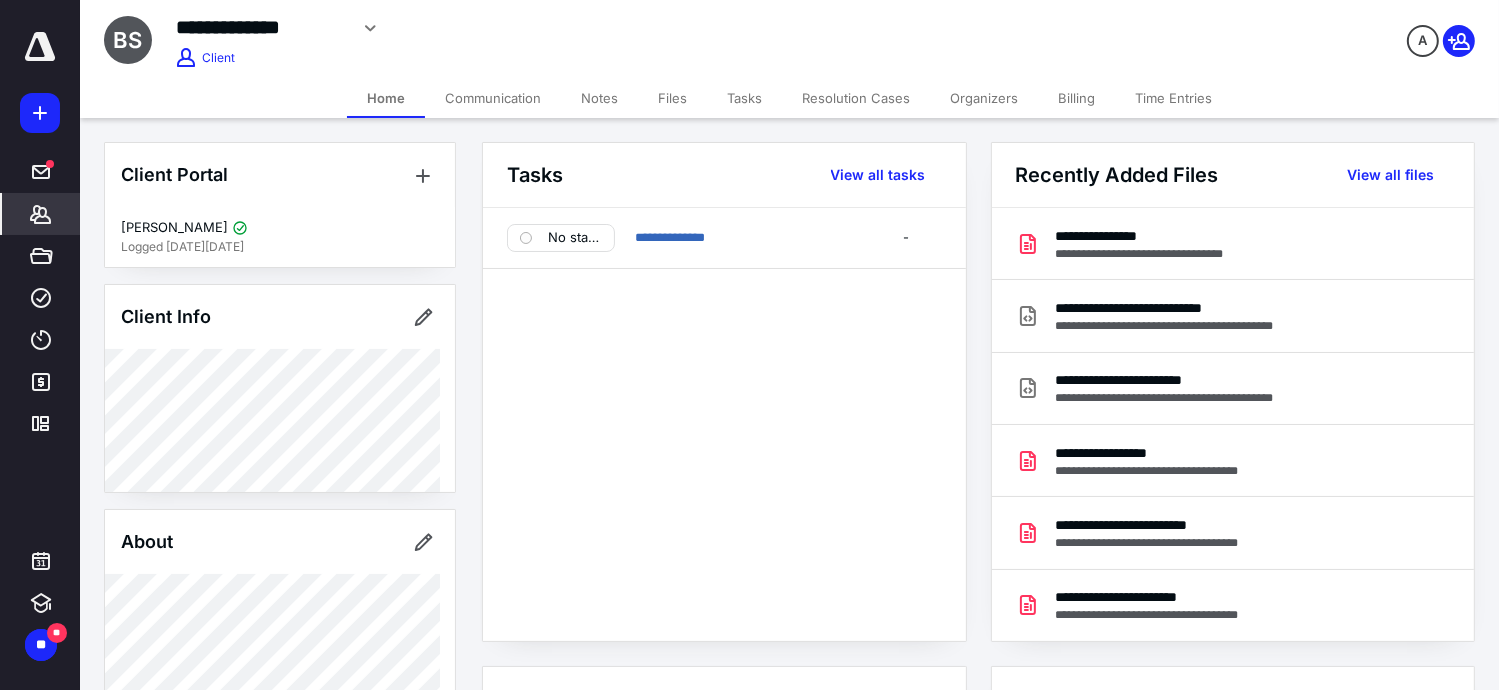 click on "Notes" at bounding box center [599, 98] 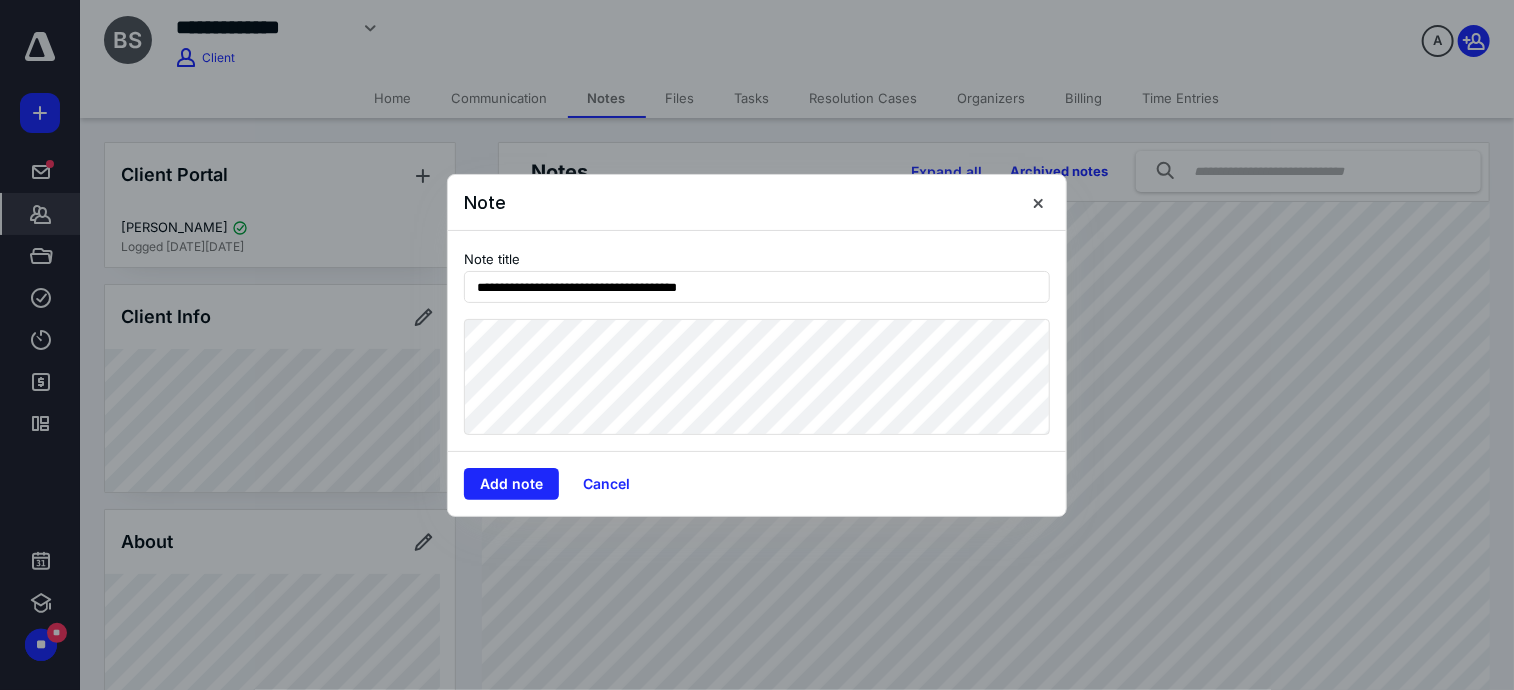 type on "**********" 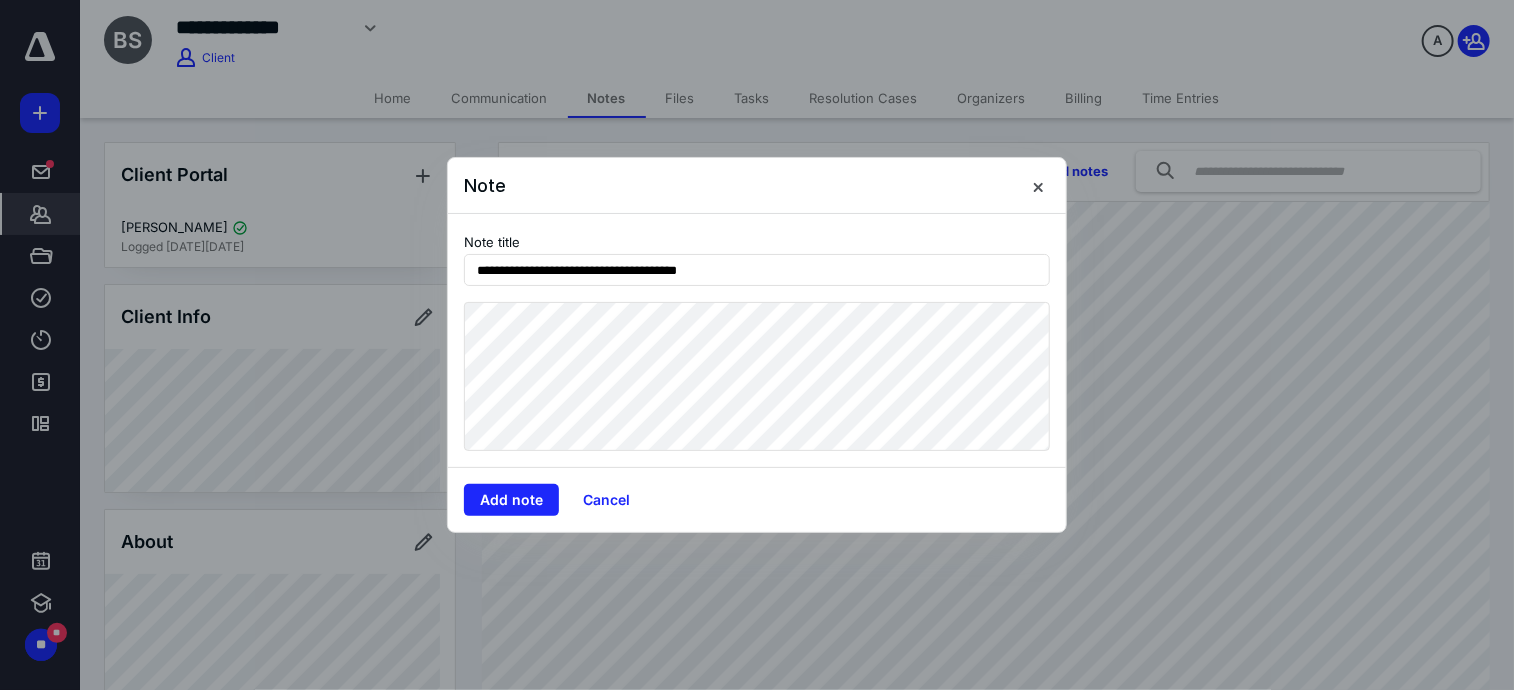 click on "**********" at bounding box center (757, 345) 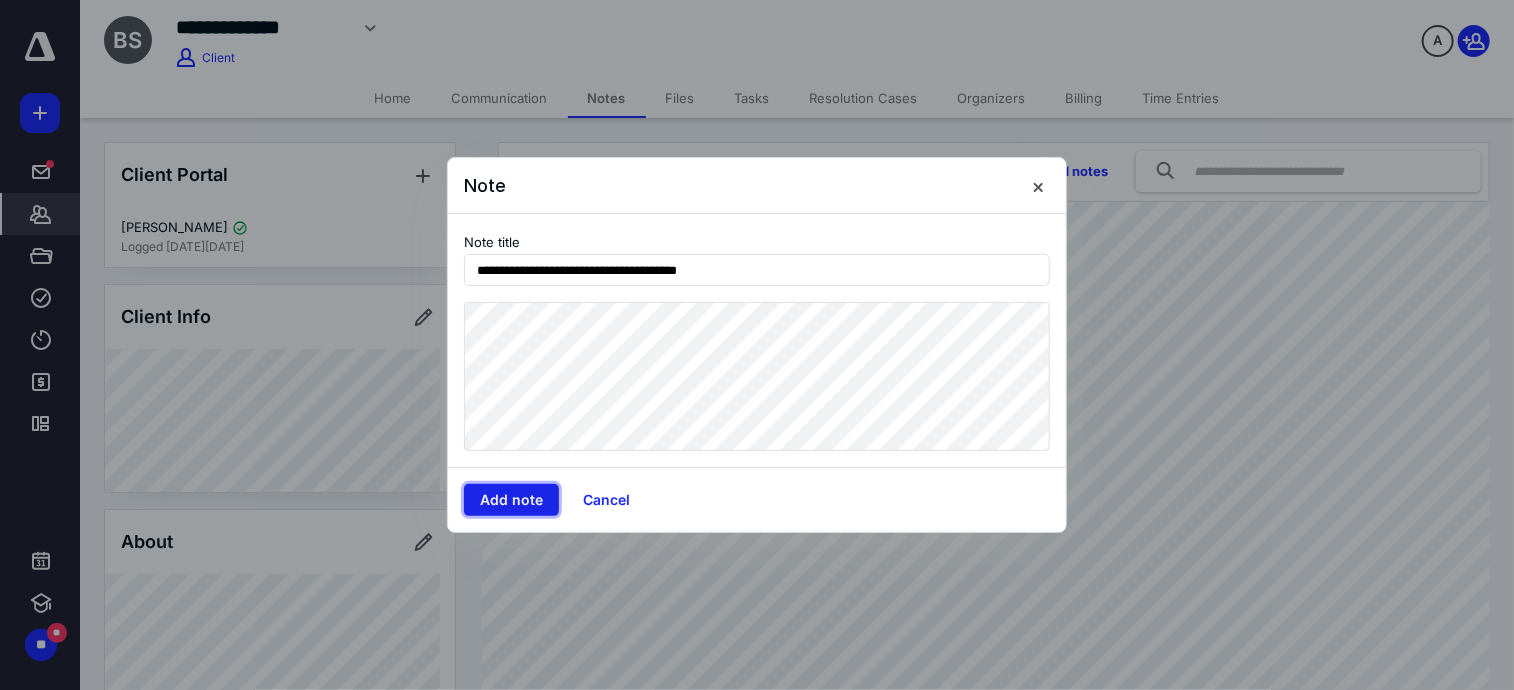 click on "Add note" at bounding box center (511, 500) 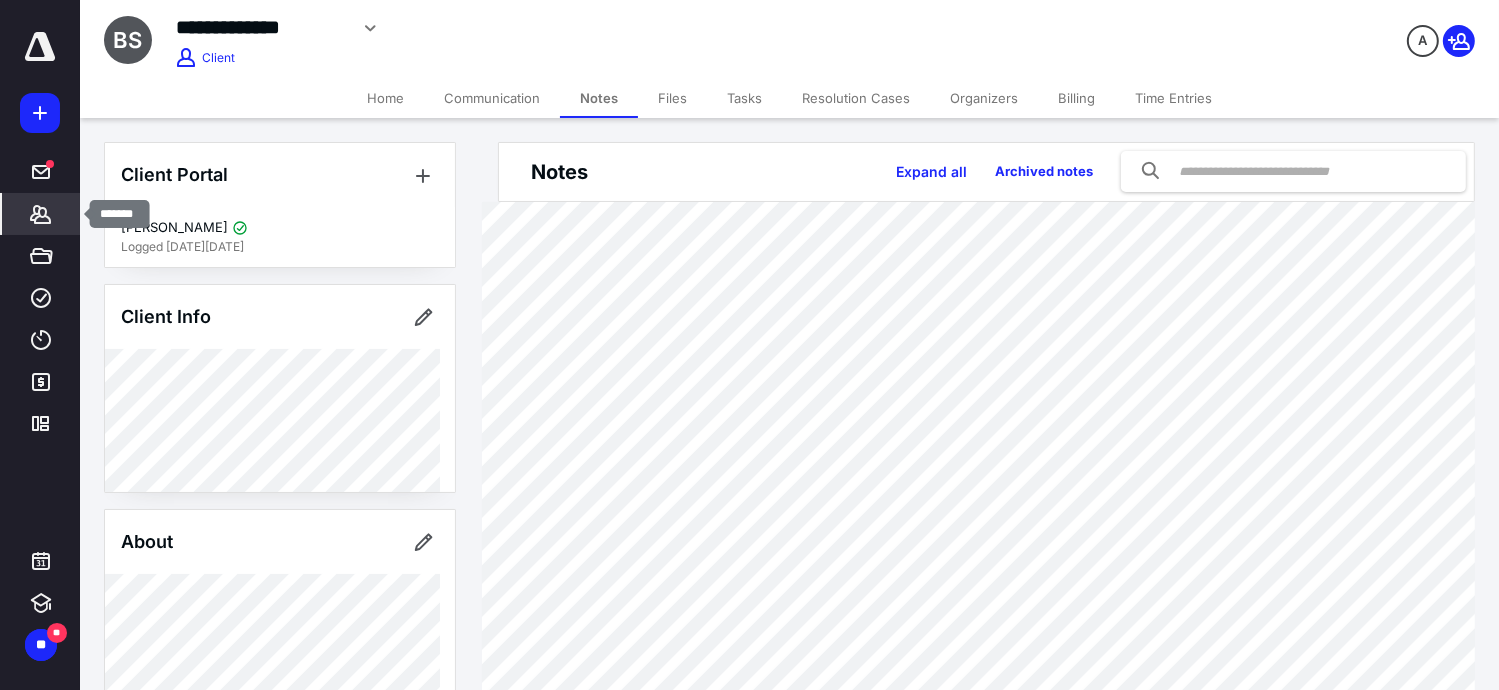 click 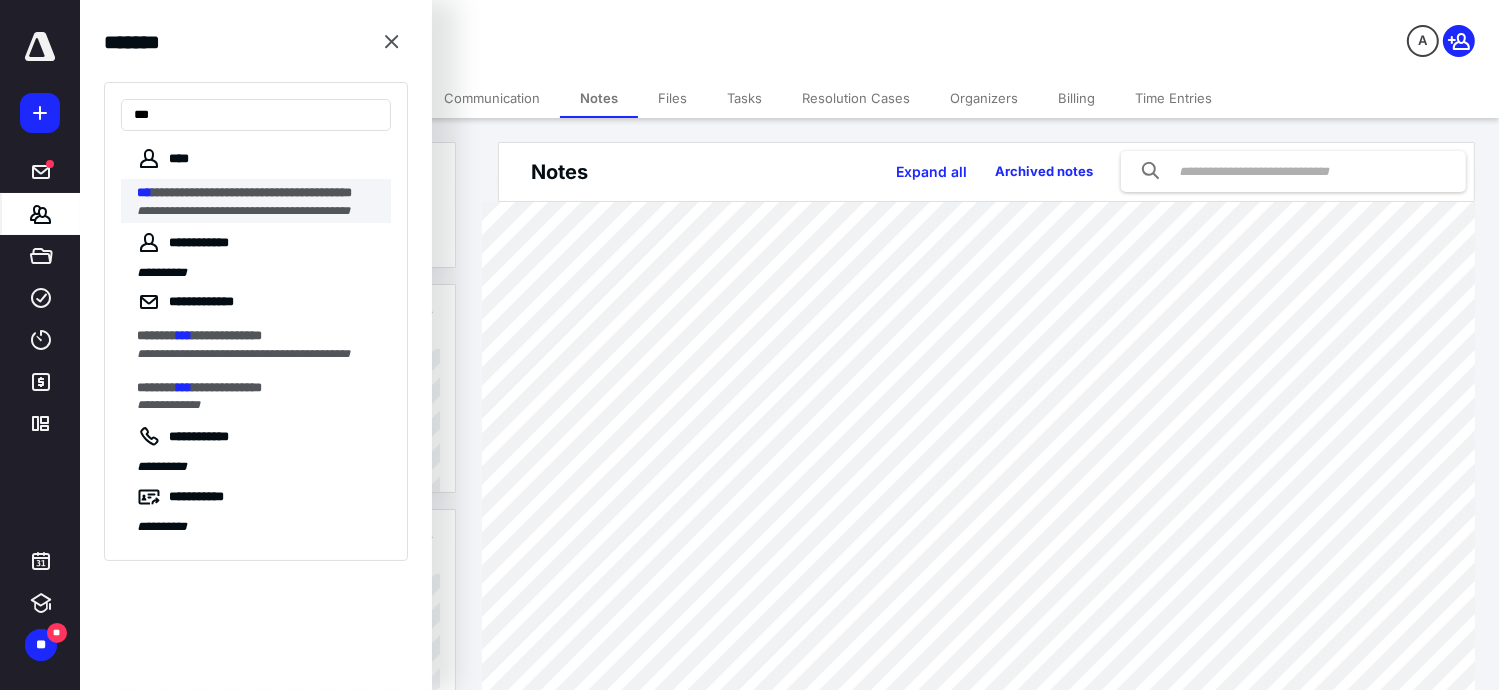 type on "***" 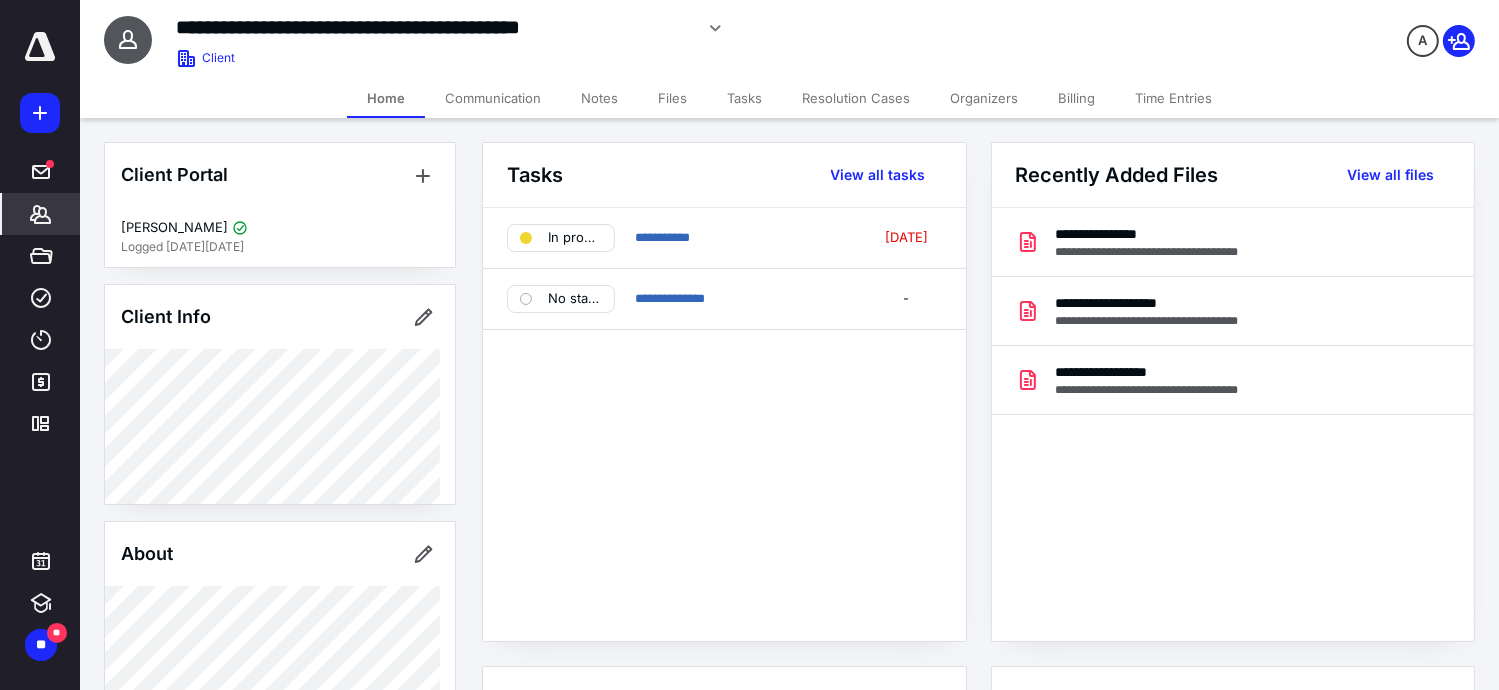 click on "Notes" at bounding box center [599, 98] 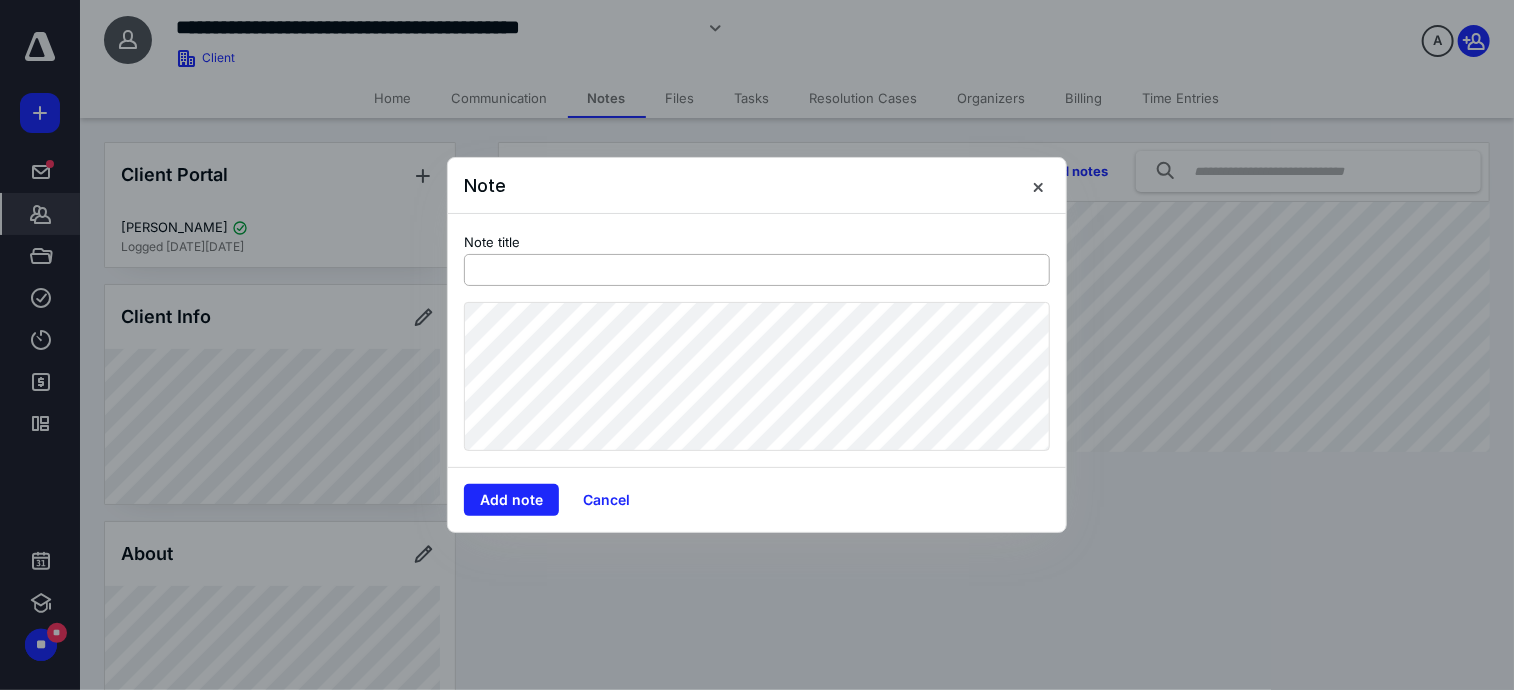 drag, startPoint x: 551, startPoint y: 242, endPoint x: 543, endPoint y: 273, distance: 32.01562 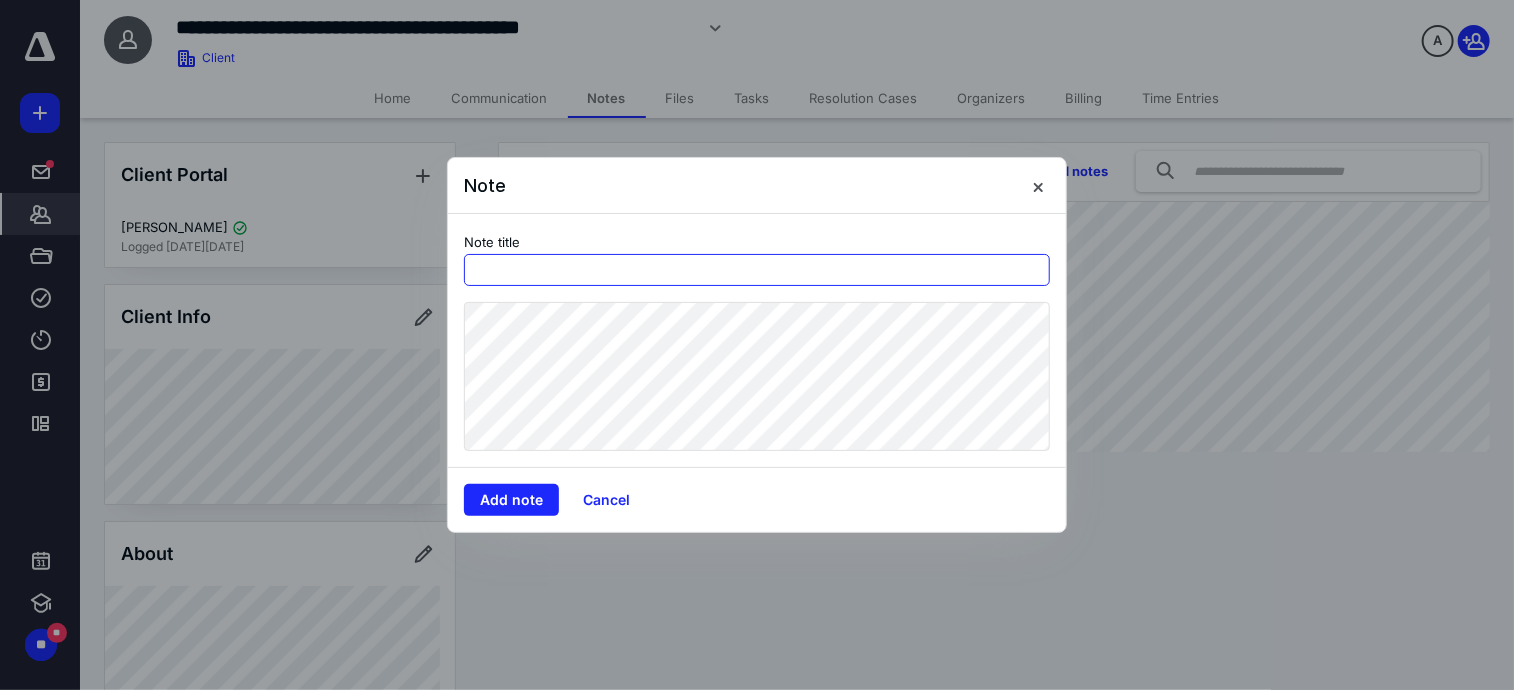 click at bounding box center [757, 270] 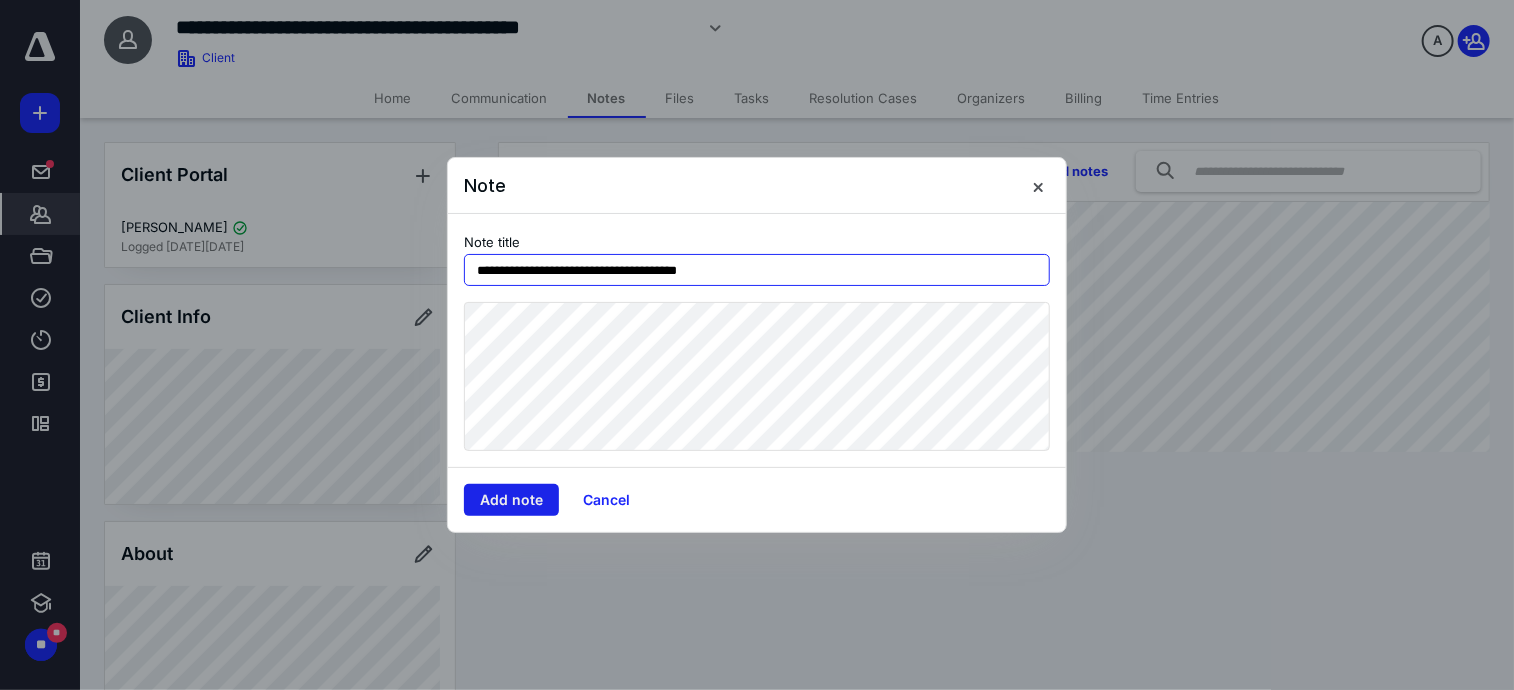 type on "**********" 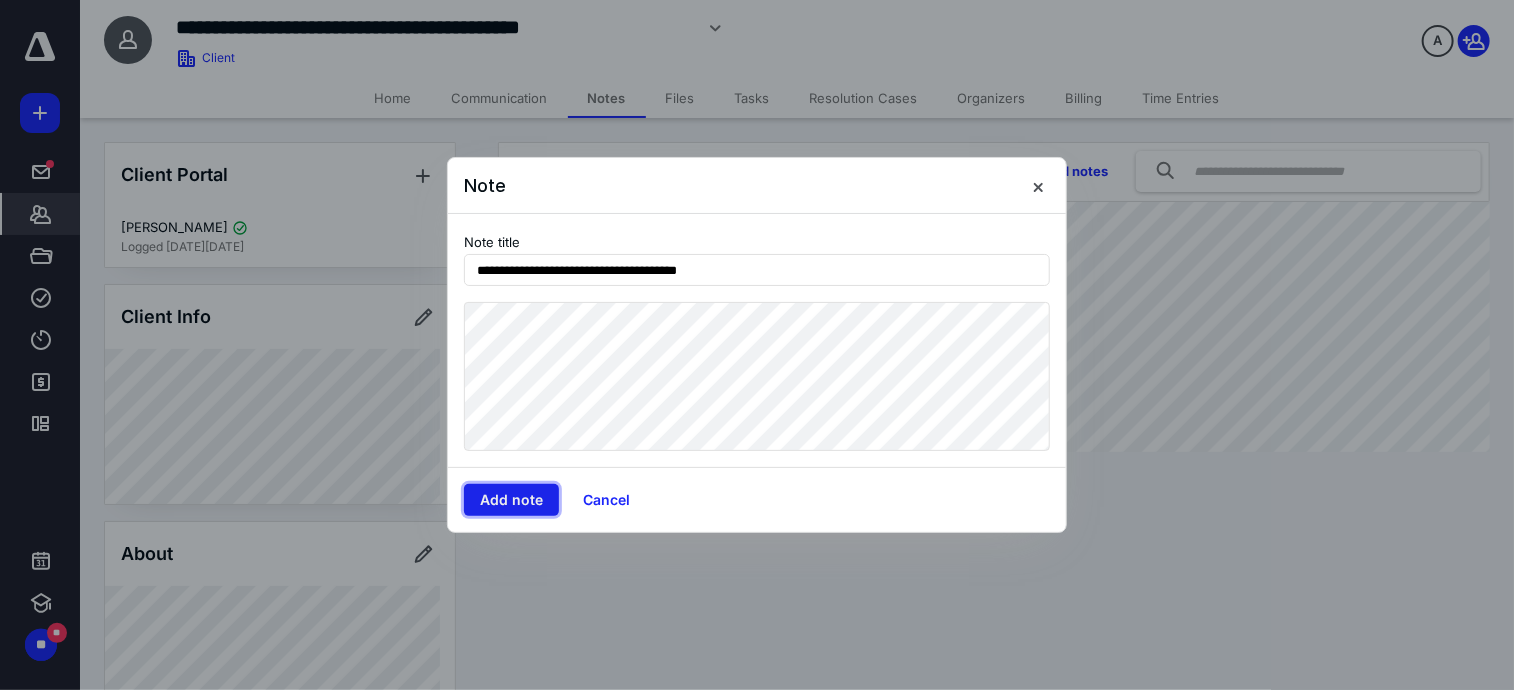 click on "Add note" at bounding box center (511, 500) 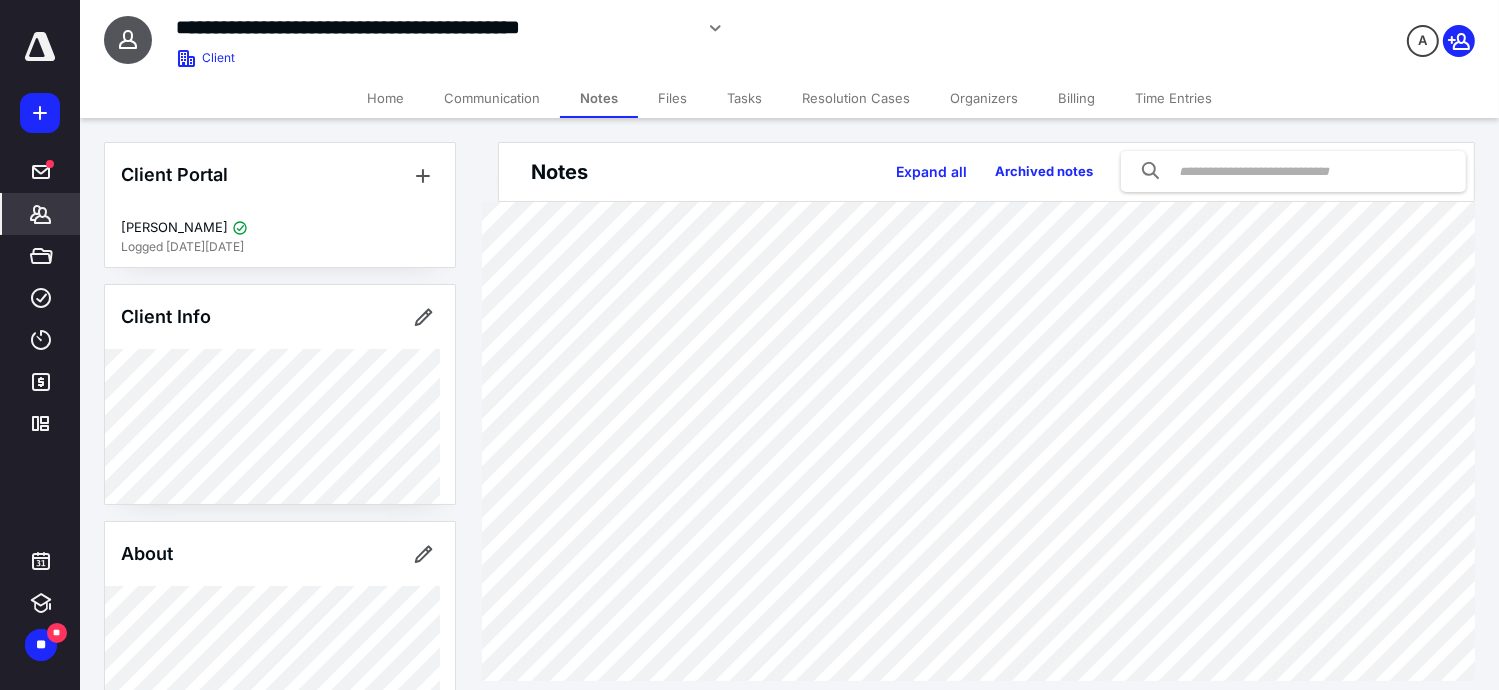 click 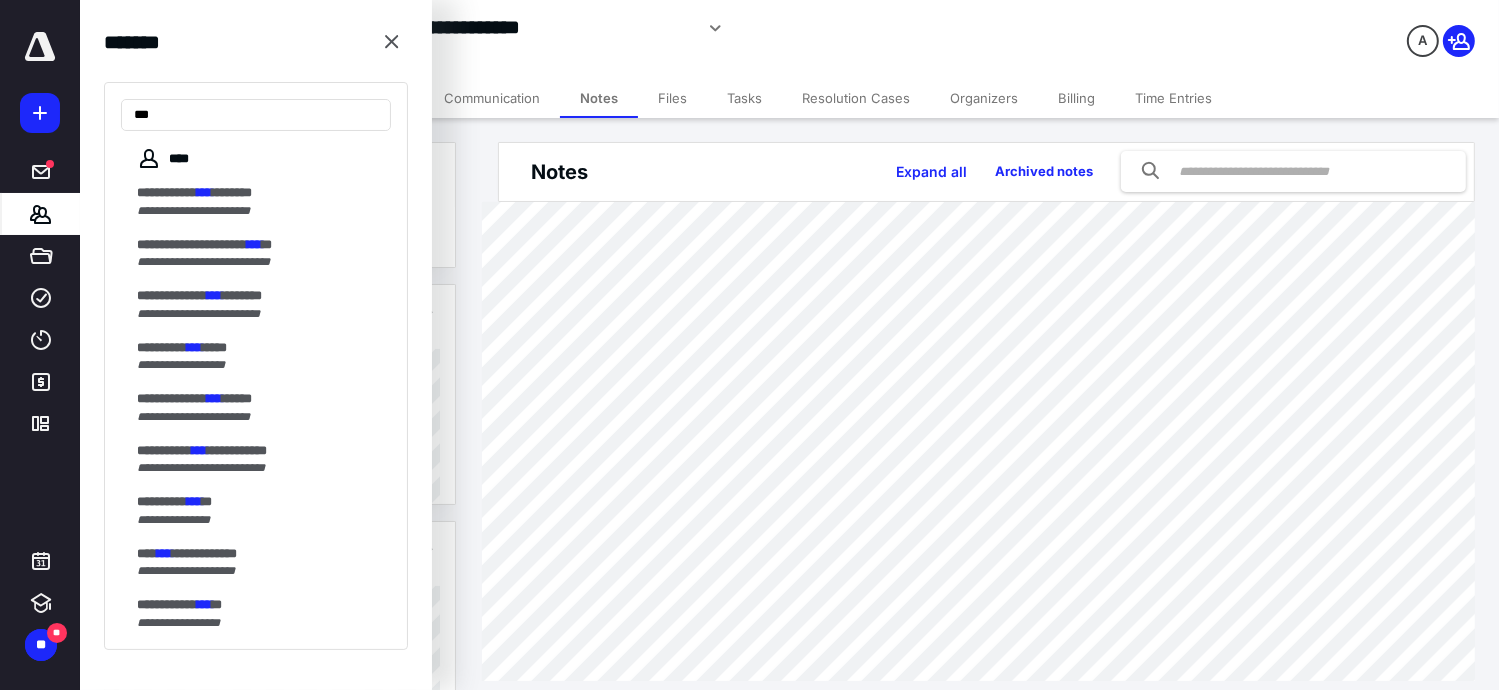 type on "***" 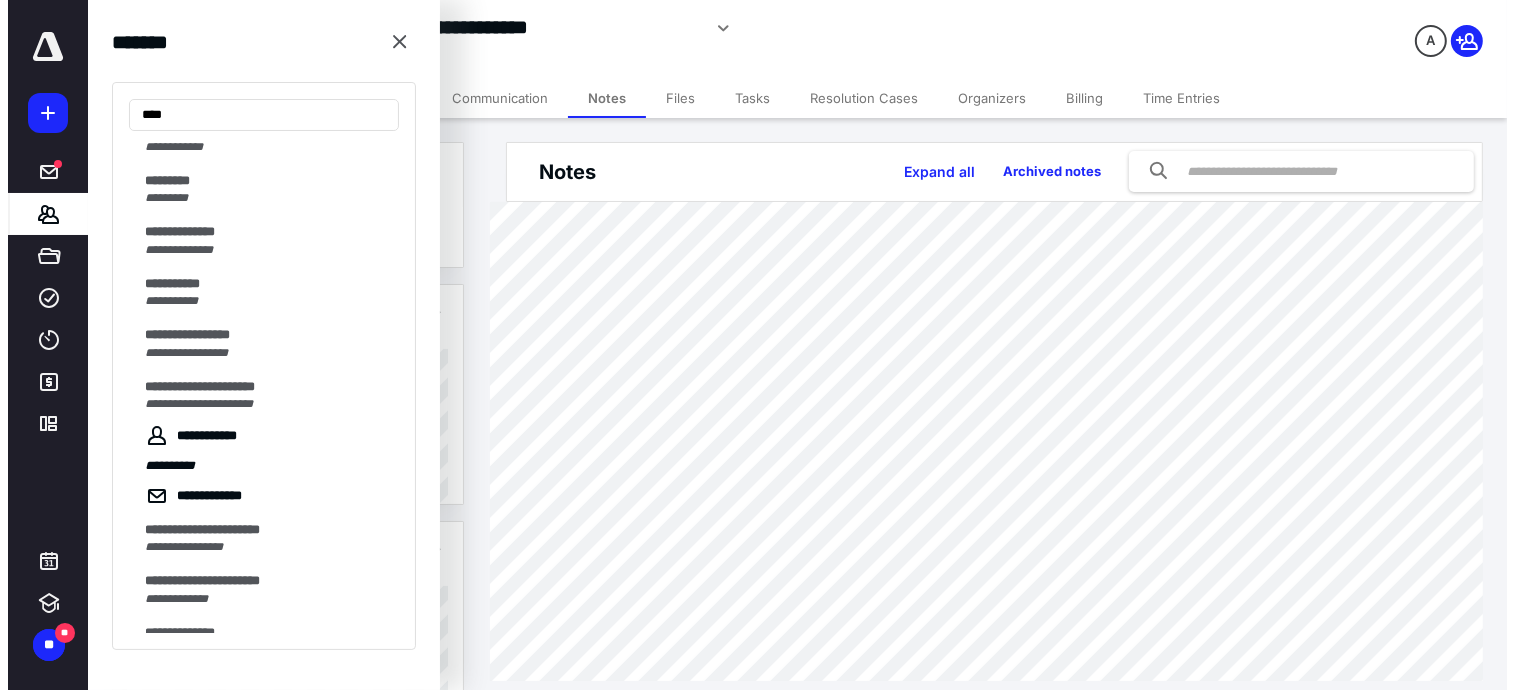 scroll, scrollTop: 1100, scrollLeft: 0, axis: vertical 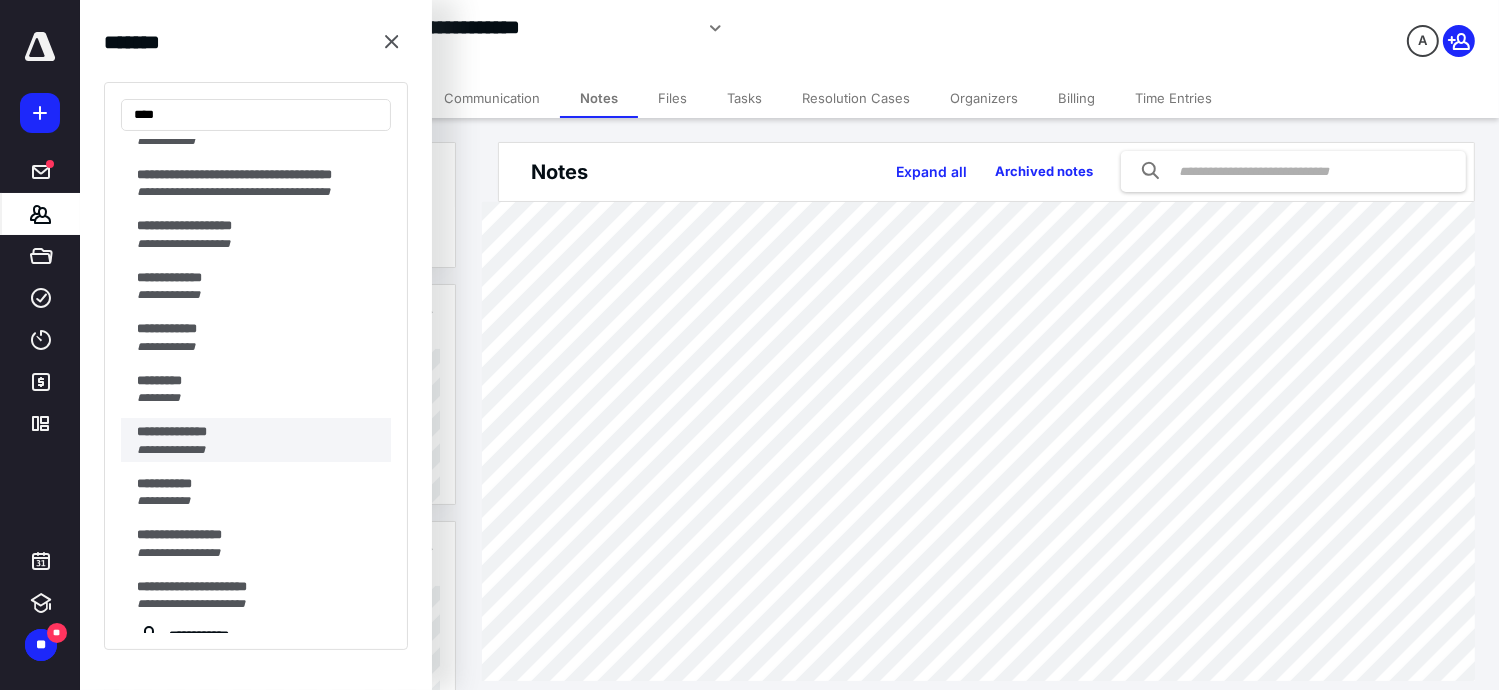 click on "**********" at bounding box center (172, 431) 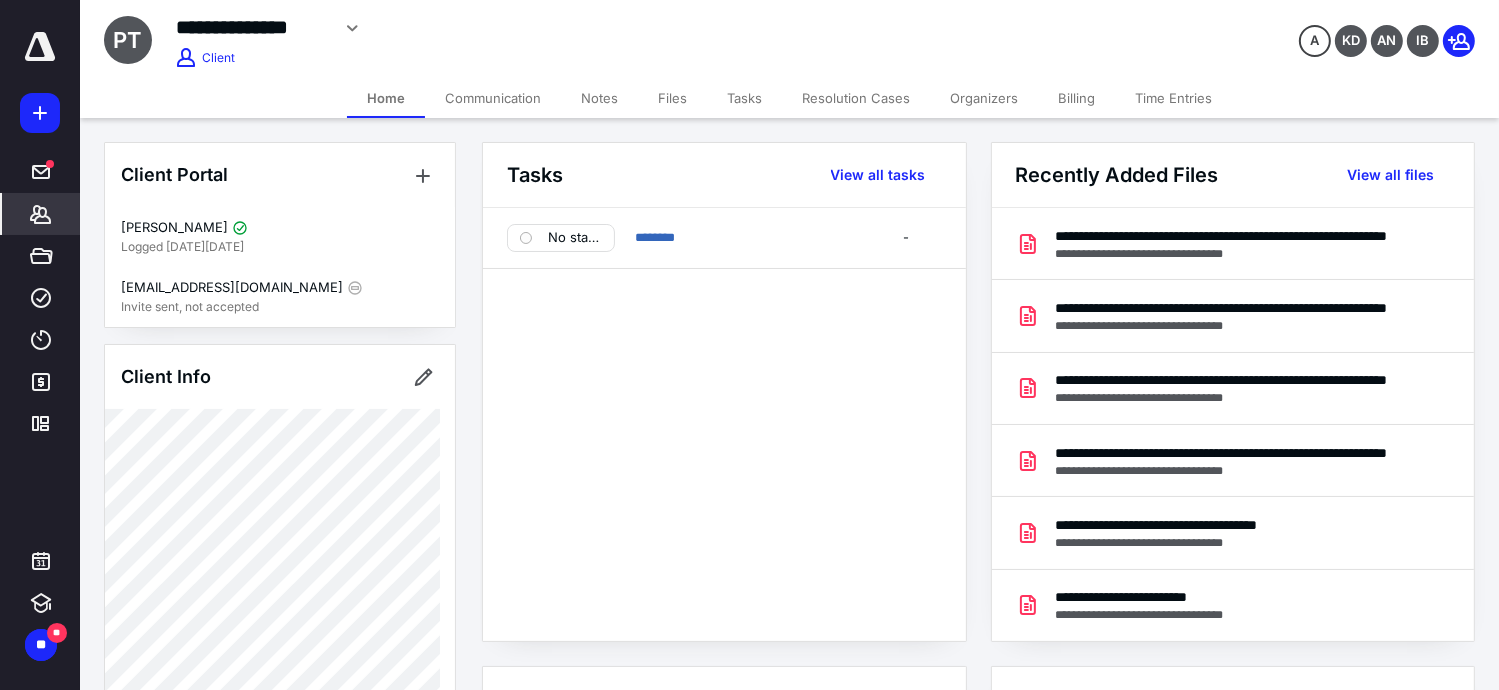 click on "Files" at bounding box center (672, 98) 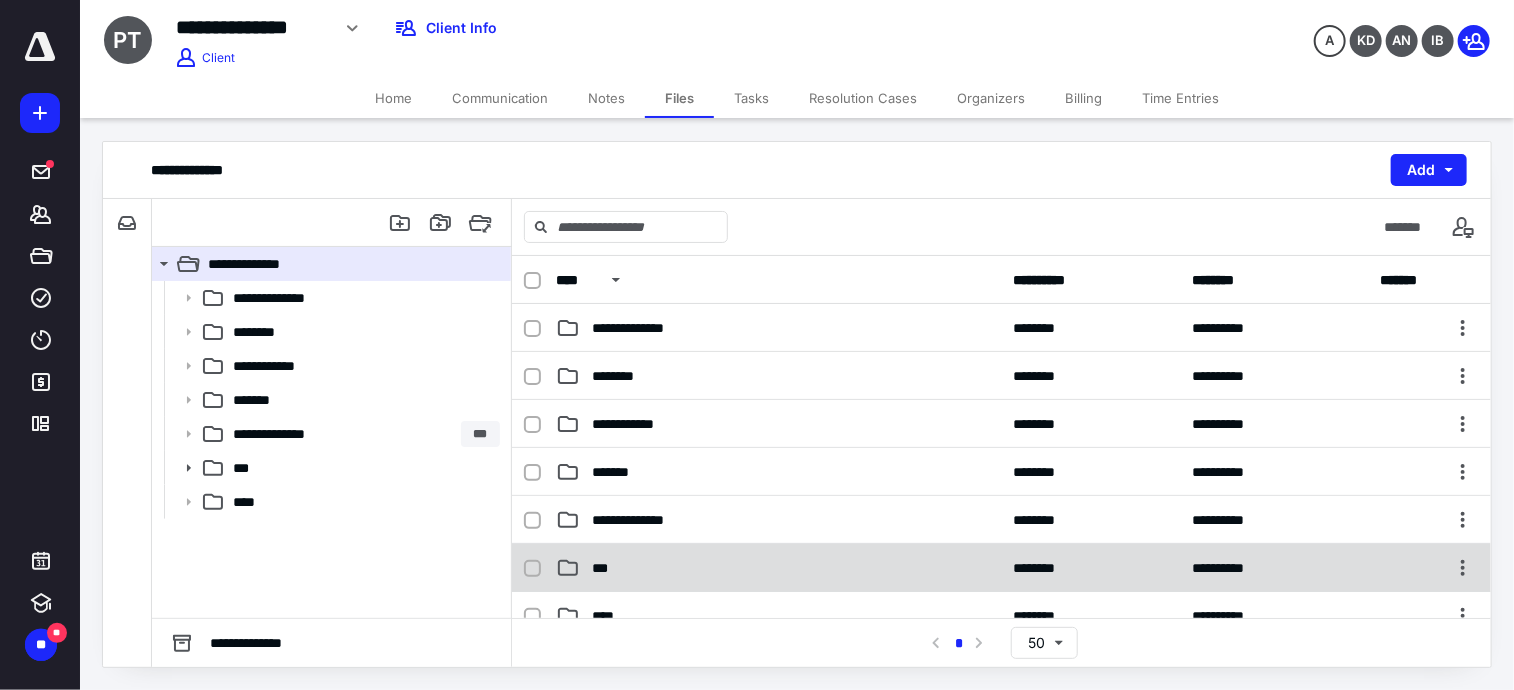 click on "***" at bounding box center (604, 568) 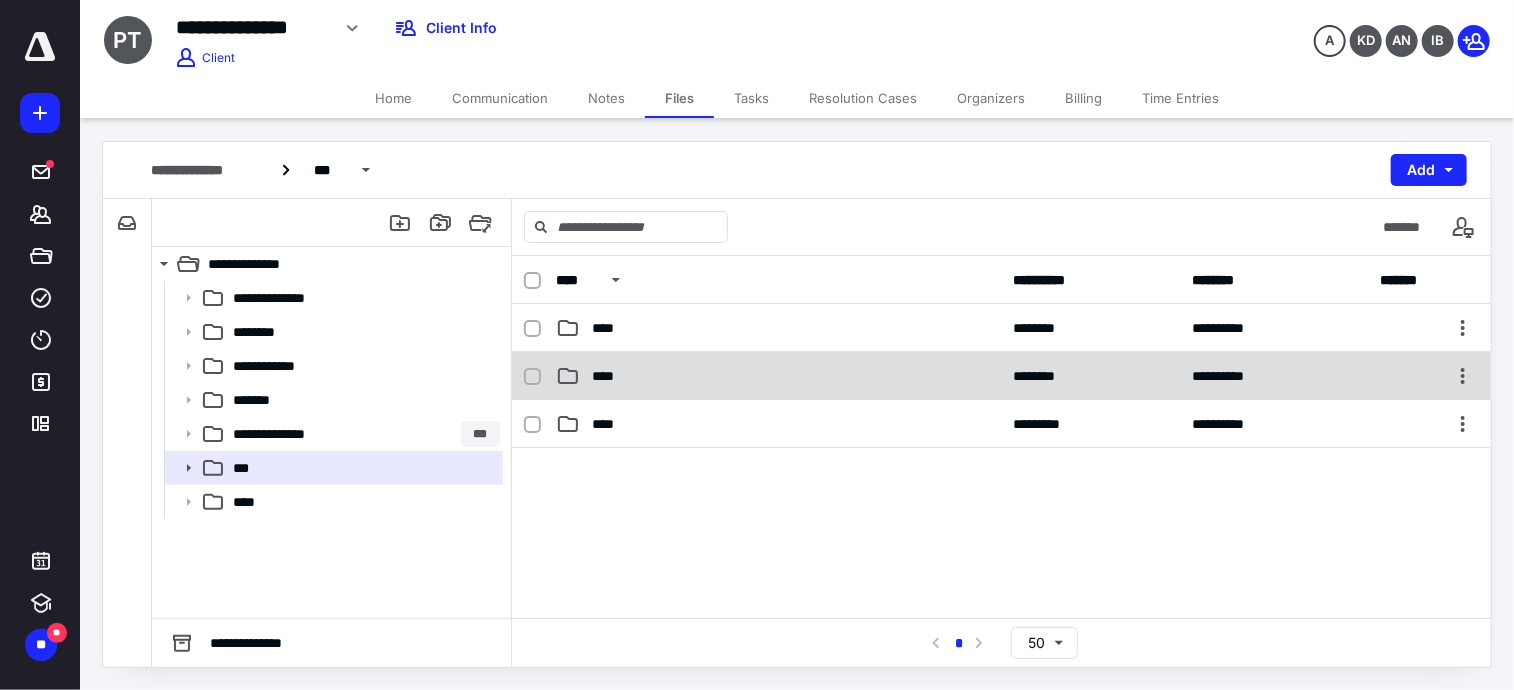 click on "****" at bounding box center (779, 376) 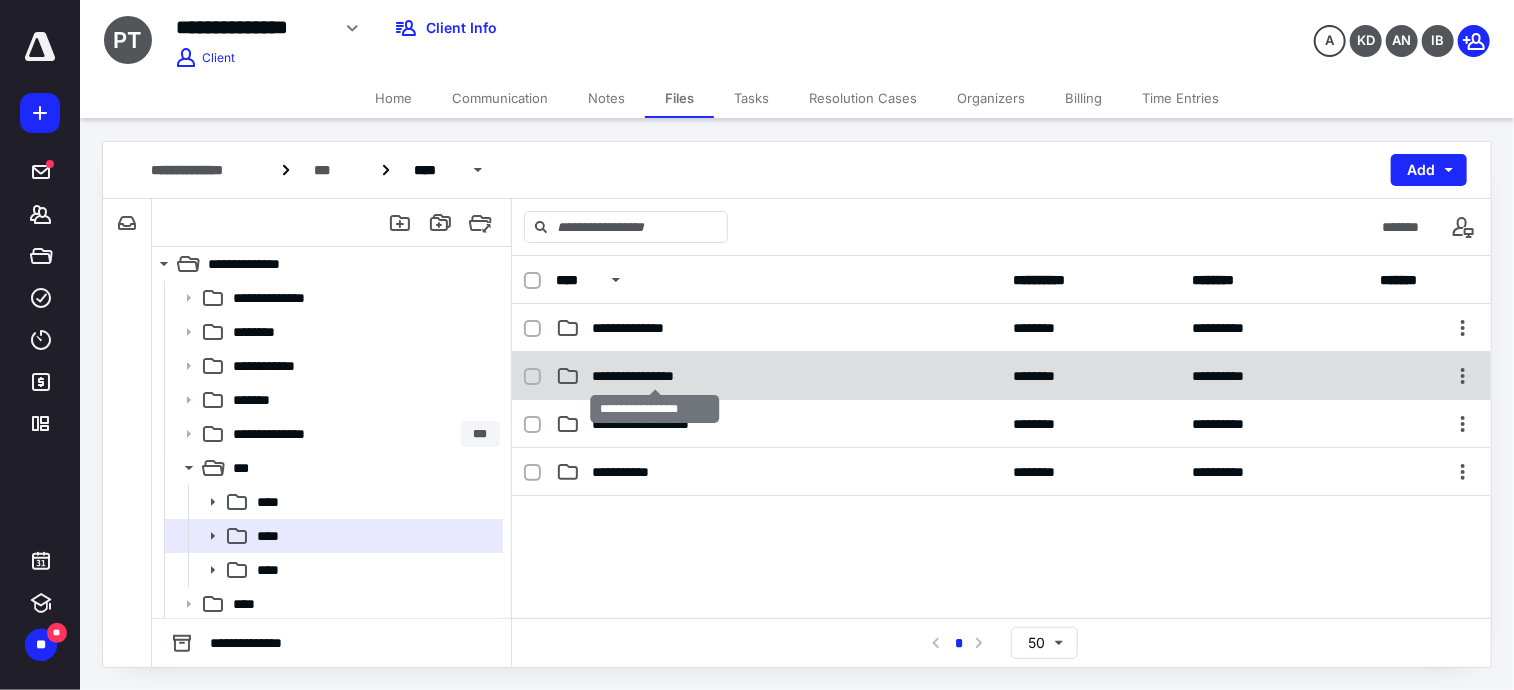 click on "**********" at bounding box center (655, 376) 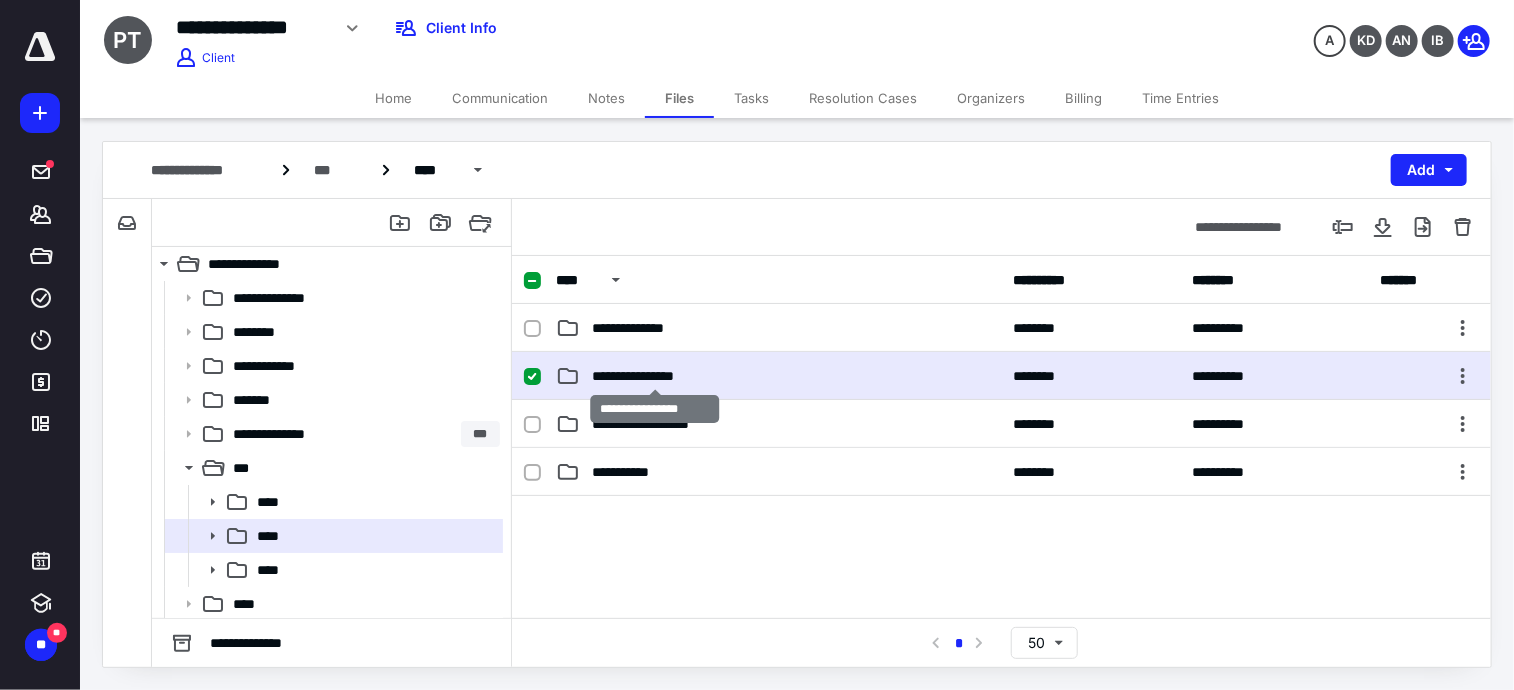 click on "**********" at bounding box center [655, 376] 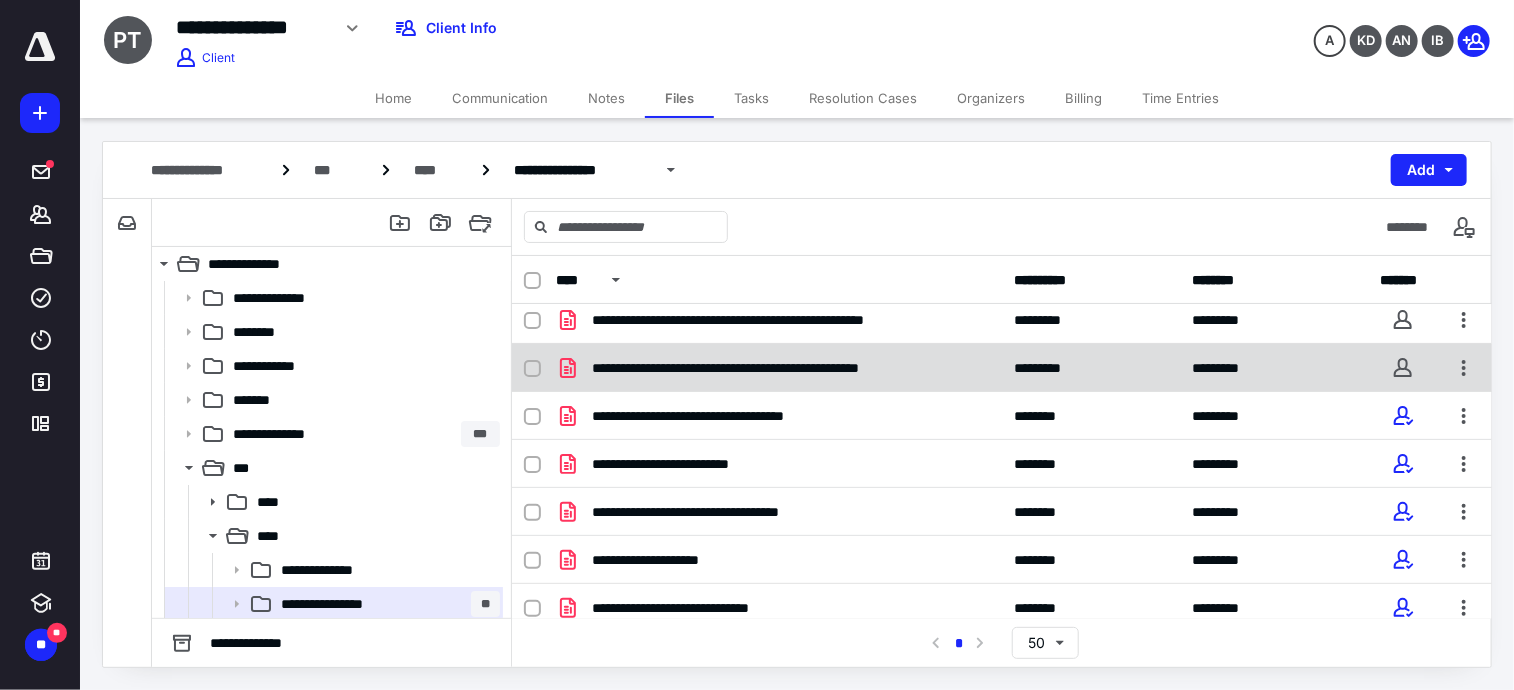 scroll, scrollTop: 100, scrollLeft: 0, axis: vertical 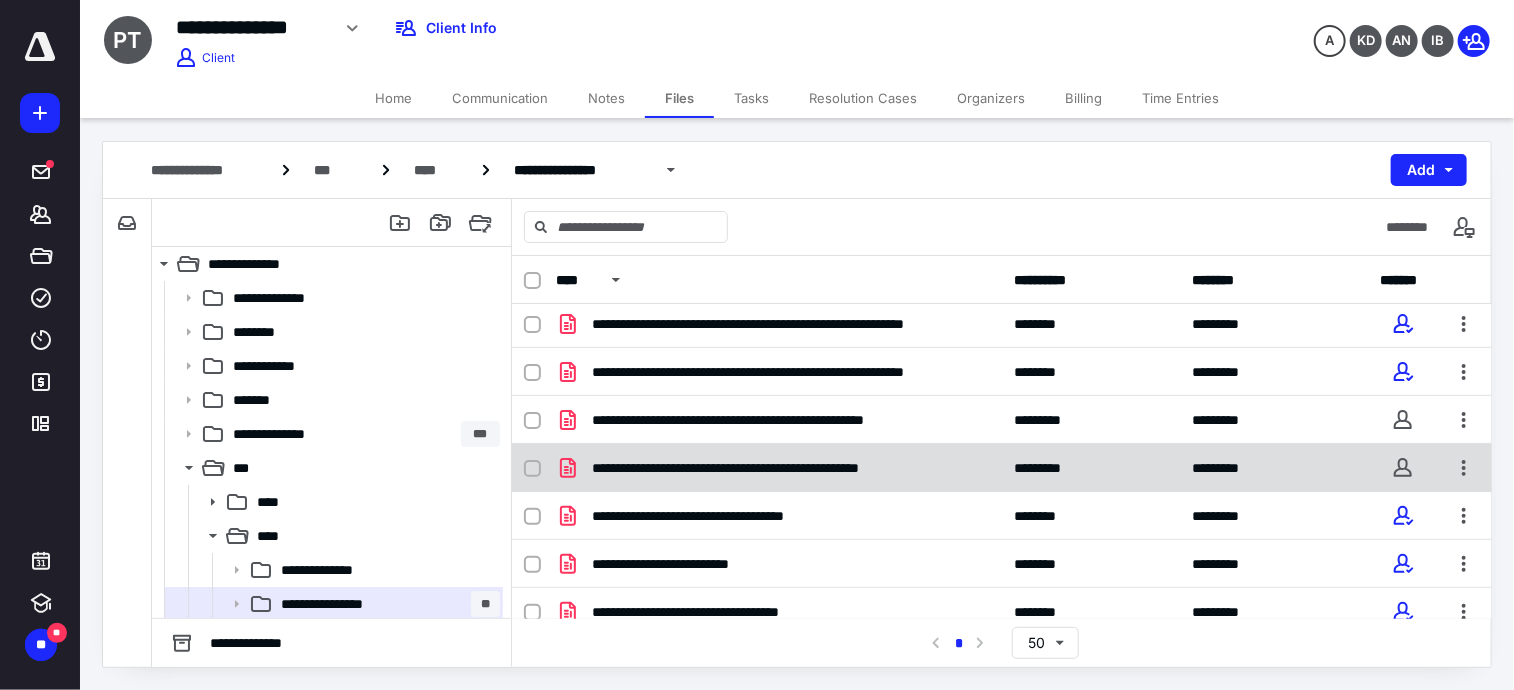 click on "**********" at bounding box center [779, 468] 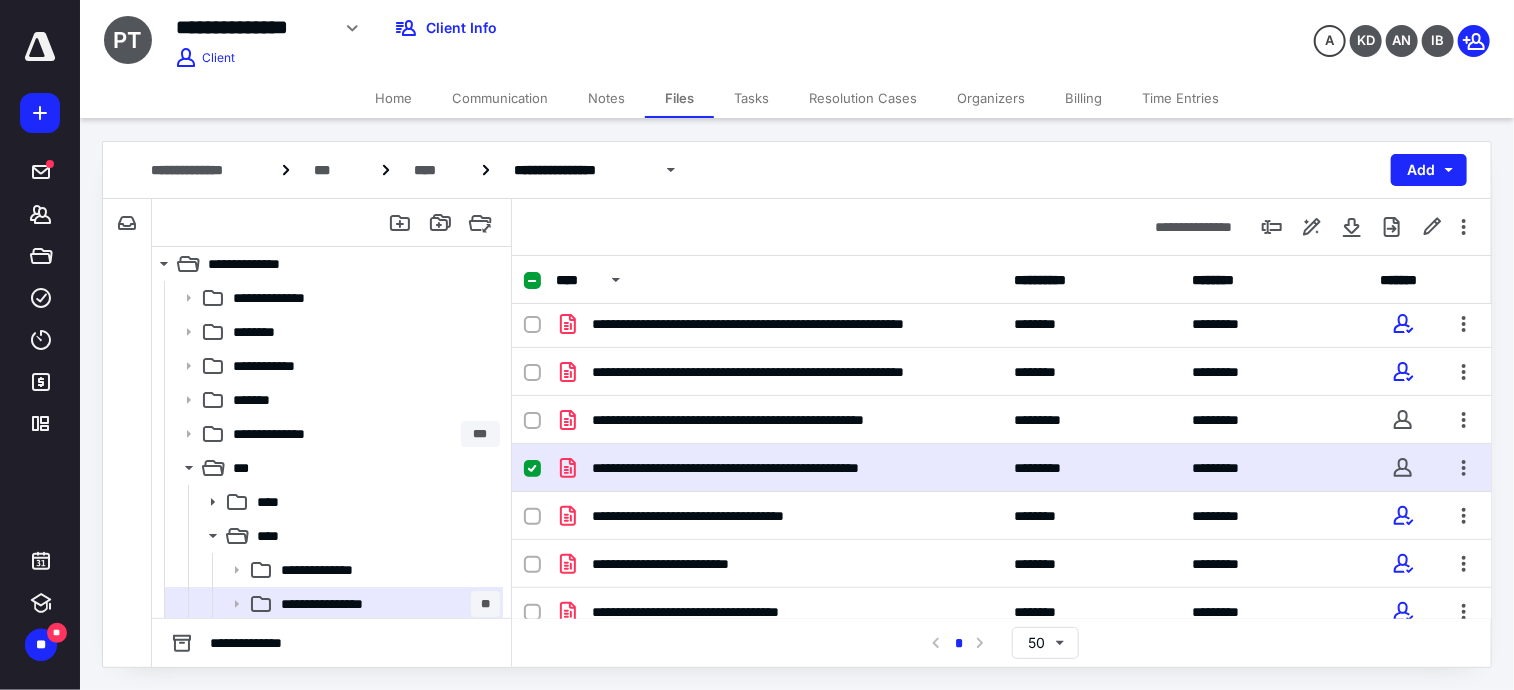 click on "**********" at bounding box center (779, 468) 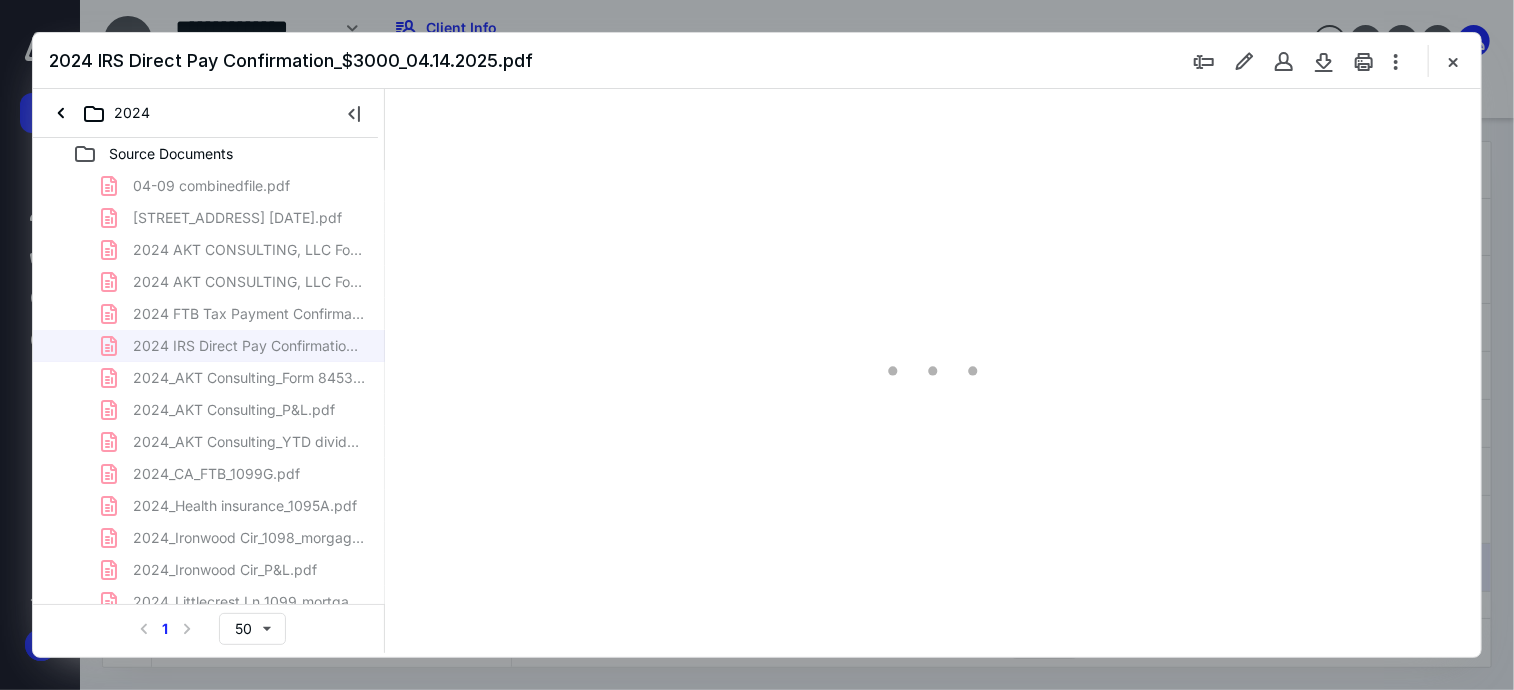 scroll, scrollTop: 100, scrollLeft: 0, axis: vertical 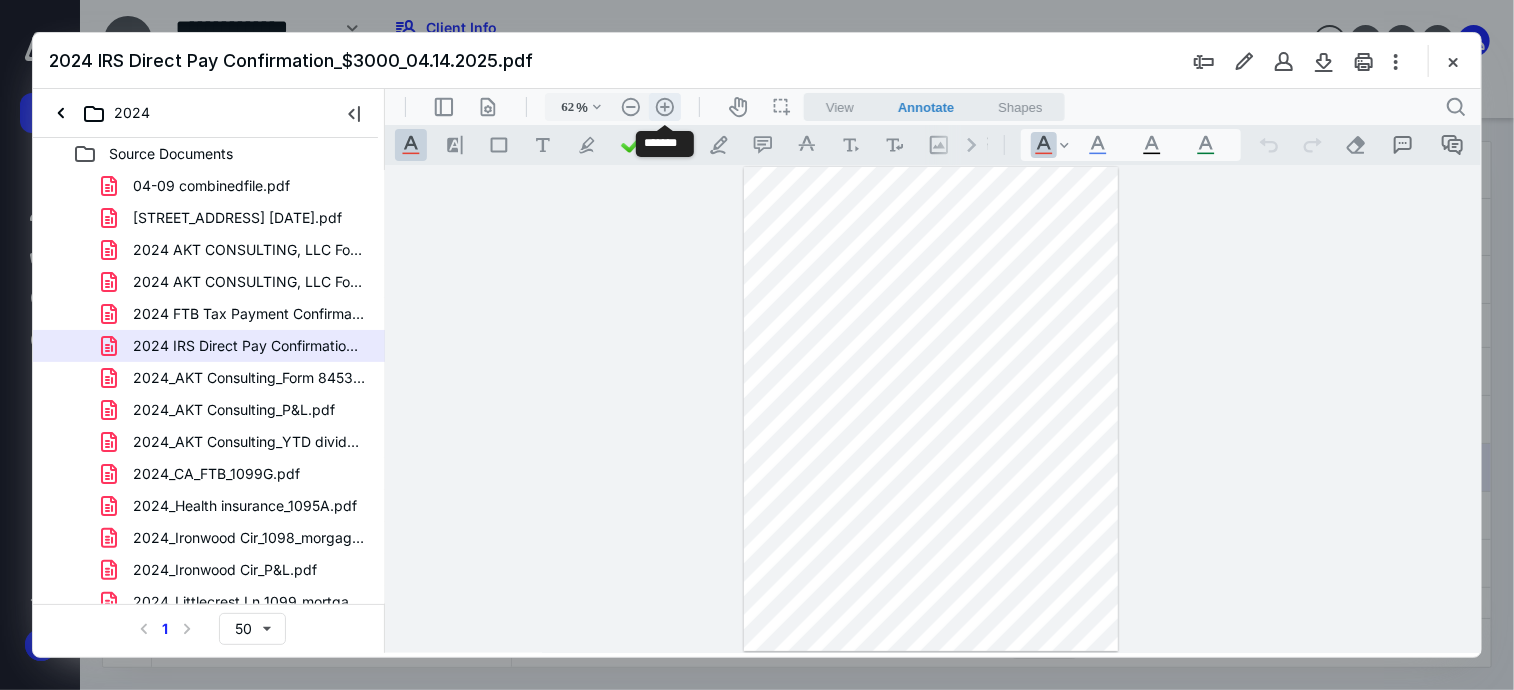 click on ".cls-1{fill:#abb0c4;} icon - header - zoom - in - line" at bounding box center (664, 106) 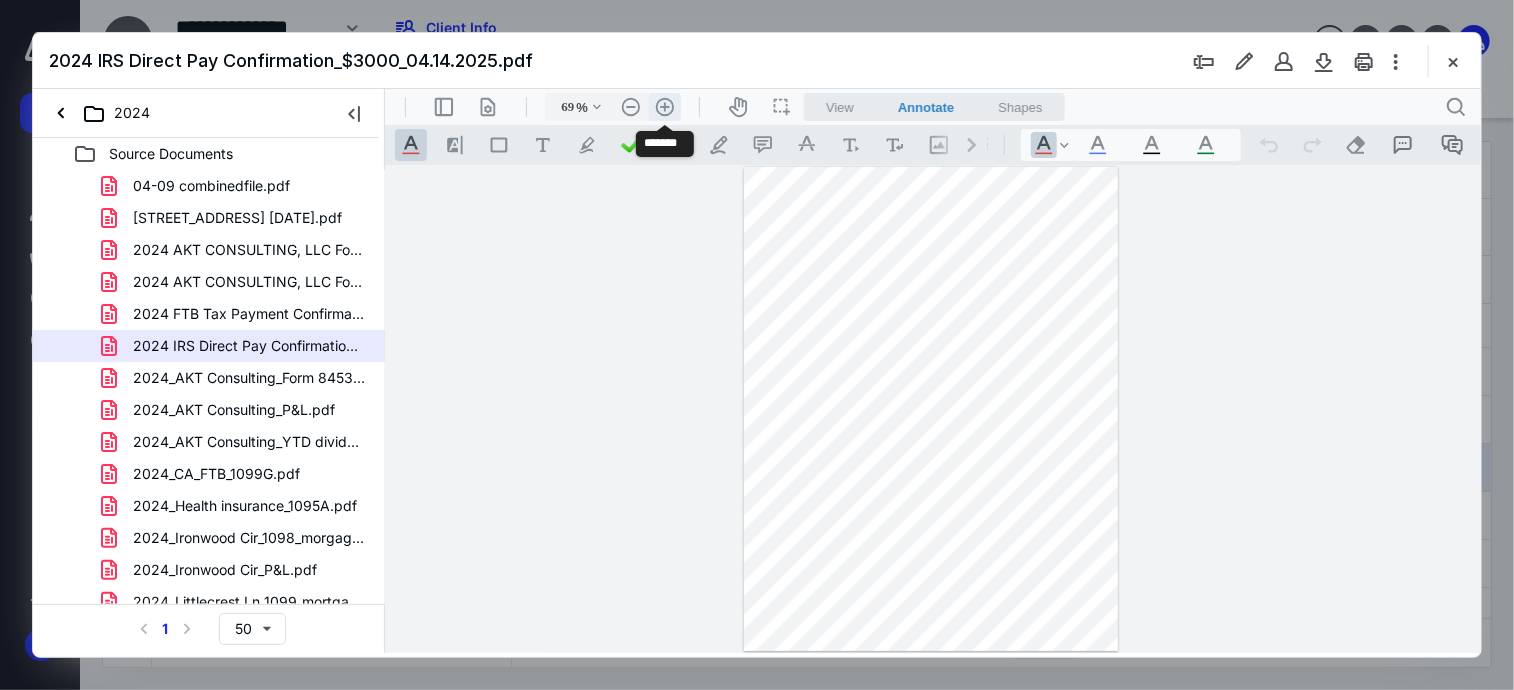 click on ".cls-1{fill:#abb0c4;} icon - header - zoom - in - line" at bounding box center [664, 106] 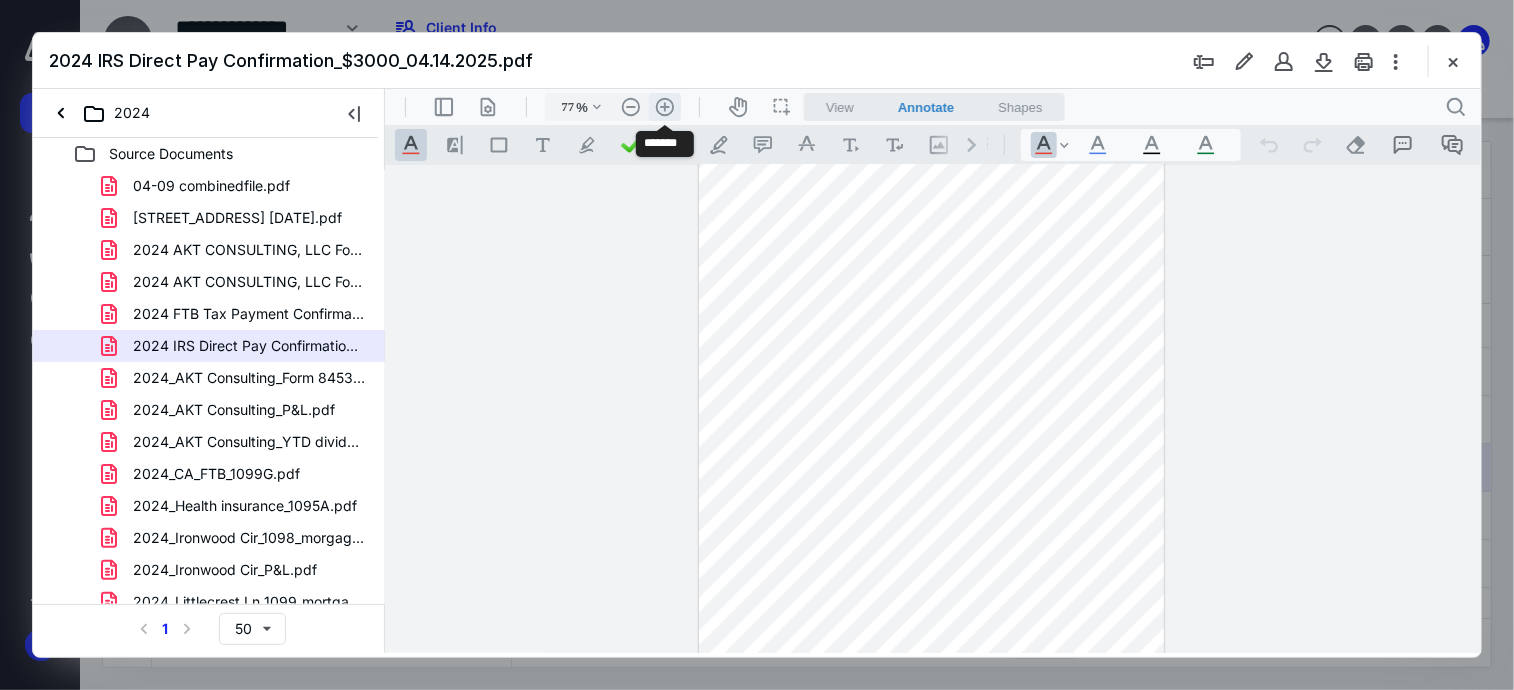 click on ".cls-1{fill:#abb0c4;} icon - header - zoom - in - line" at bounding box center [664, 106] 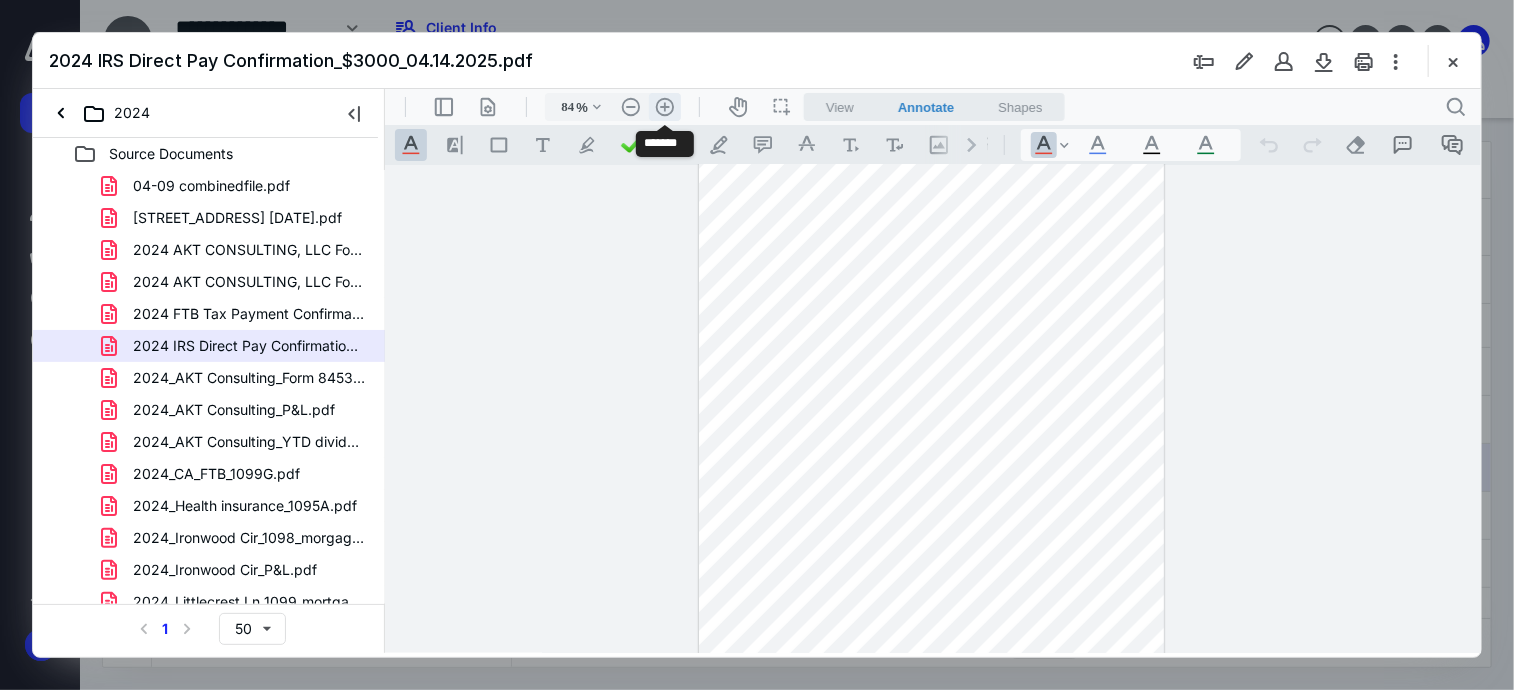 scroll, scrollTop: 76, scrollLeft: 0, axis: vertical 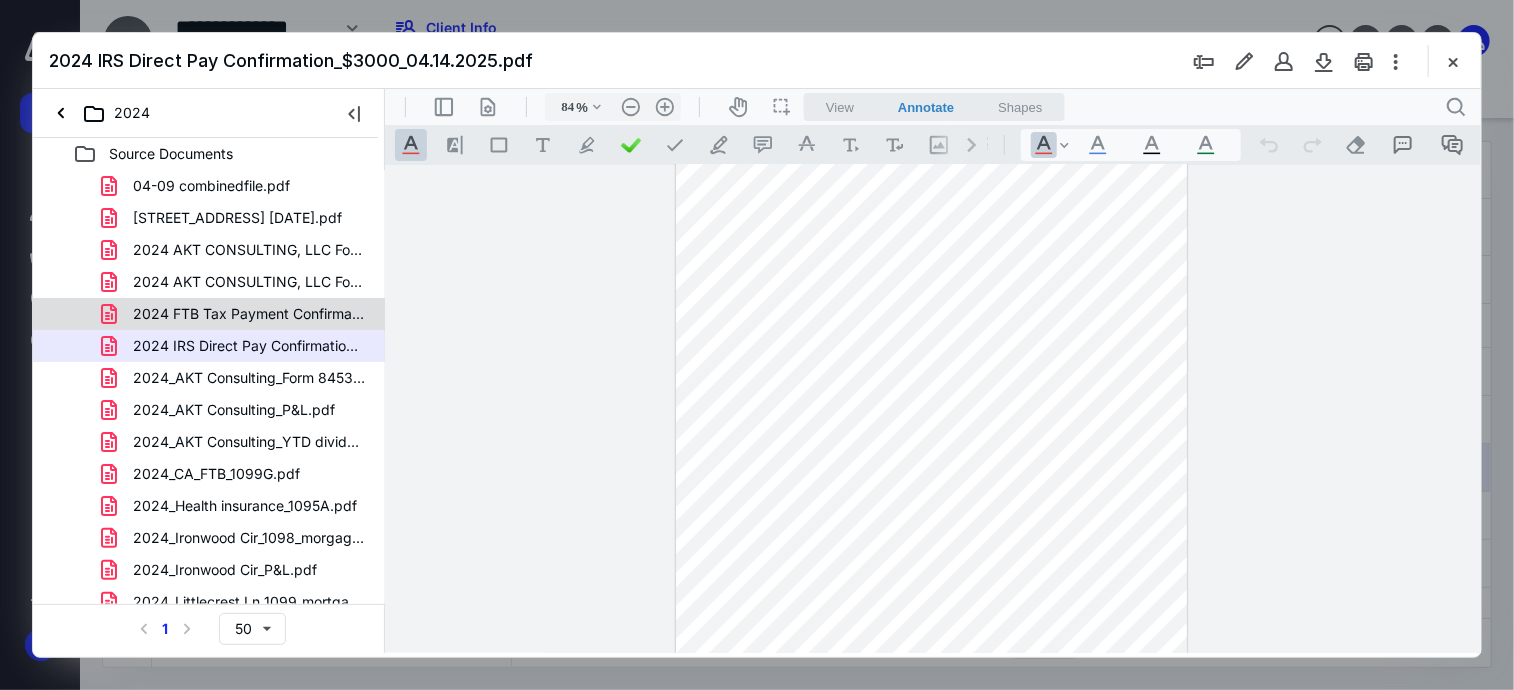 click on "2024 FTB Tax Payment Confirmation_$2000_04.12.2025.pdf" at bounding box center (249, 314) 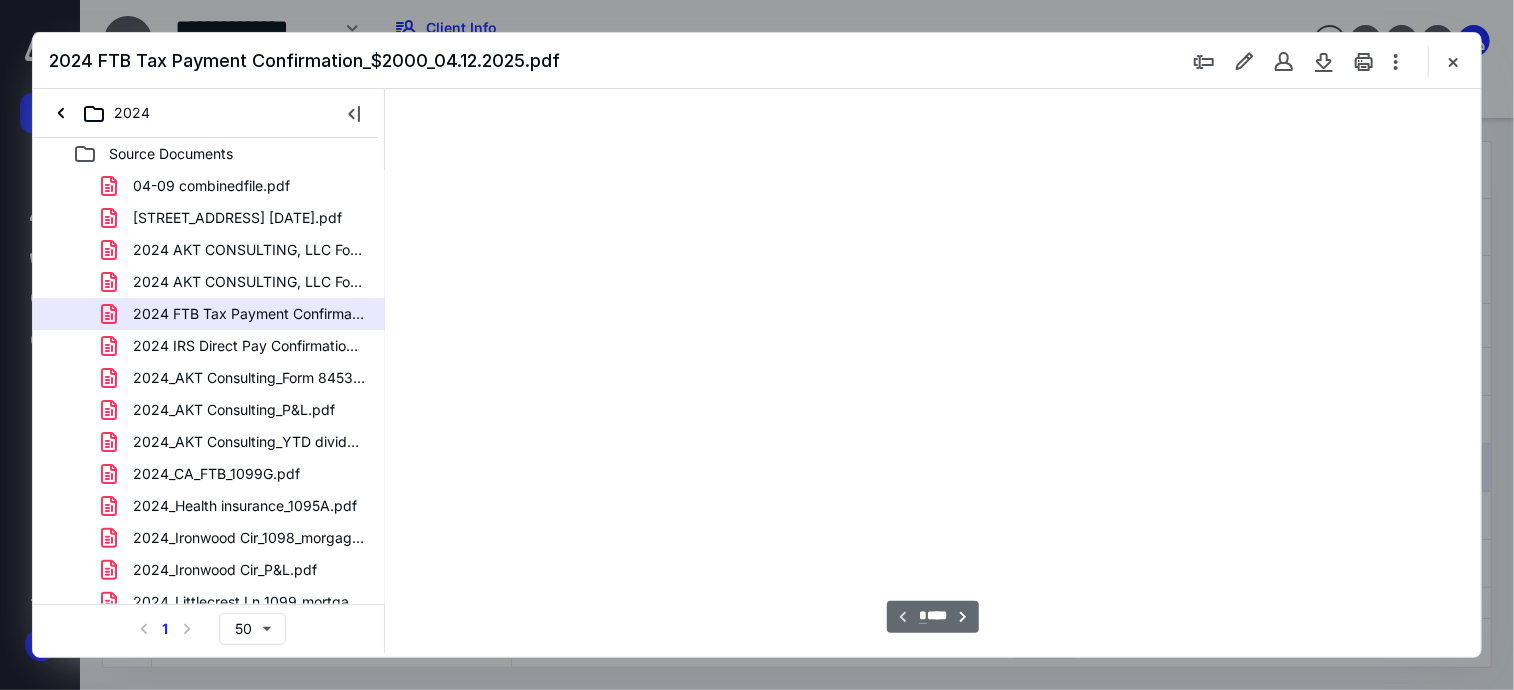 type on "62" 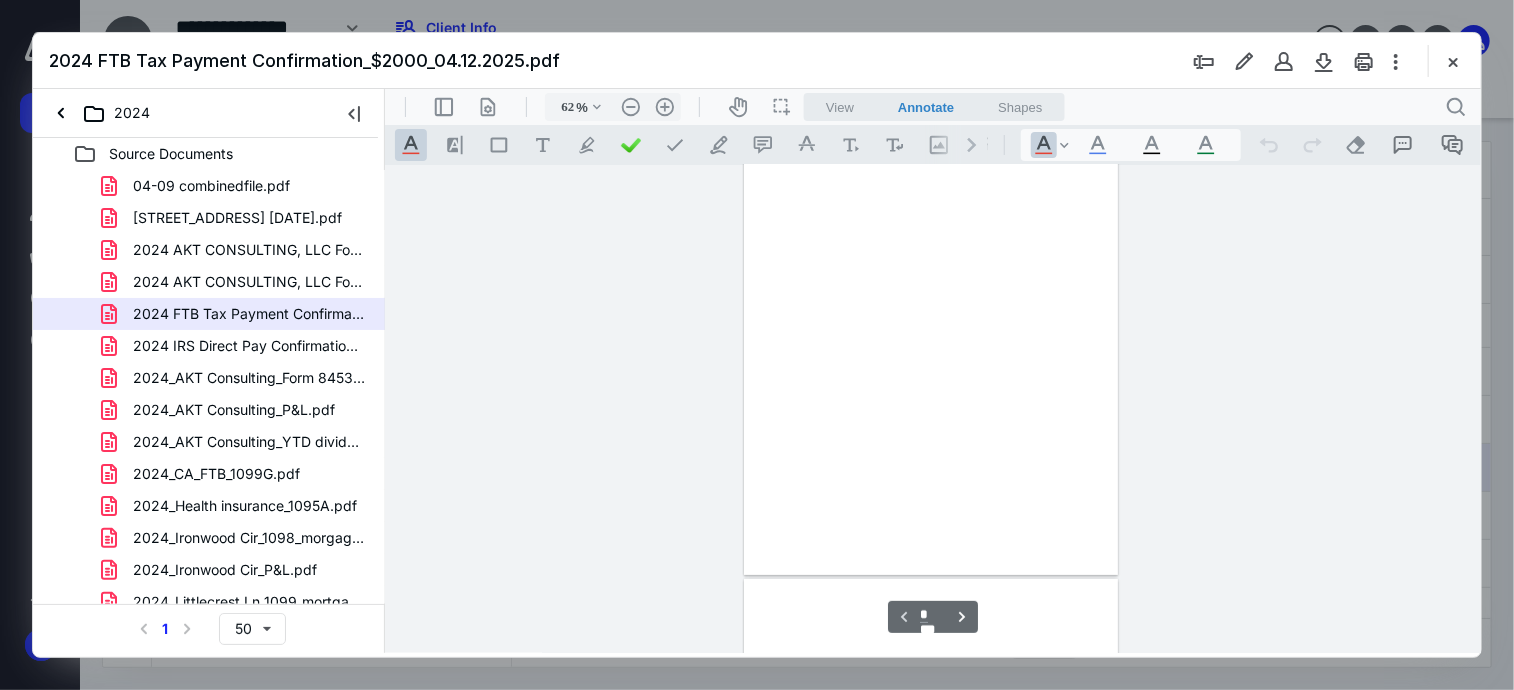 scroll, scrollTop: 78, scrollLeft: 0, axis: vertical 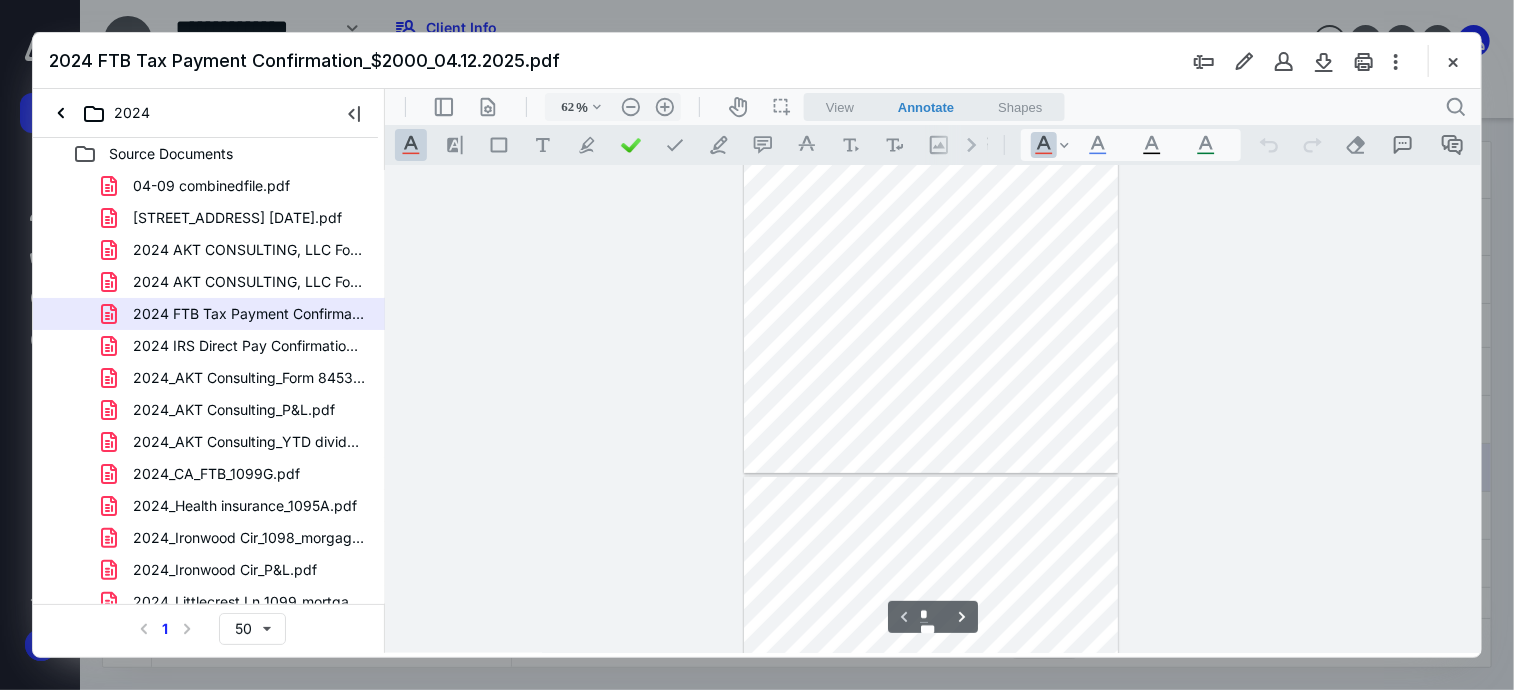 type on "*" 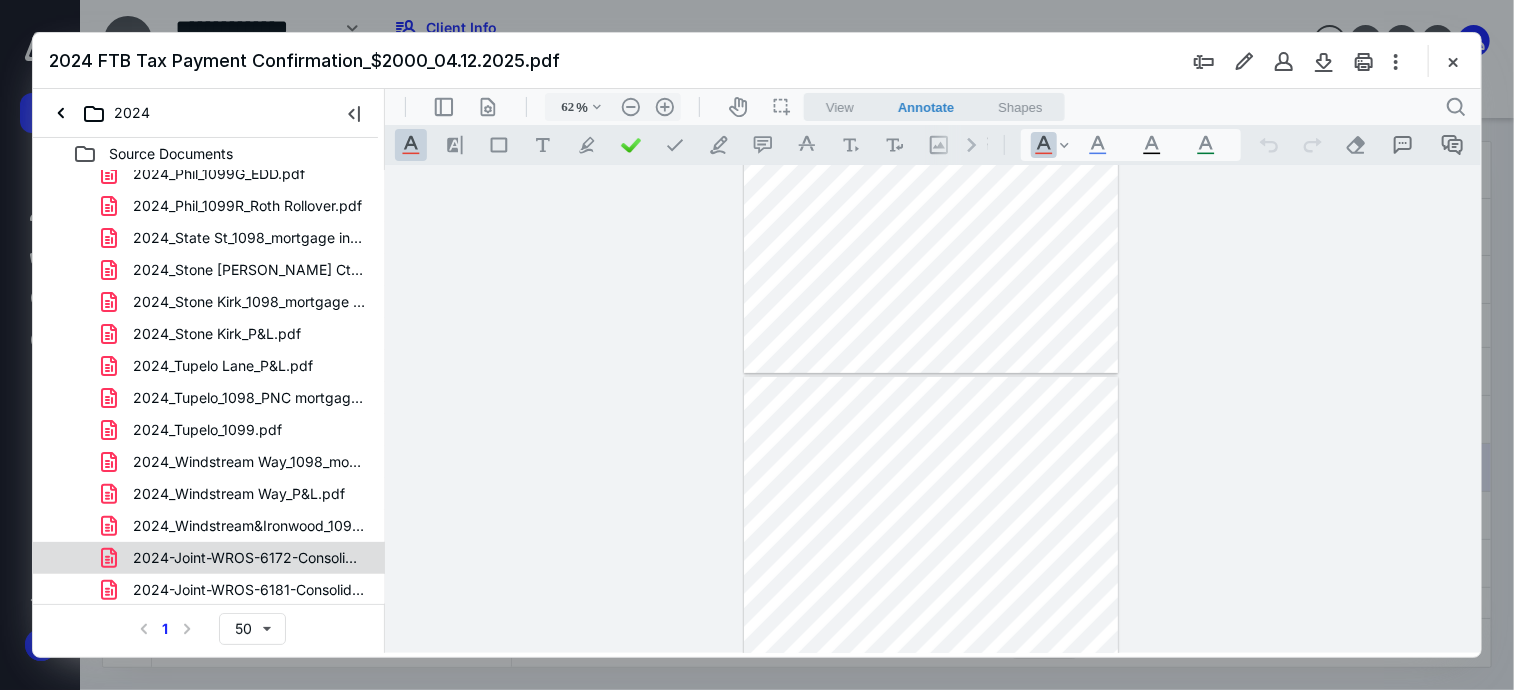 scroll, scrollTop: 0, scrollLeft: 0, axis: both 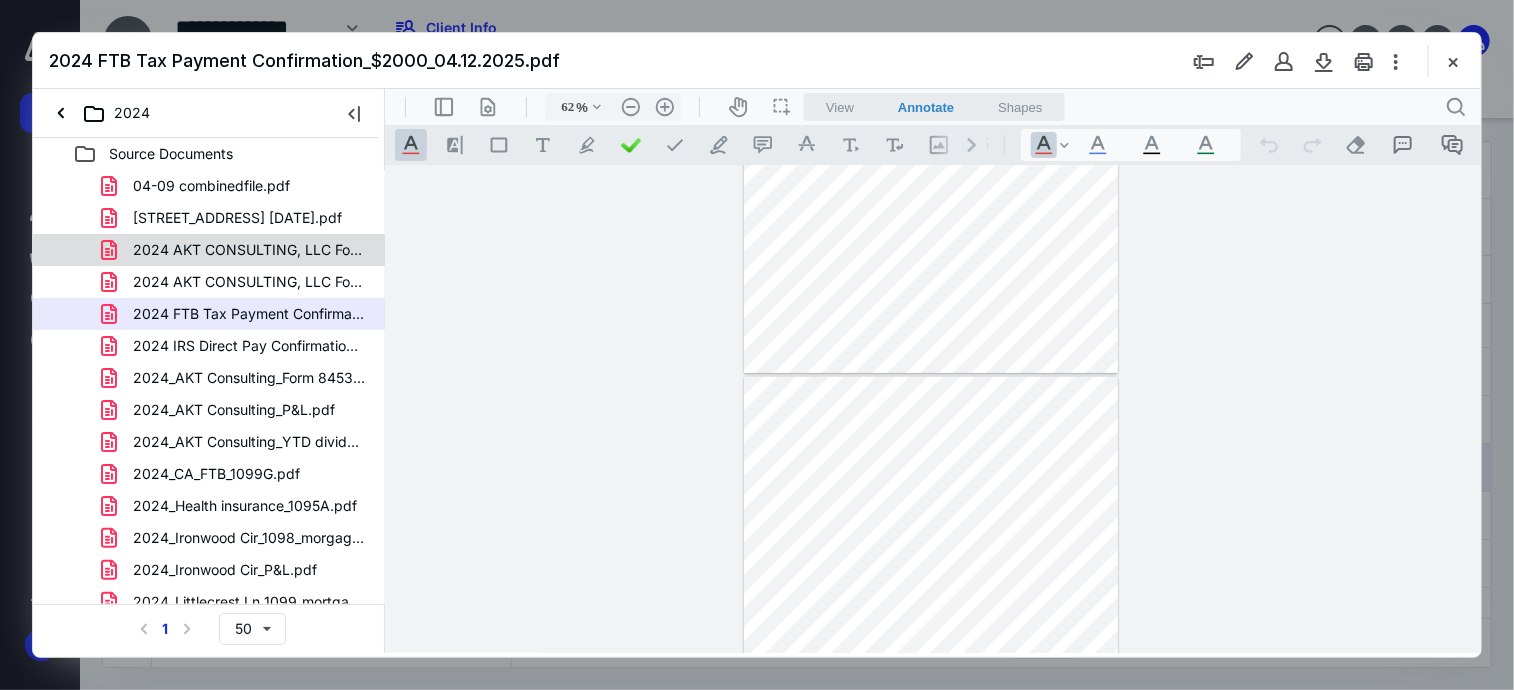 click on "2024 AKT CONSULTING, LLC Form 1120S  S Corps Tax Return_Fi.pdf" at bounding box center [237, 250] 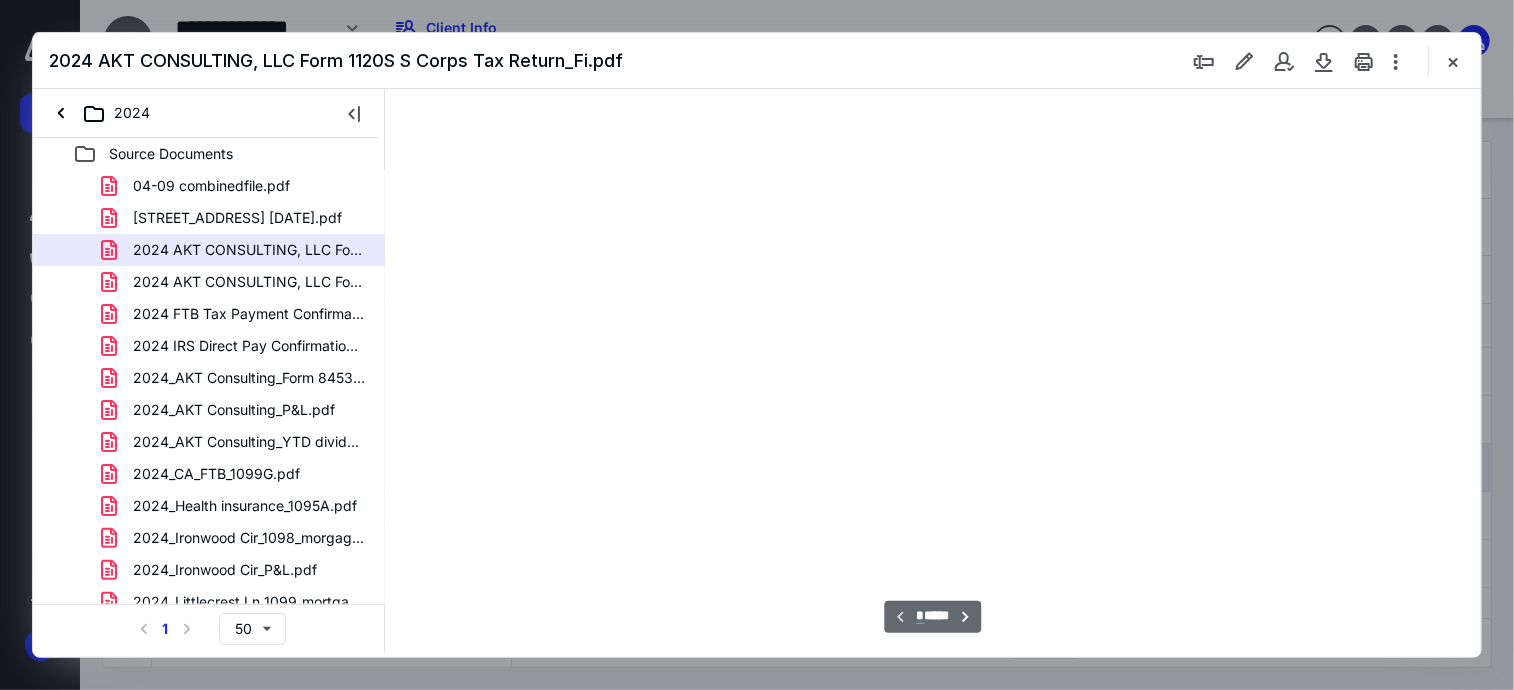 type on "62" 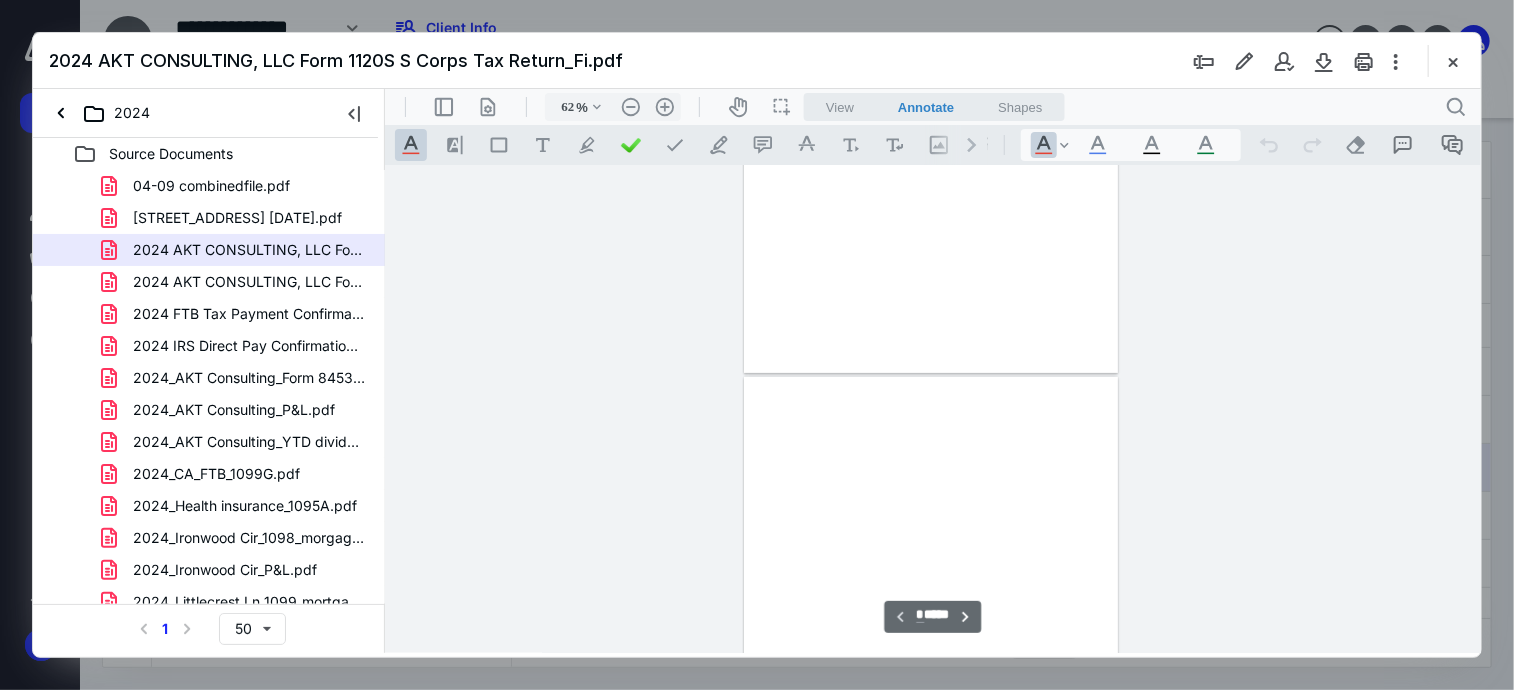 scroll, scrollTop: 78, scrollLeft: 0, axis: vertical 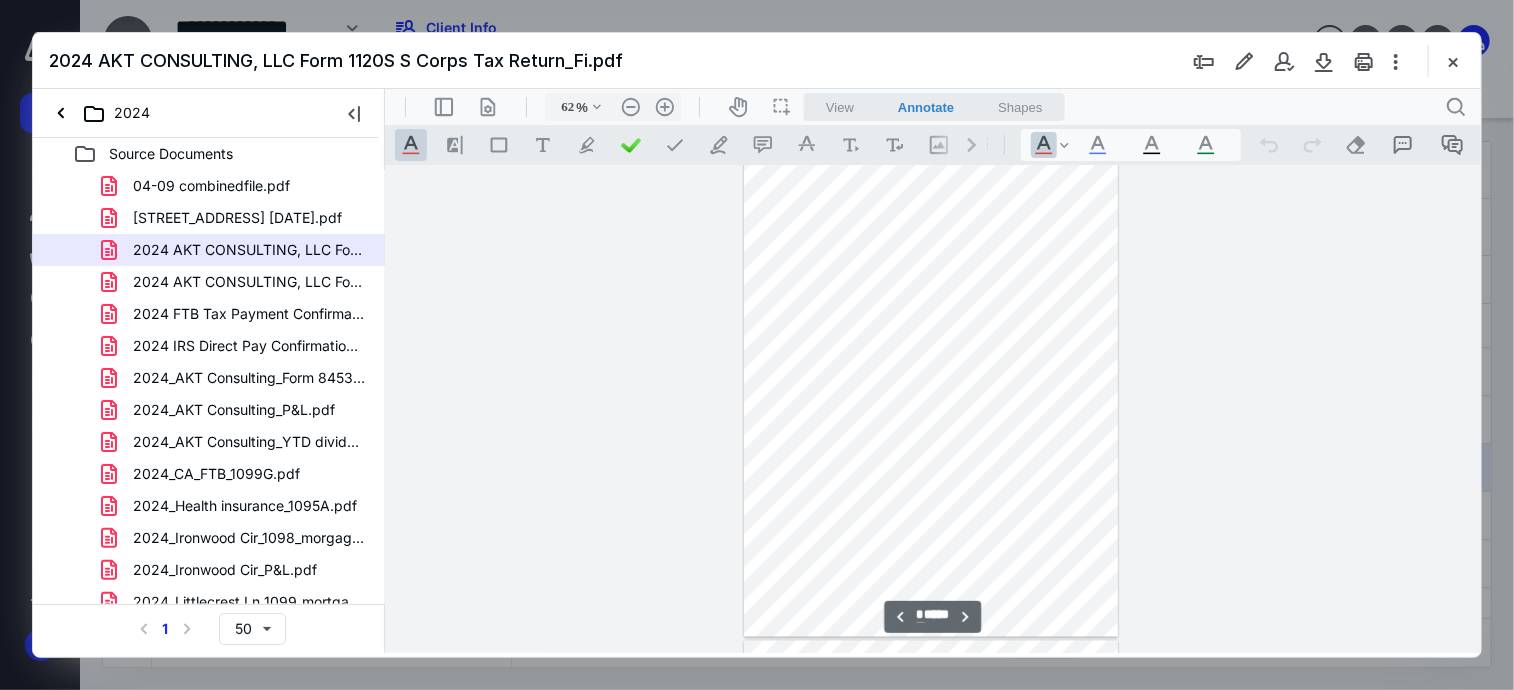 type on "*" 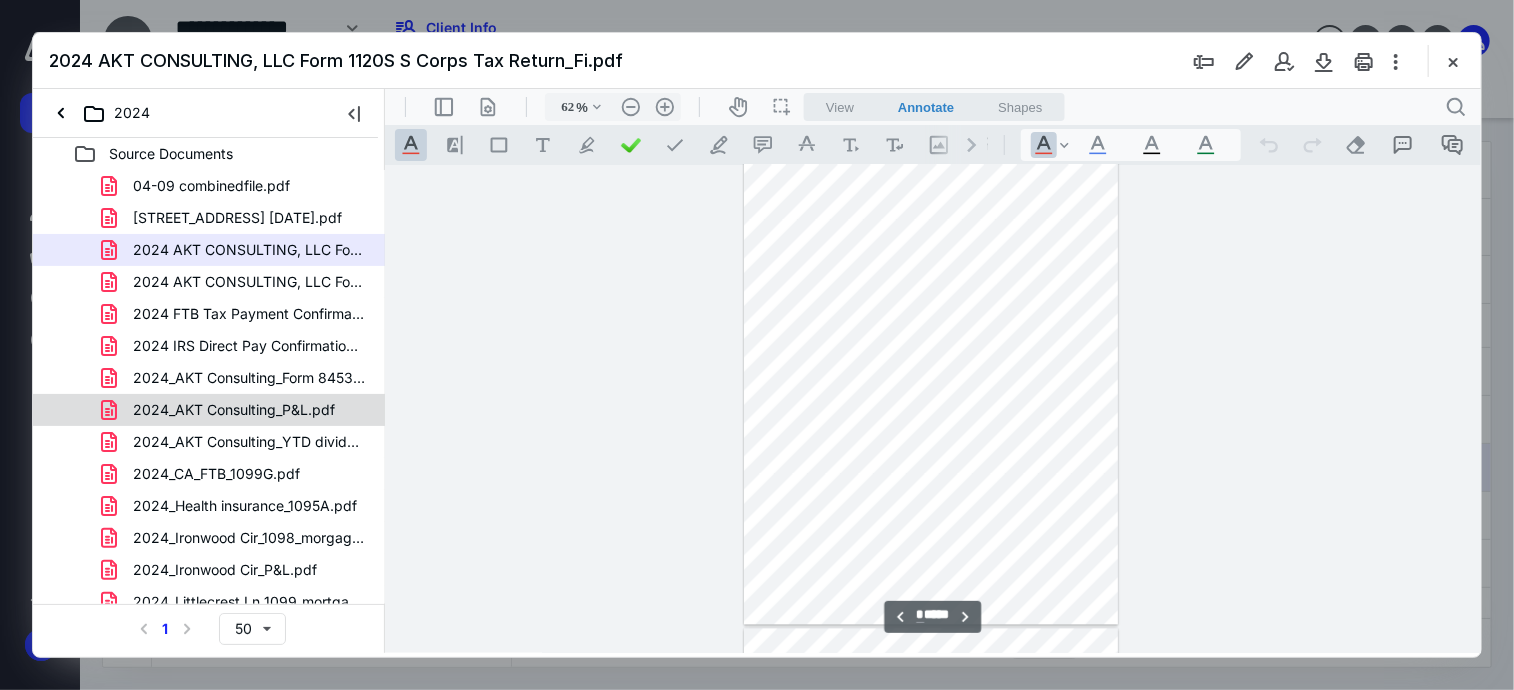 click on "2024_AKT Consulting_P&L.pdf" at bounding box center [222, 410] 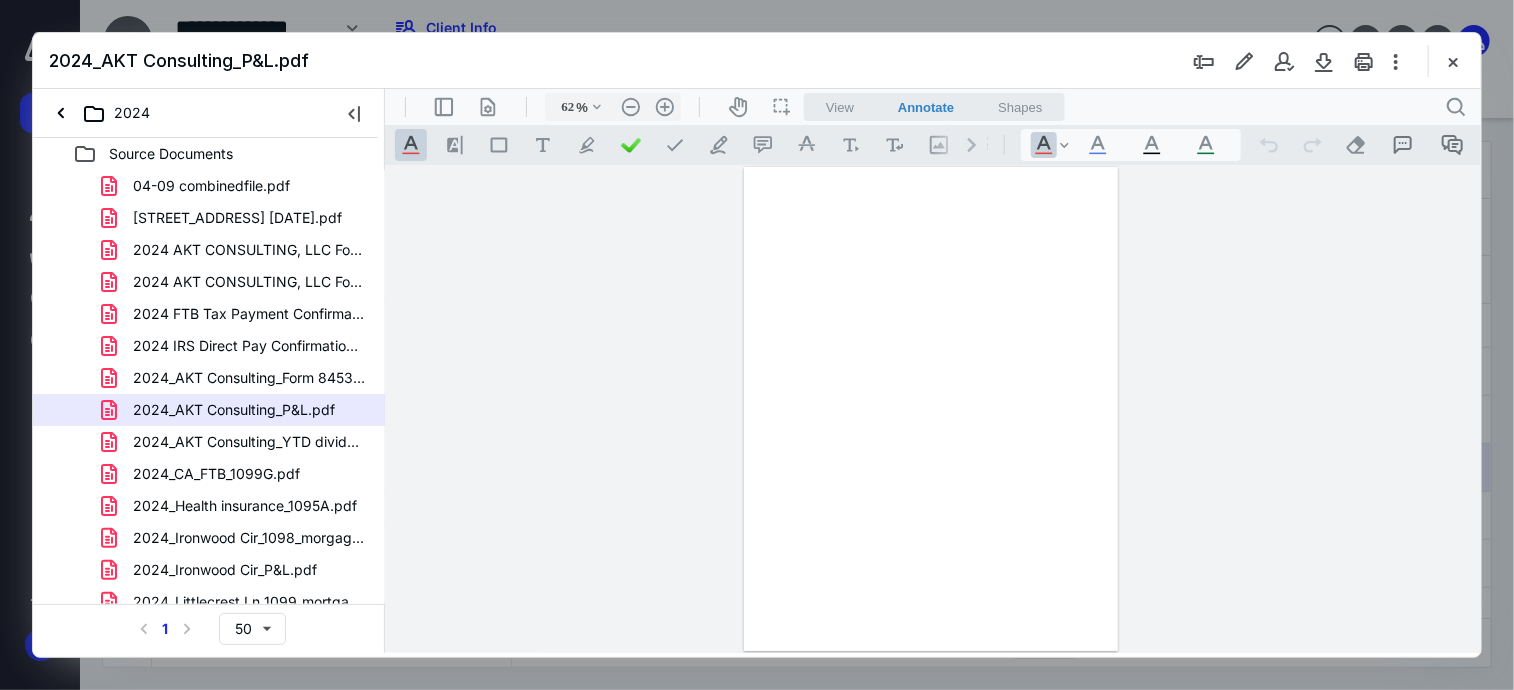 scroll, scrollTop: 0, scrollLeft: 0, axis: both 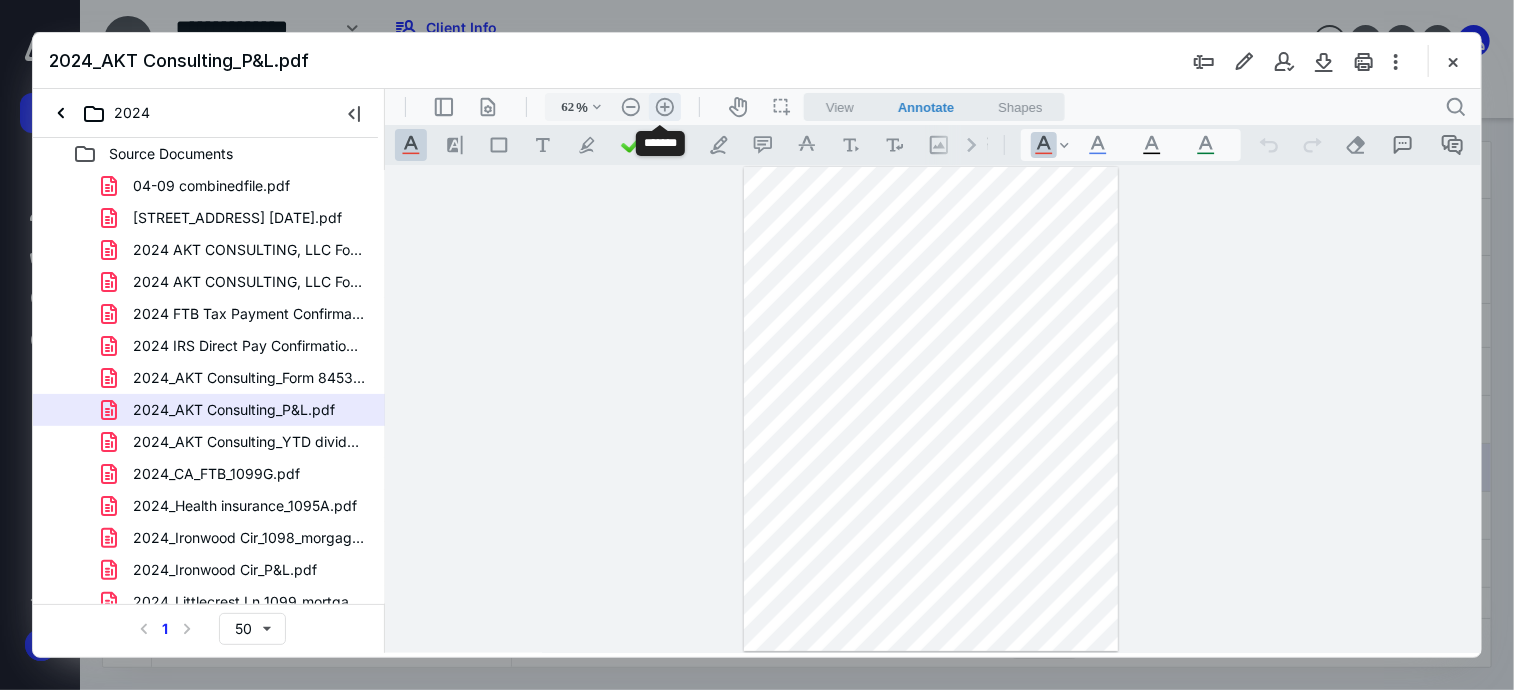 click on ".cls-1{fill:#abb0c4;} icon - header - zoom - in - line" at bounding box center (664, 106) 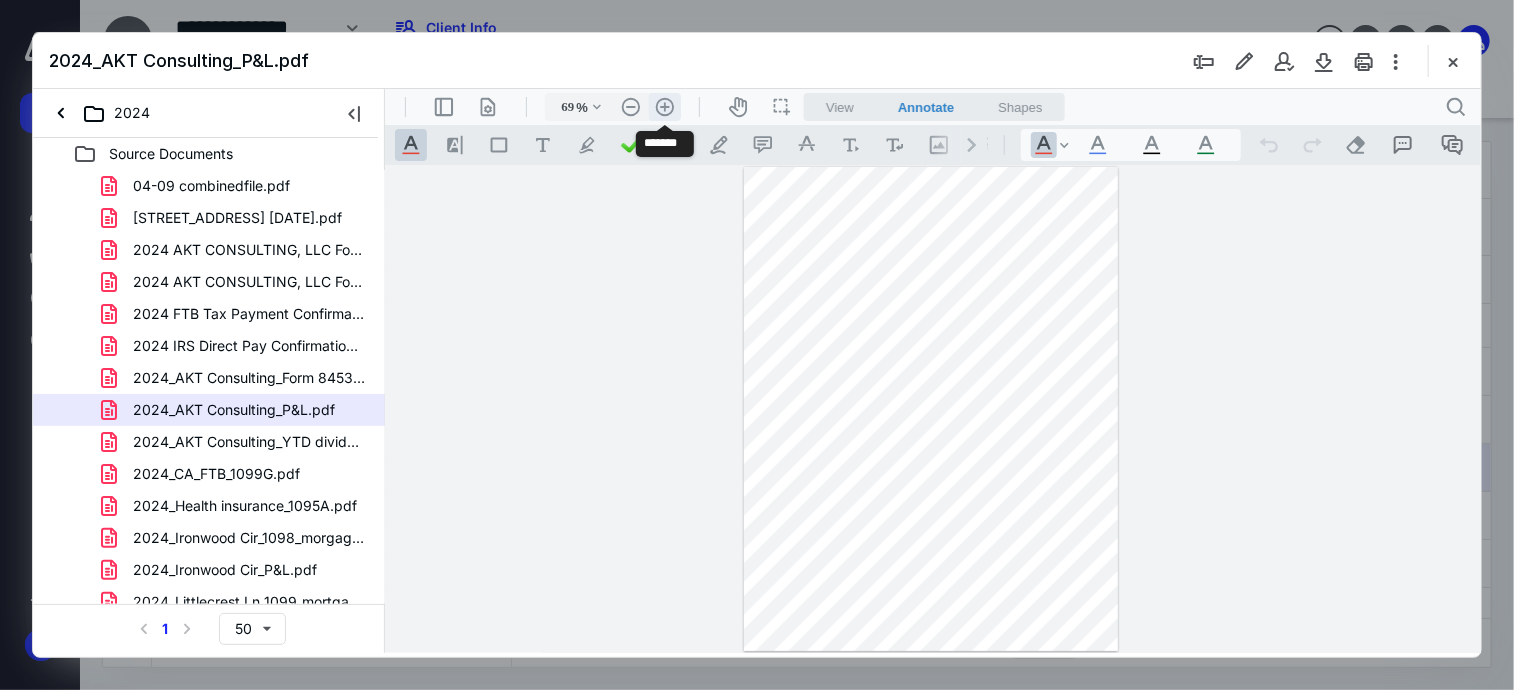 click on ".cls-1{fill:#abb0c4;} icon - header - zoom - in - line" at bounding box center [664, 106] 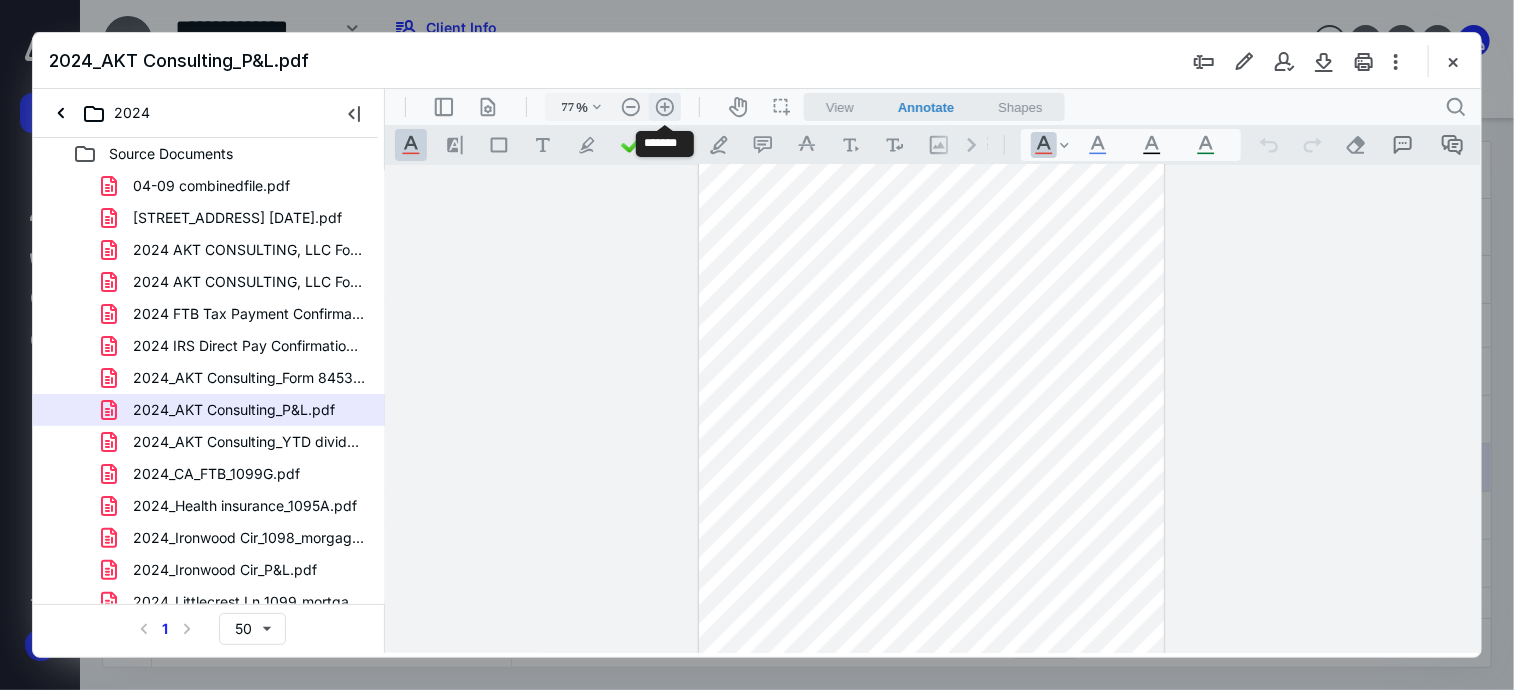 click on ".cls-1{fill:#abb0c4;} icon - header - zoom - in - line" at bounding box center (664, 106) 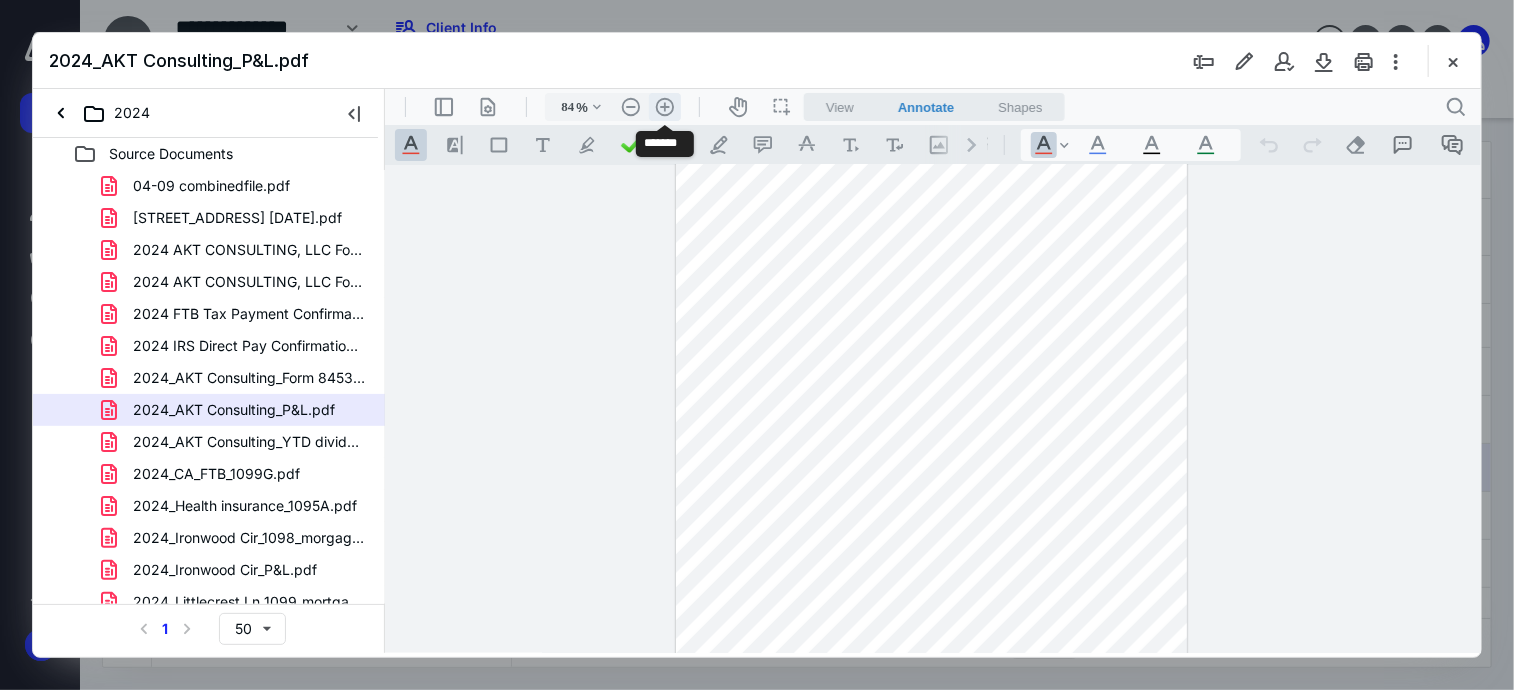 click on ".cls-1{fill:#abb0c4;} icon - header - zoom - in - line" at bounding box center (664, 106) 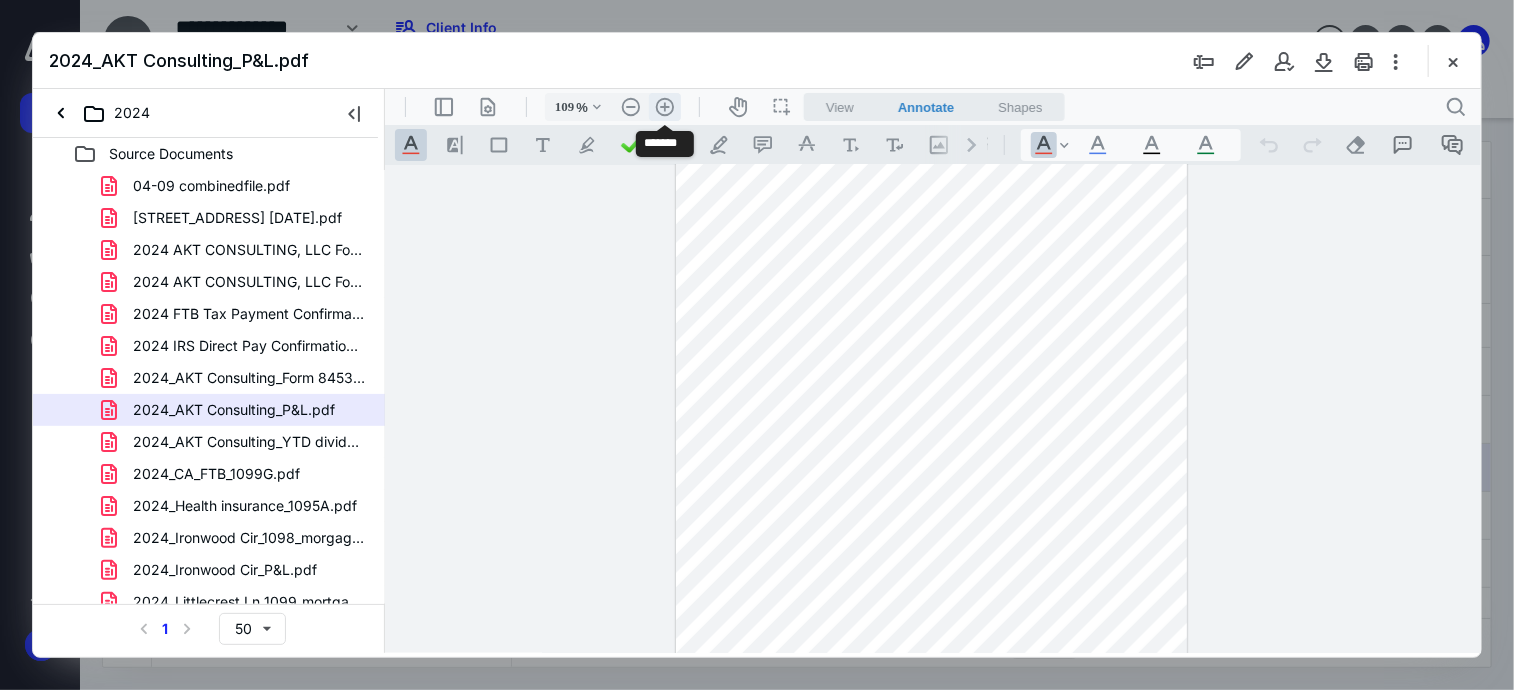 click on ".cls-1{fill:#abb0c4;} icon - header - zoom - in - line" at bounding box center [664, 106] 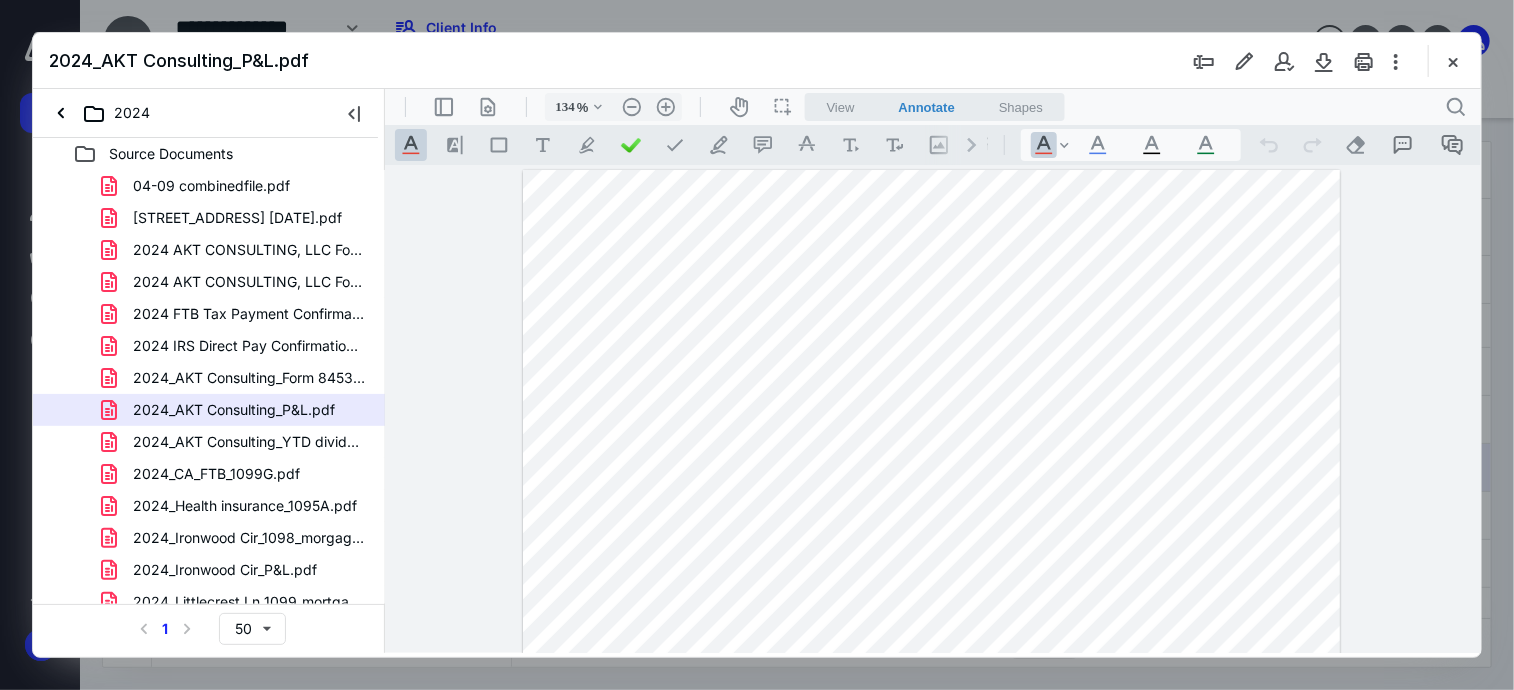 scroll, scrollTop: 100, scrollLeft: 0, axis: vertical 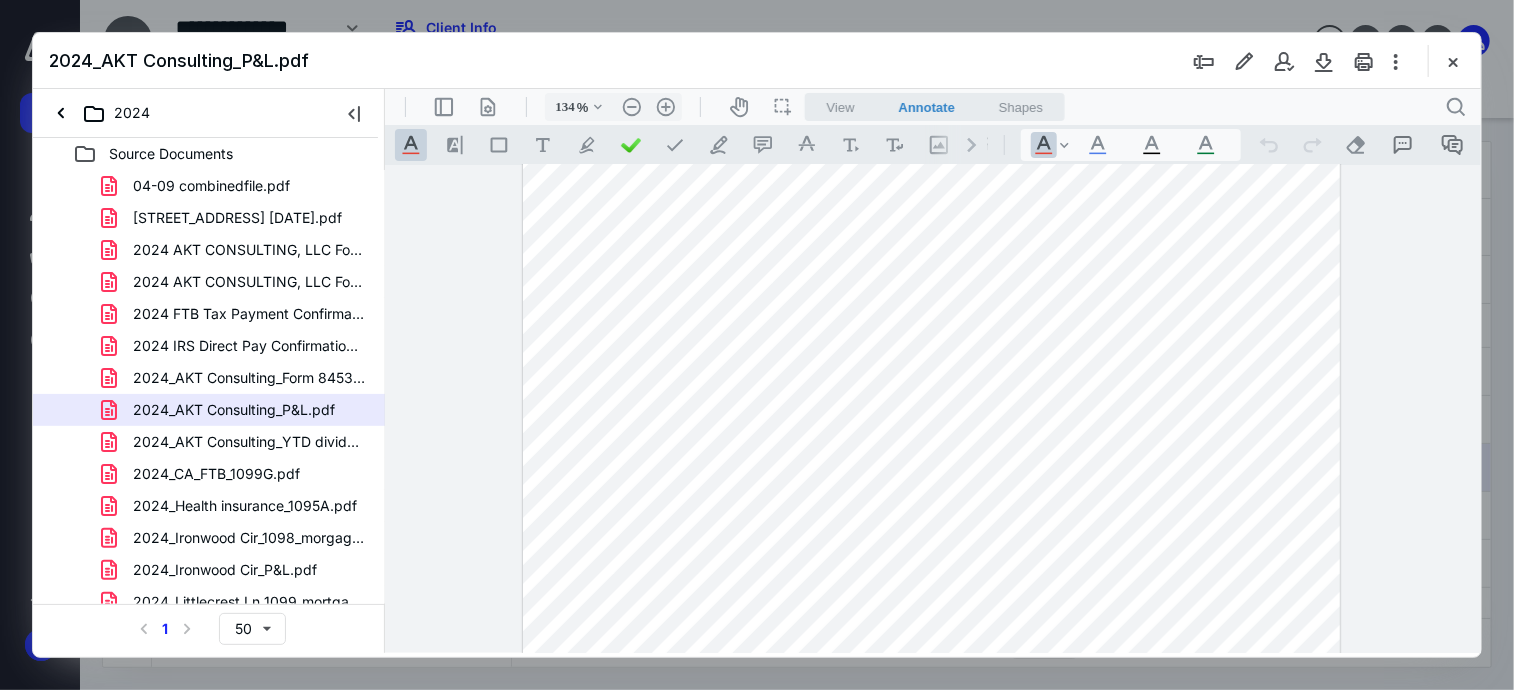 click on "2024_AKT Consulting_YTD dividends.pdf" at bounding box center (249, 442) 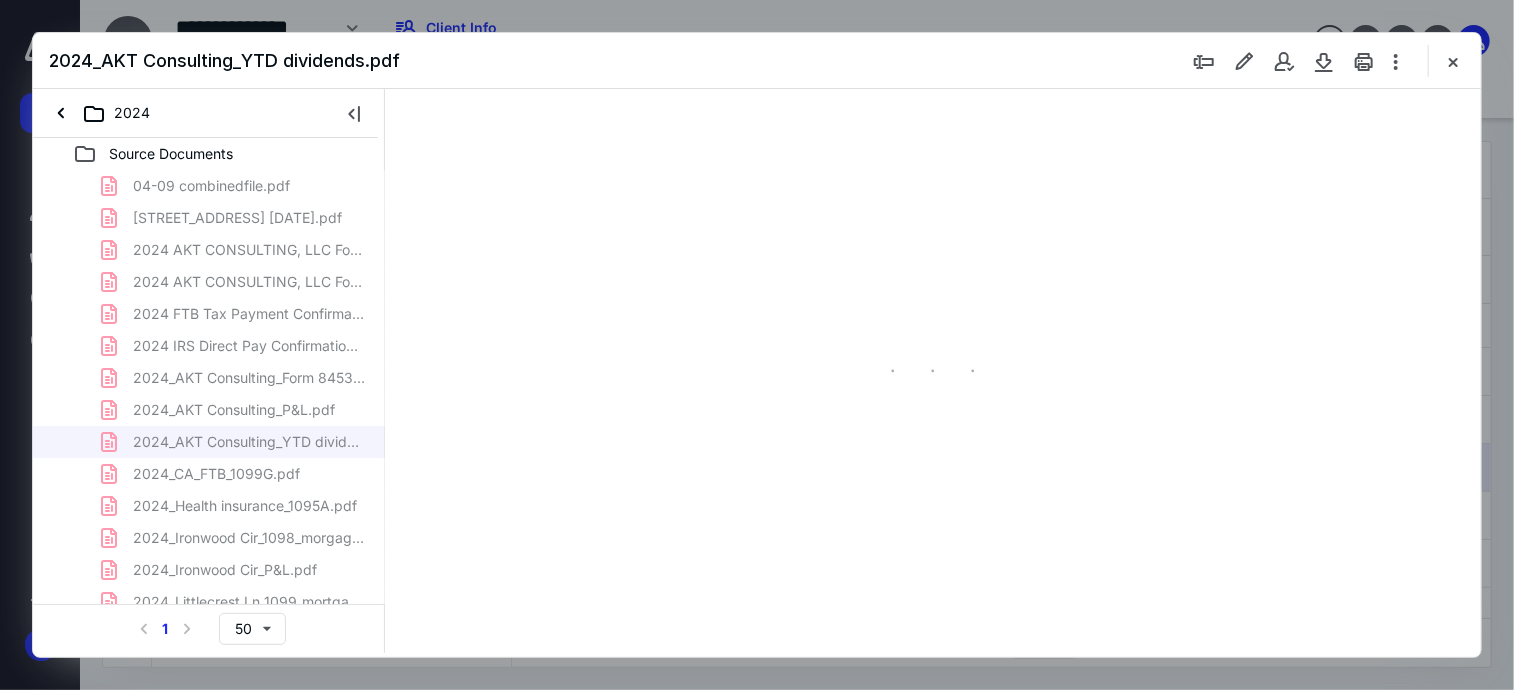 scroll, scrollTop: 0, scrollLeft: 0, axis: both 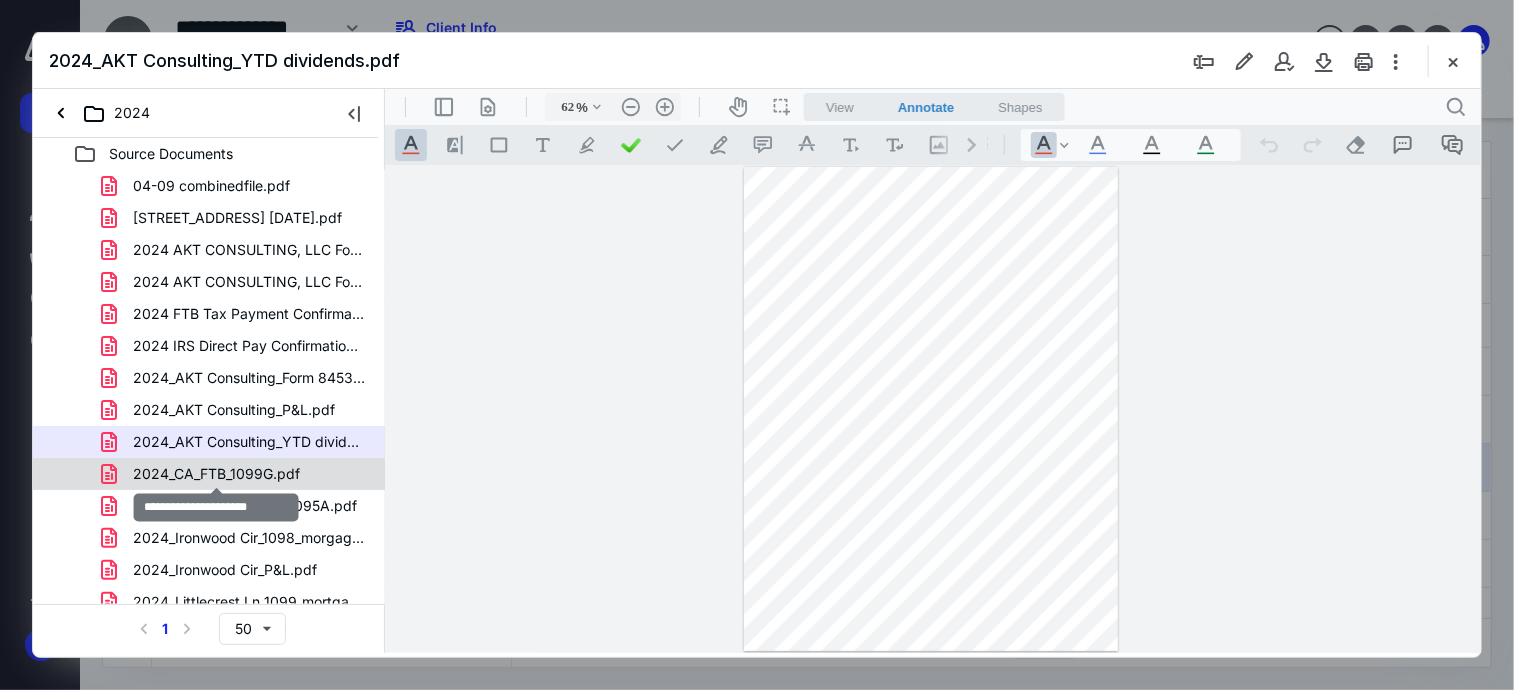click on "2024_CA_FTB_1099G.pdf" at bounding box center (216, 474) 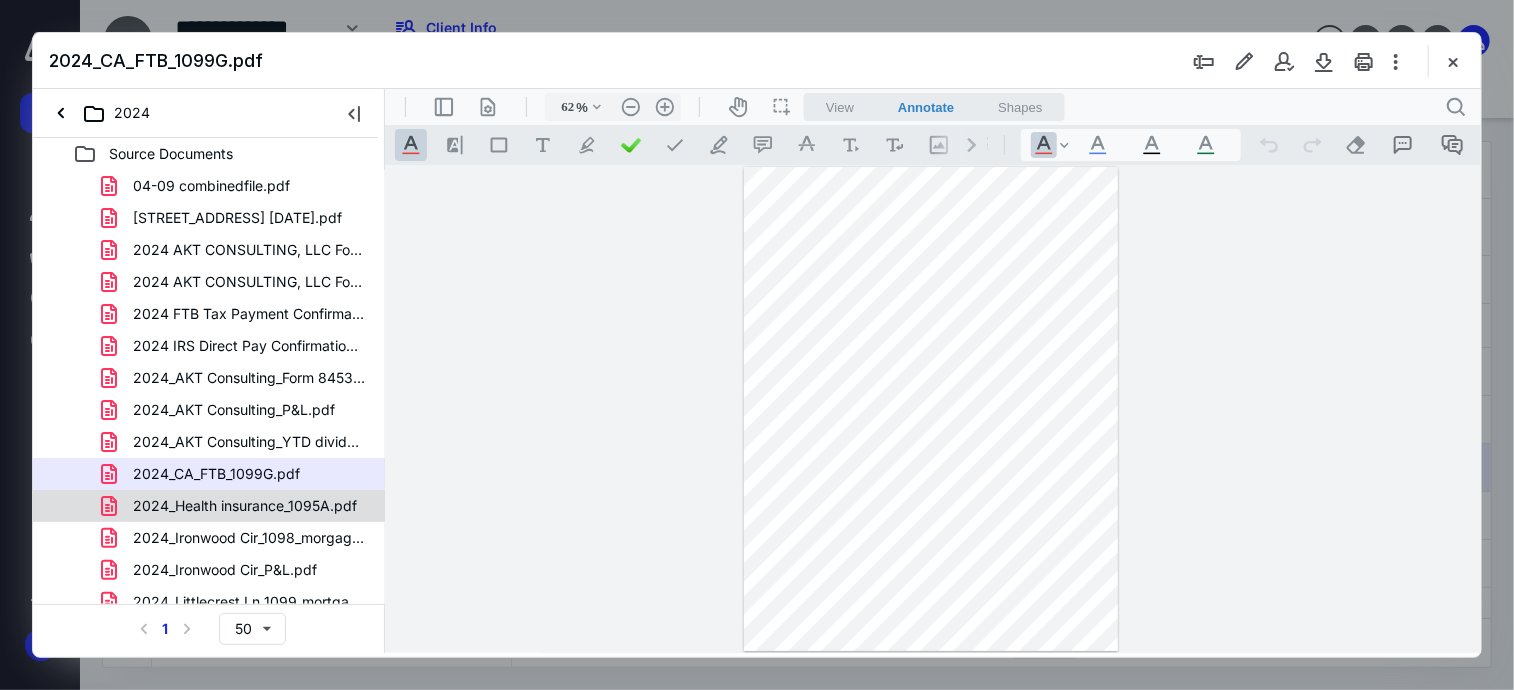 click on "2024_Health insurance_1095A.pdf" at bounding box center [245, 506] 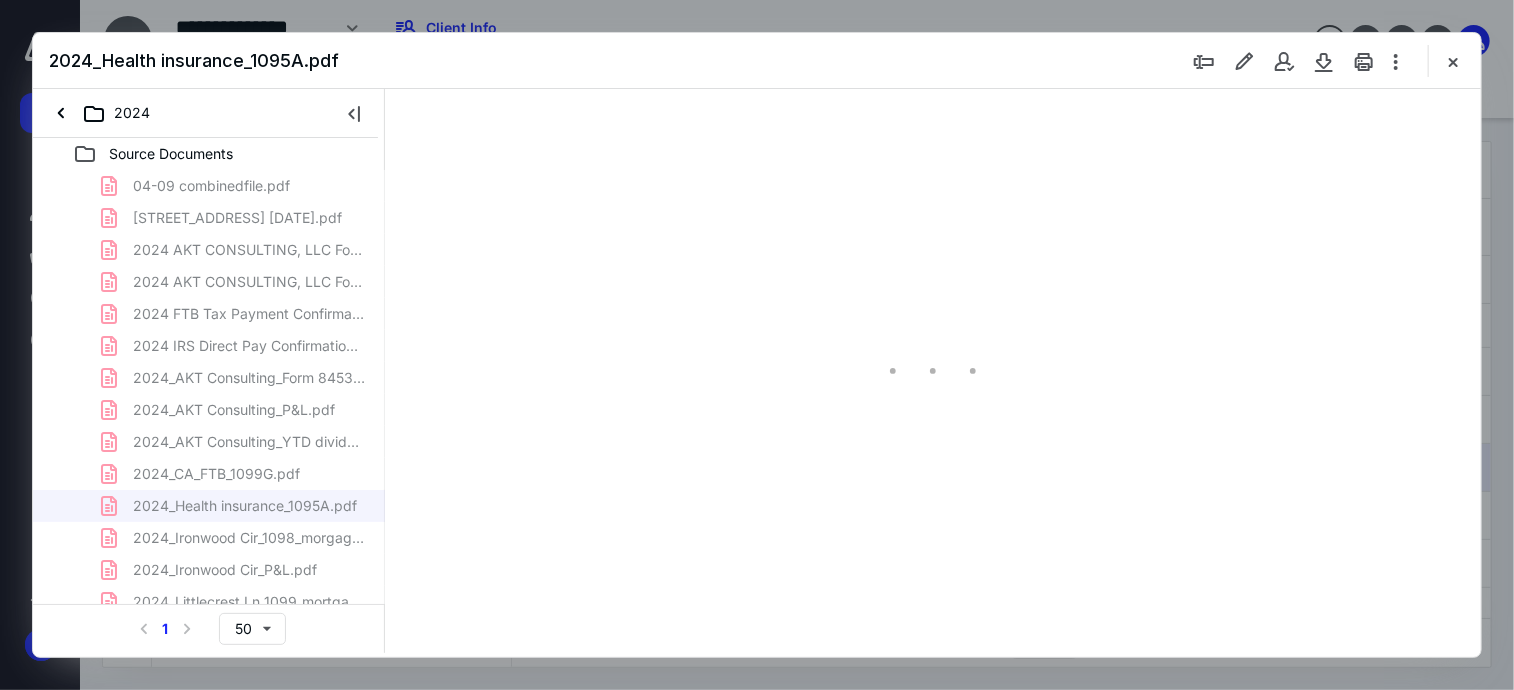 scroll, scrollTop: 200, scrollLeft: 0, axis: vertical 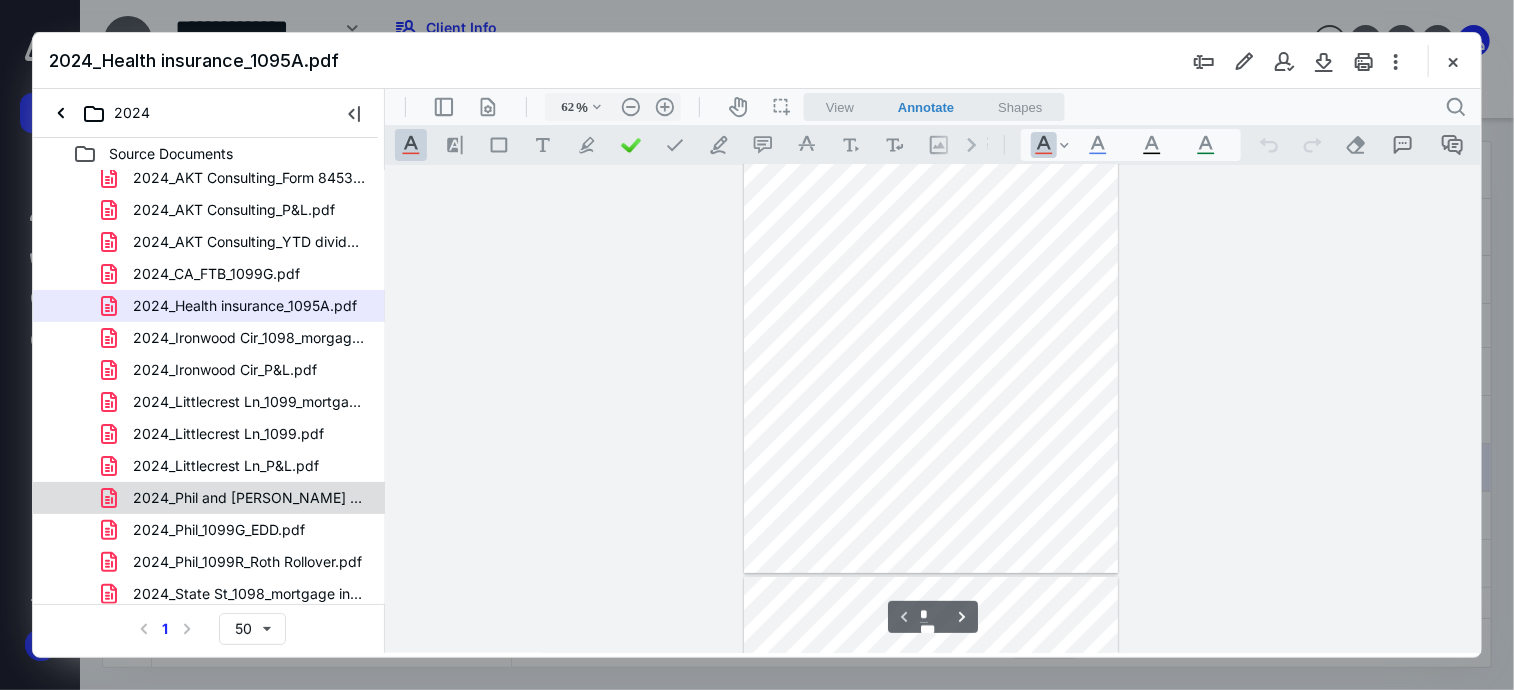 click on "2024_Phil and [PERSON_NAME] personal_P&L.pdf" at bounding box center [249, 498] 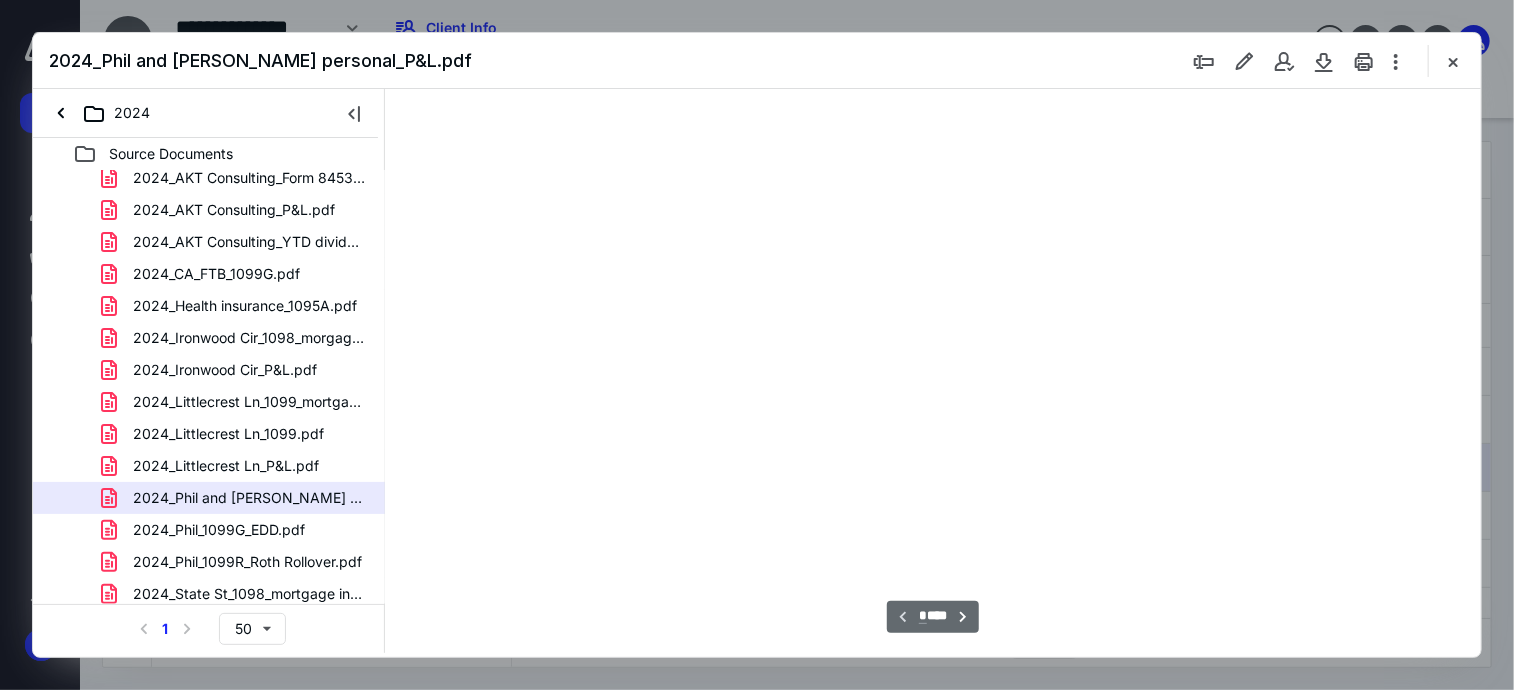 scroll, scrollTop: 0, scrollLeft: 0, axis: both 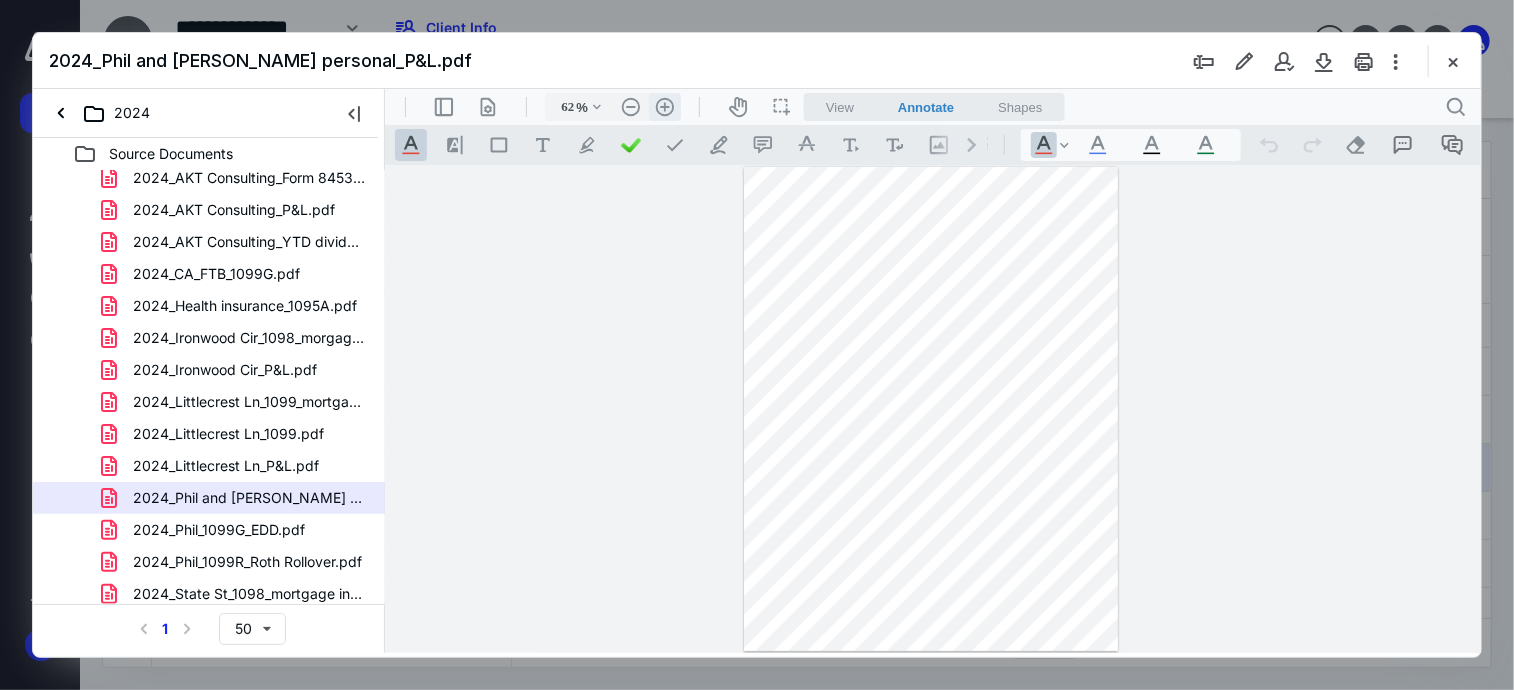 click on ".cls-1{fill:#abb0c4;} icon - header - zoom - in - line" at bounding box center (664, 106) 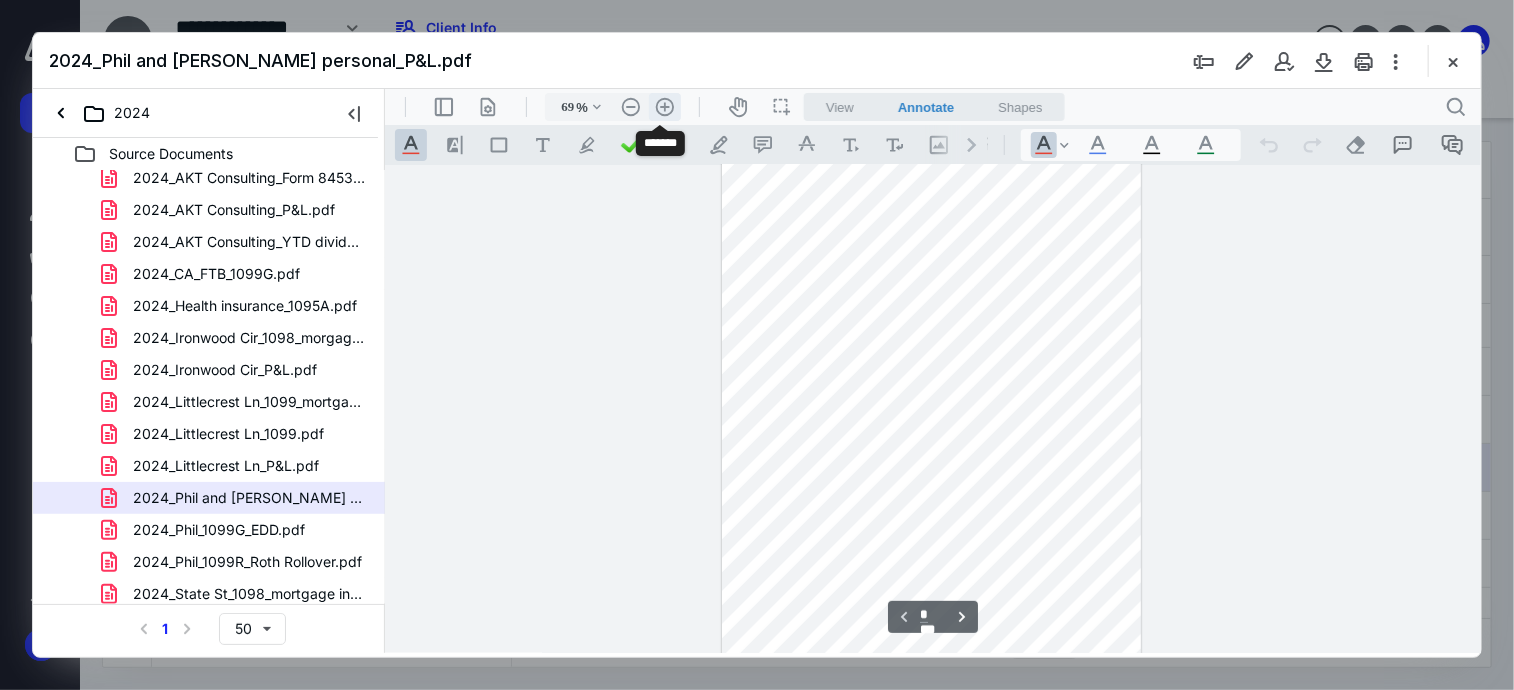 click on ".cls-1{fill:#abb0c4;} icon - header - zoom - in - line" at bounding box center (664, 106) 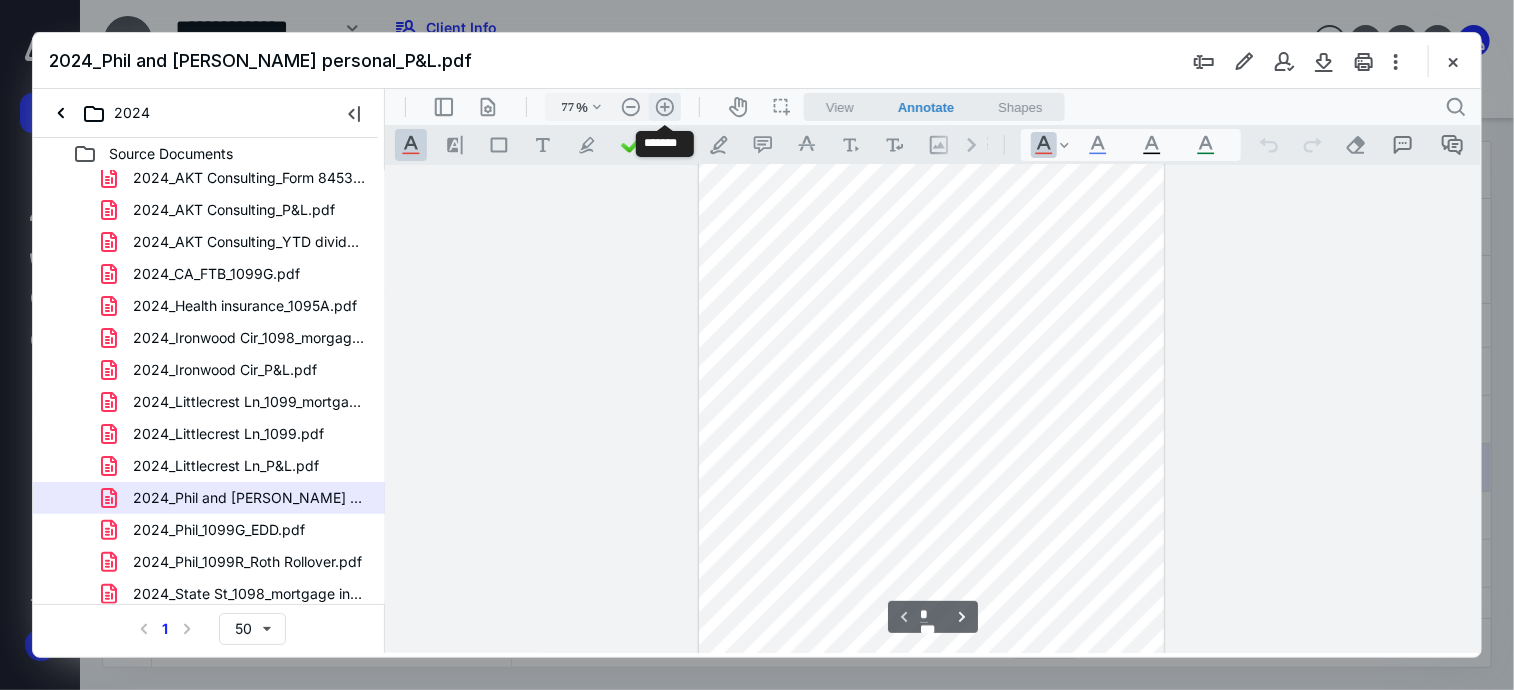click on ".cls-1{fill:#abb0c4;} icon - header - zoom - in - line" at bounding box center [664, 106] 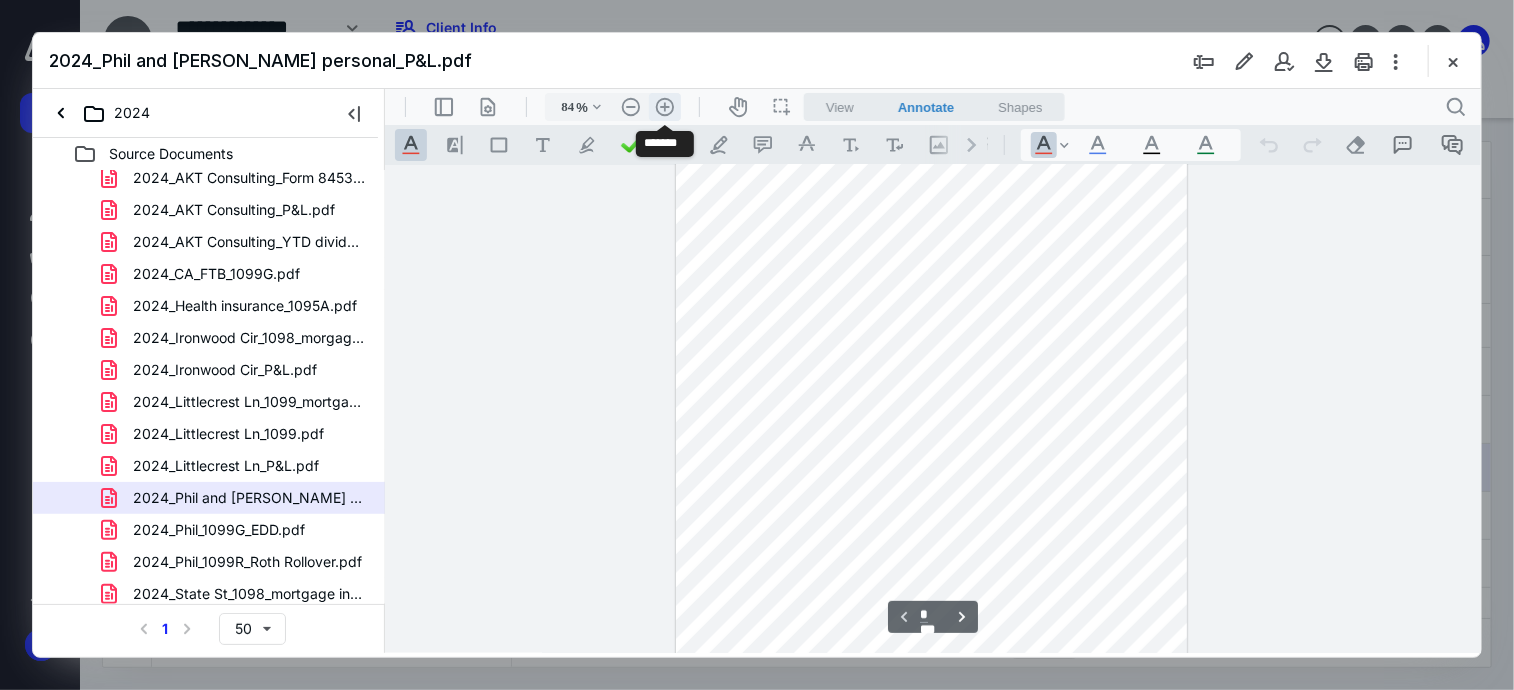 click on ".cls-1{fill:#abb0c4;} icon - header - zoom - in - line" at bounding box center [664, 106] 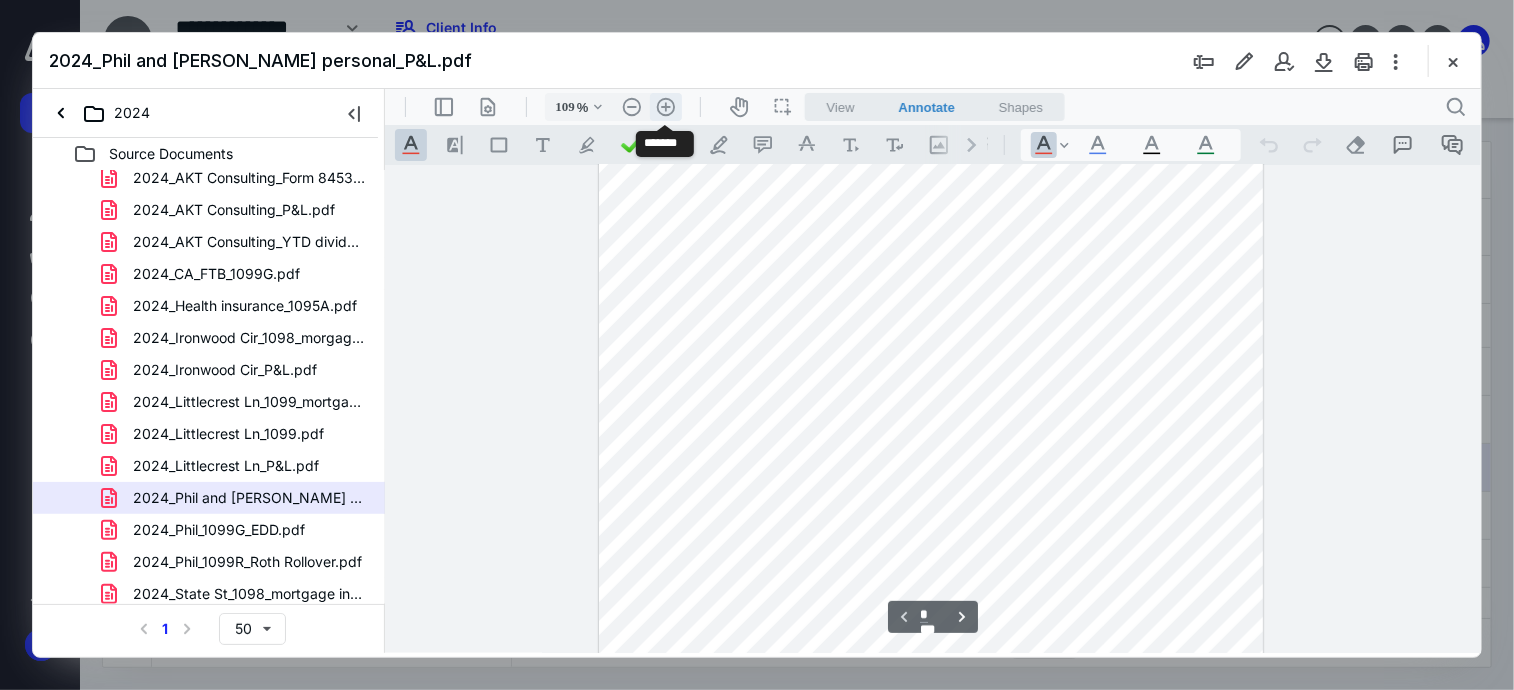 click on ".cls-1{fill:#abb0c4;} icon - header - zoom - in - line" at bounding box center [665, 106] 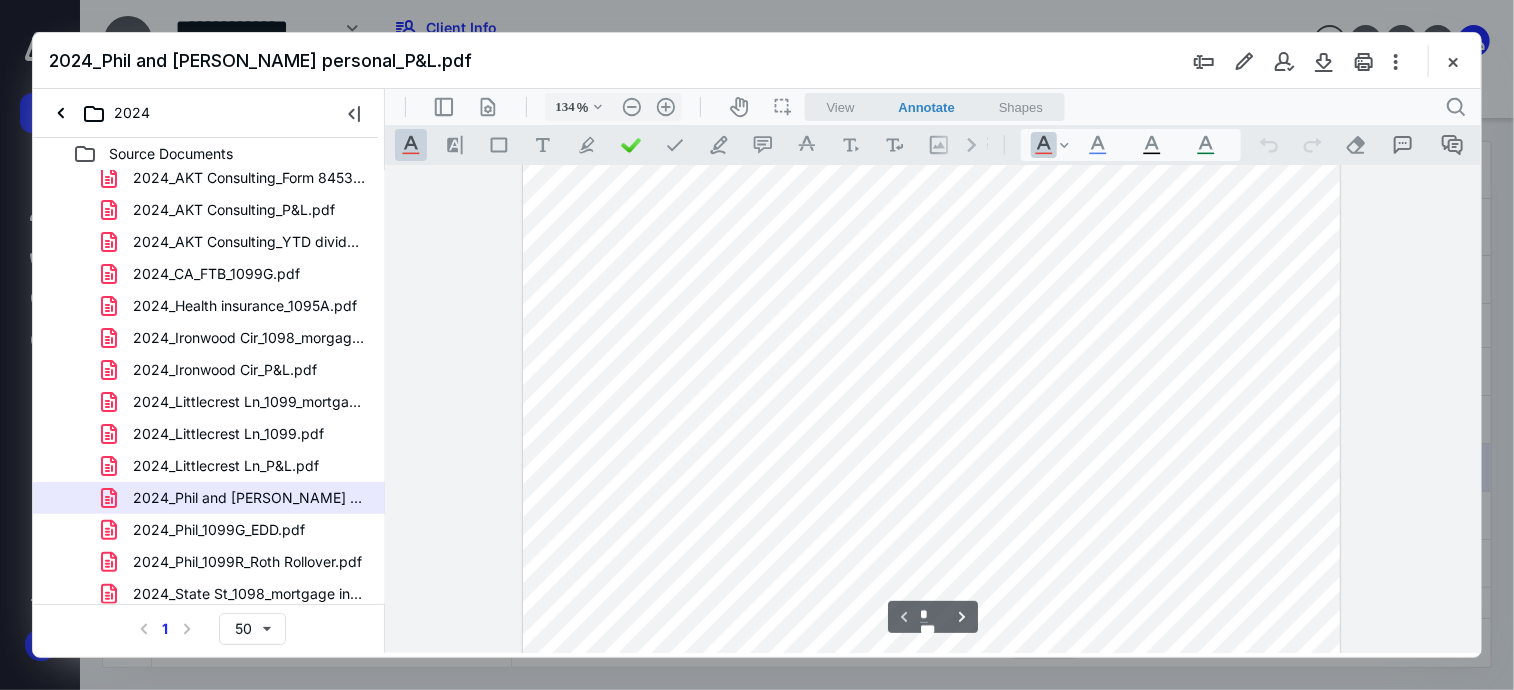 scroll, scrollTop: 246, scrollLeft: 0, axis: vertical 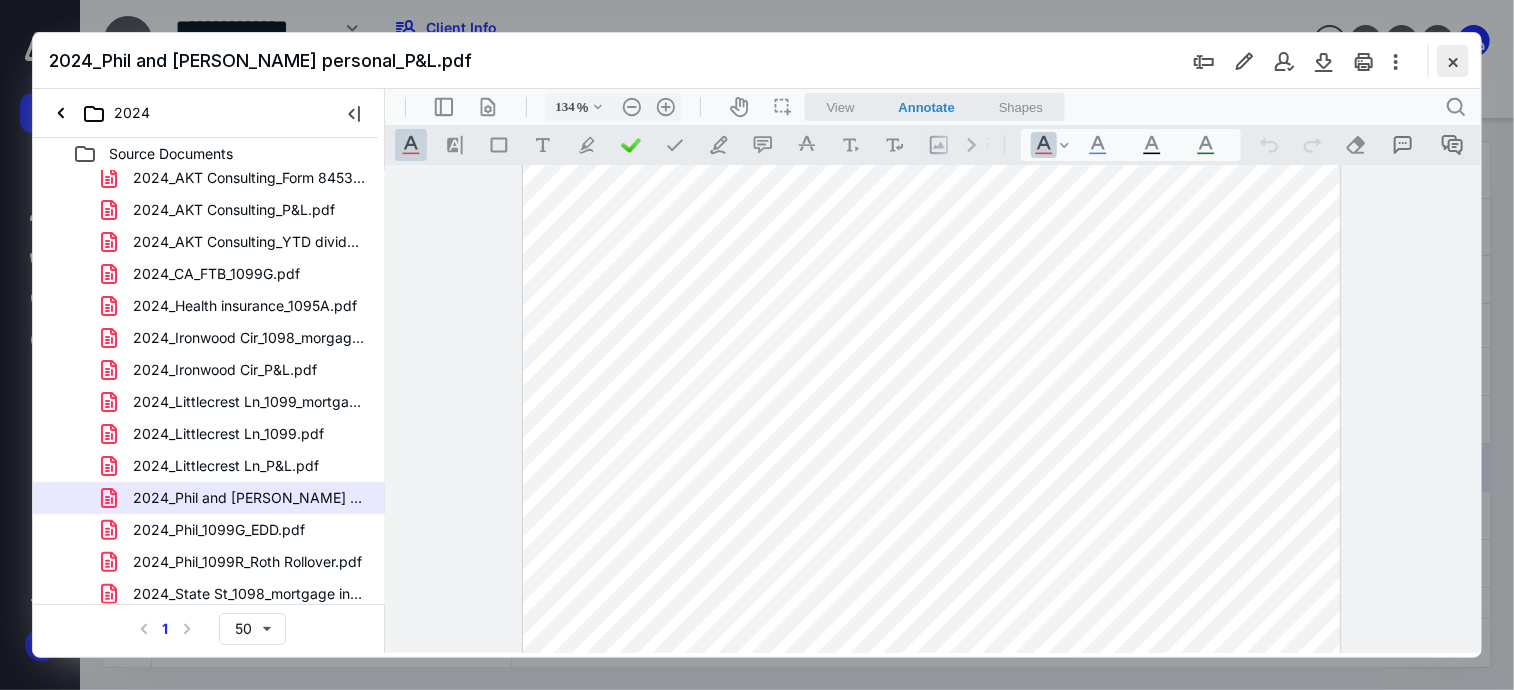 click at bounding box center [1453, 61] 